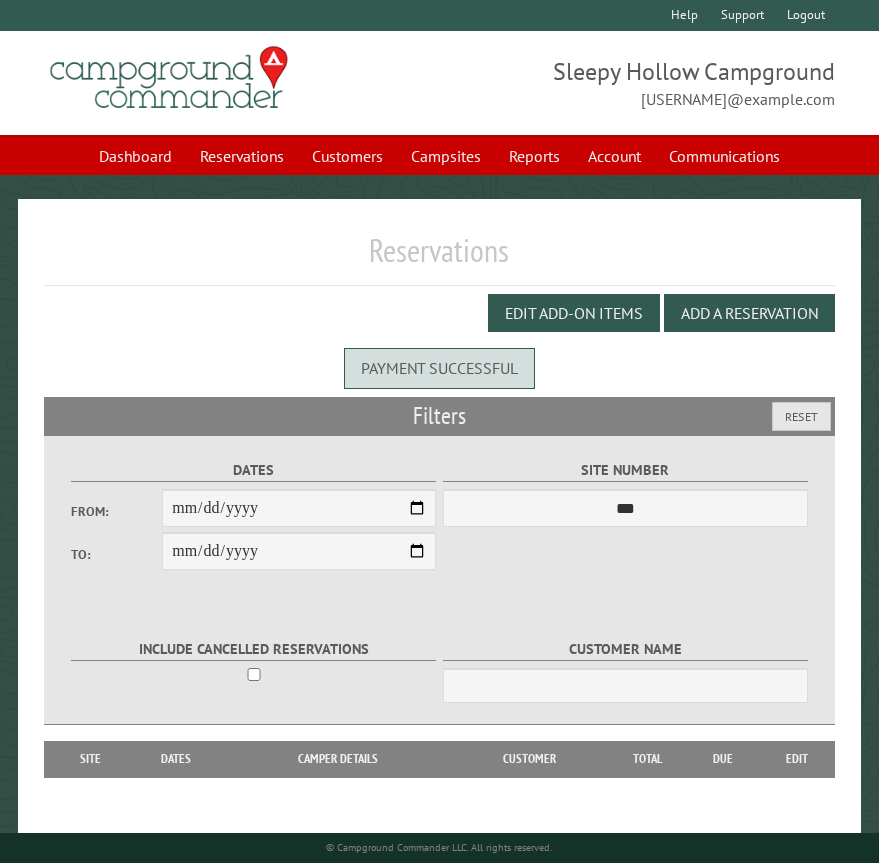 scroll, scrollTop: 0, scrollLeft: 0, axis: both 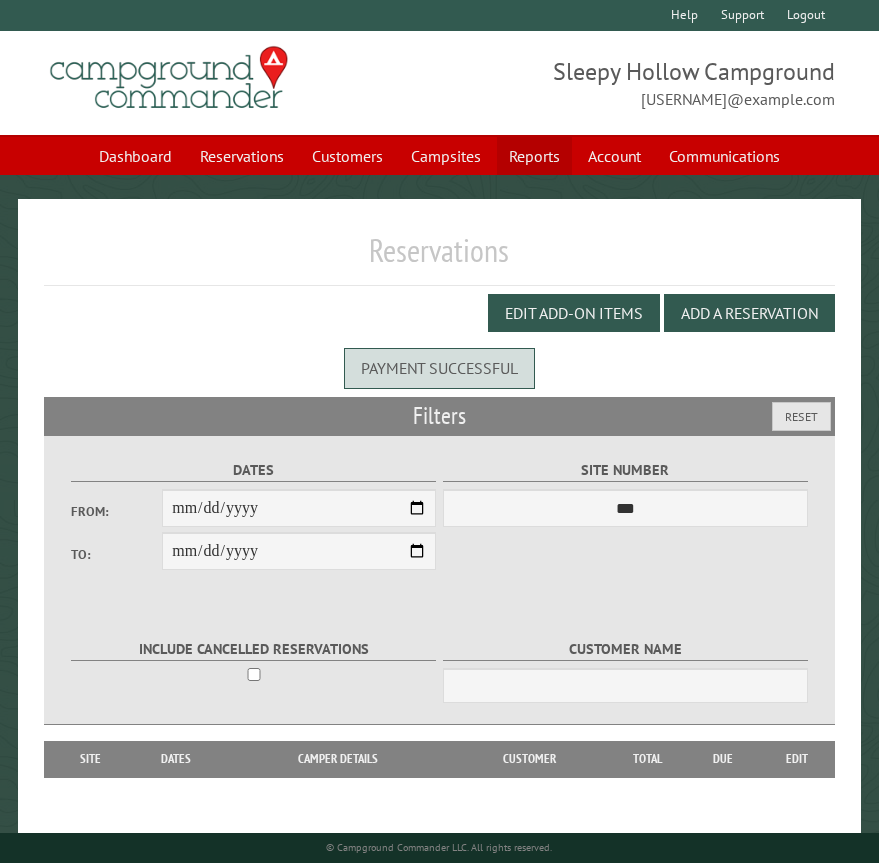 click on "Reports" at bounding box center [534, 156] 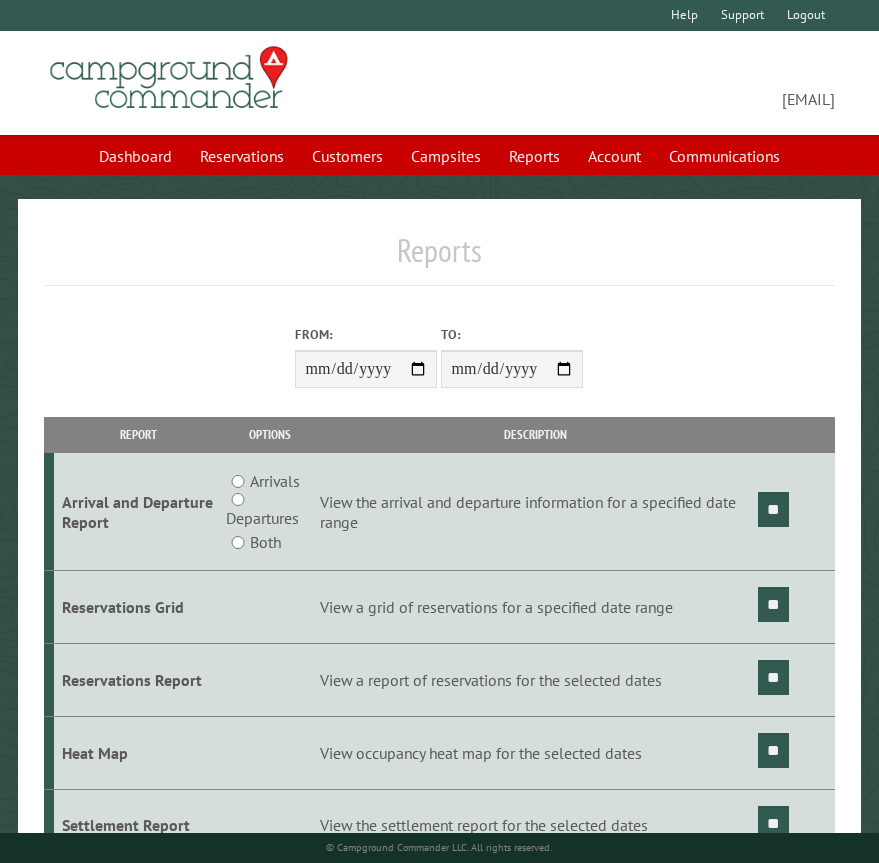 scroll, scrollTop: 0, scrollLeft: 0, axis: both 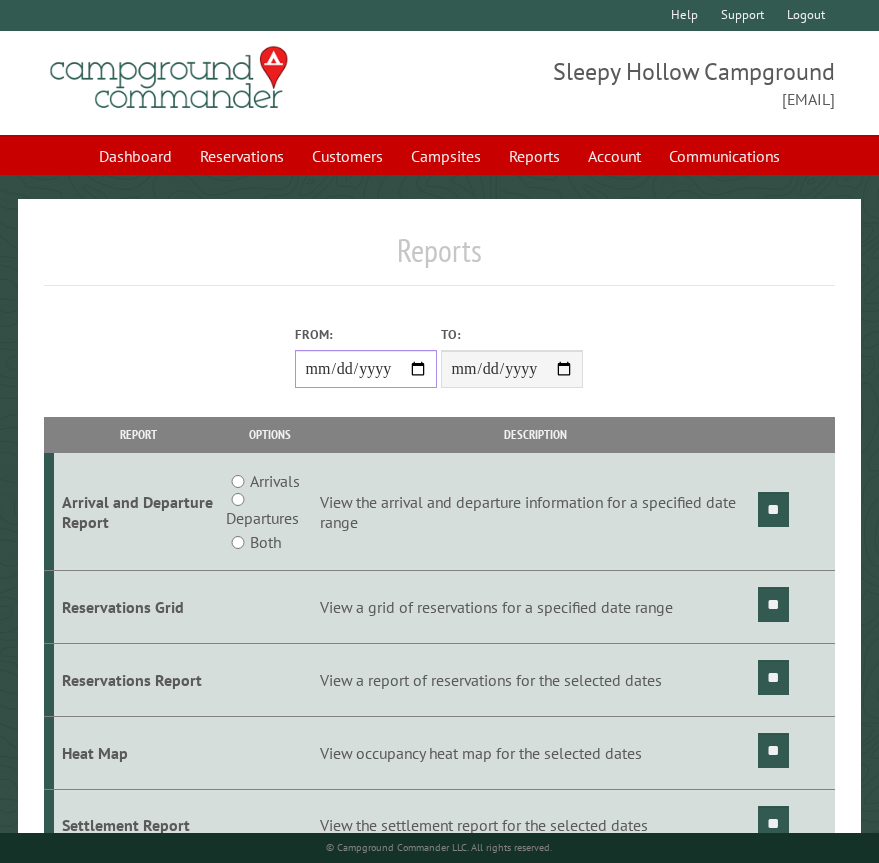 click on "From:" at bounding box center [366, 369] 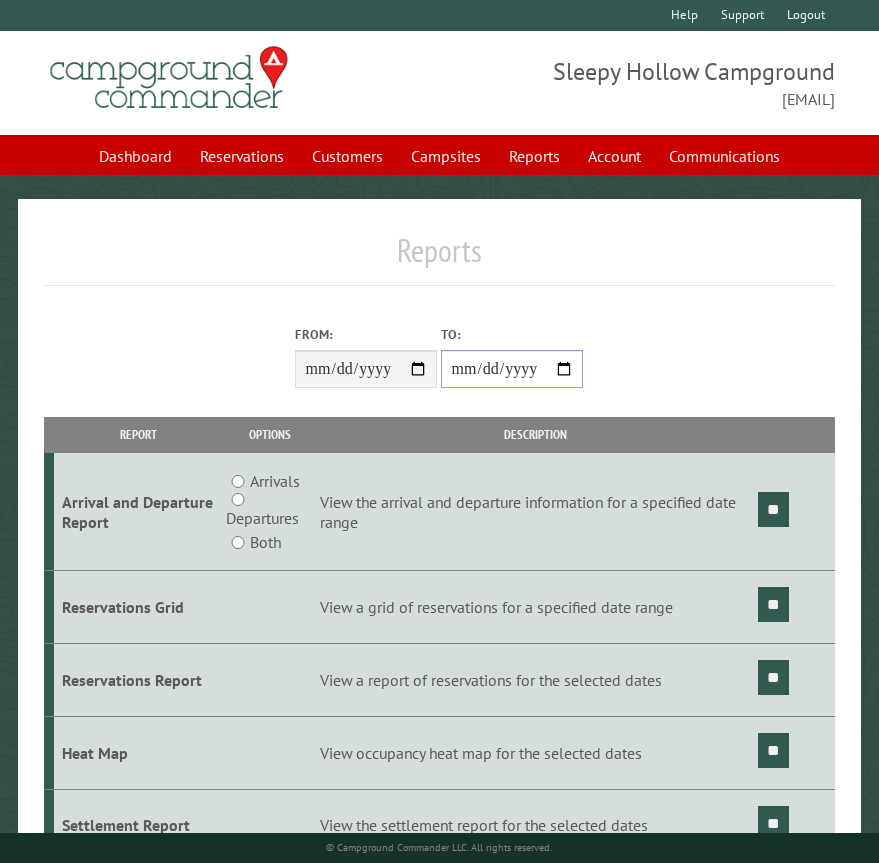 click on "**********" at bounding box center (512, 369) 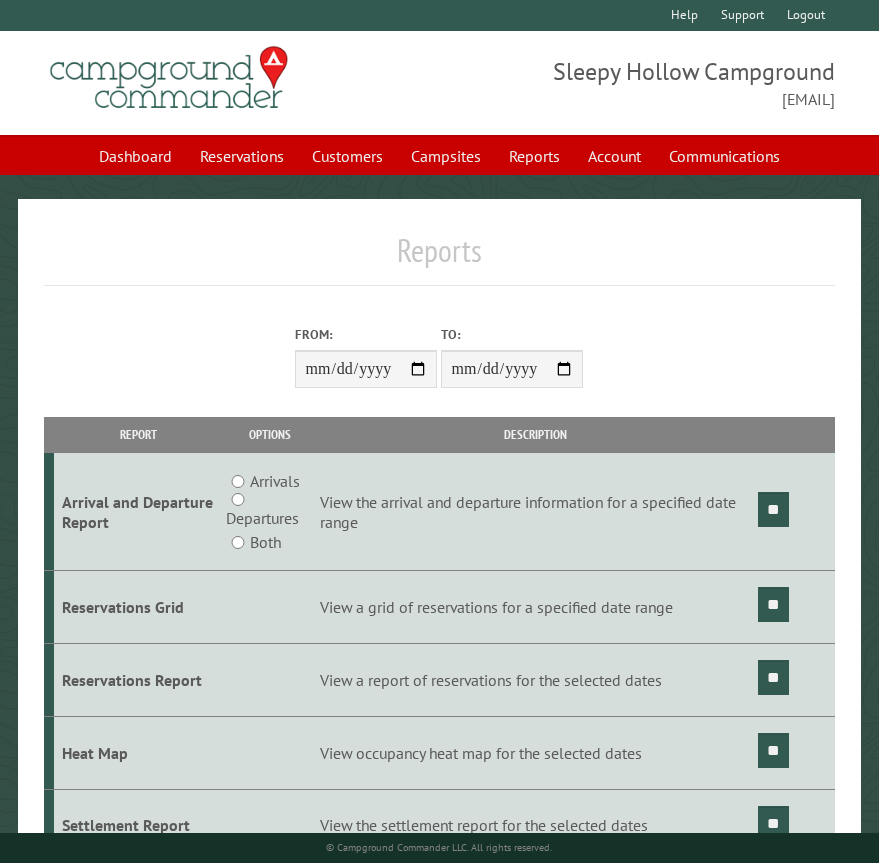 click on "**********" at bounding box center (439, 351) 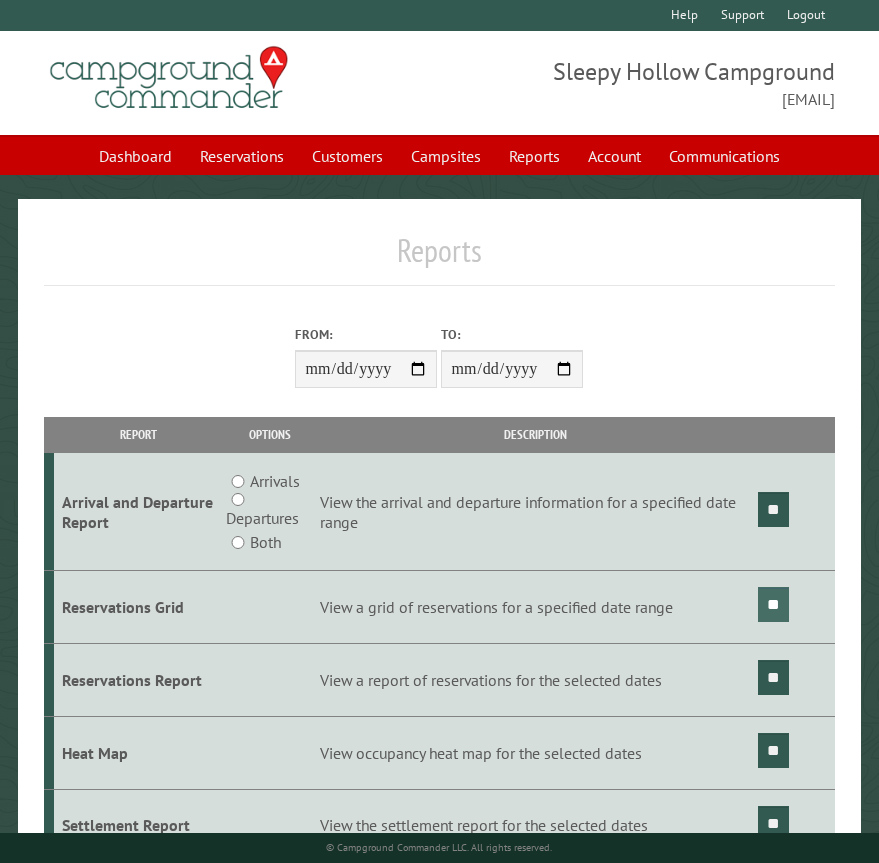 click on "**" at bounding box center (773, 604) 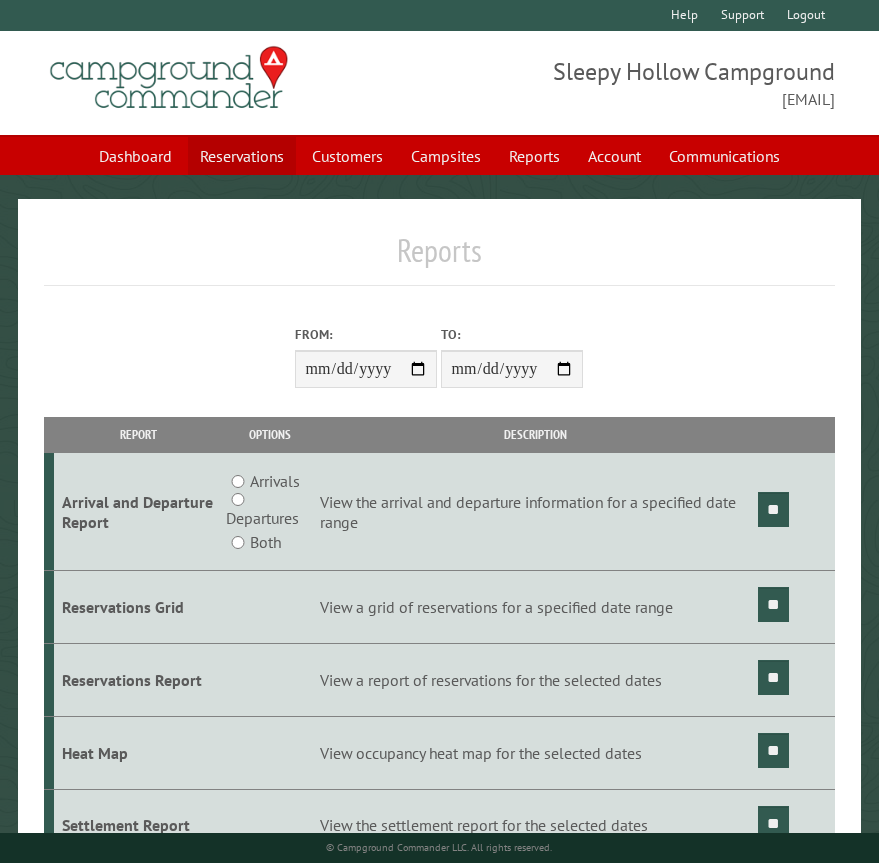 click on "Reservations" at bounding box center (242, 156) 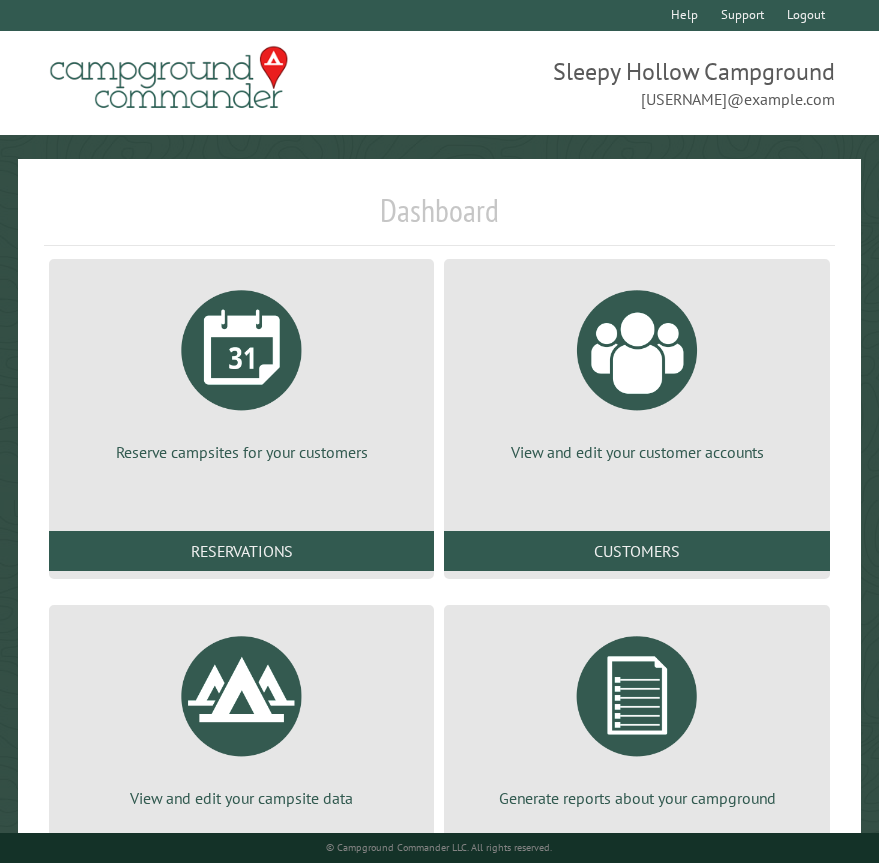 scroll, scrollTop: 0, scrollLeft: 0, axis: both 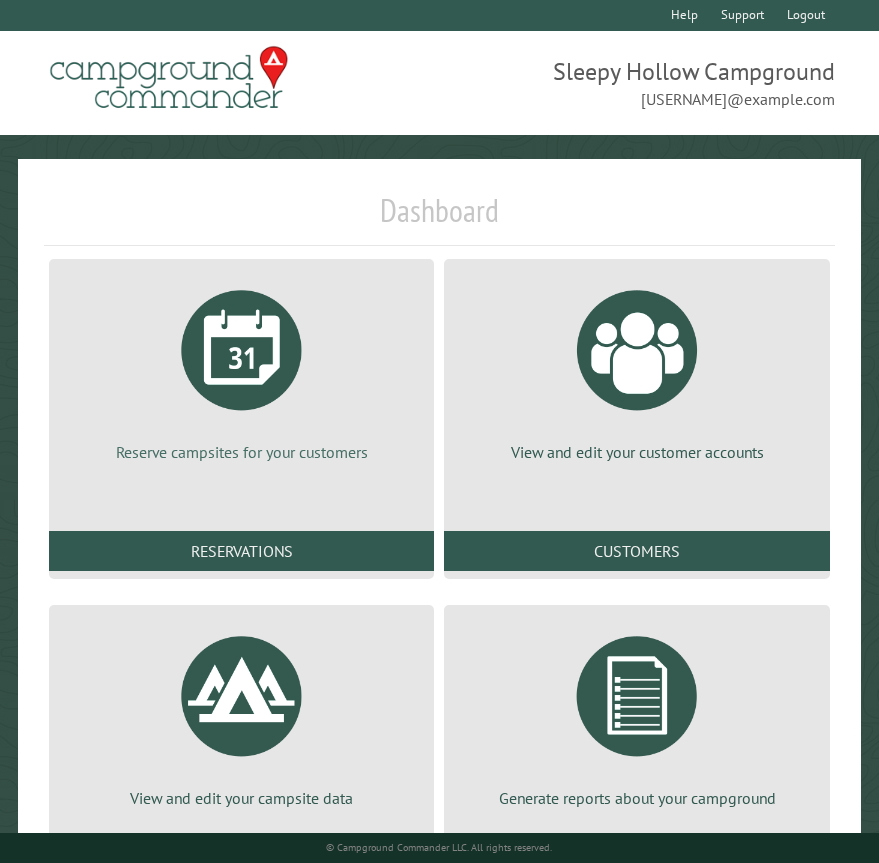 click at bounding box center [242, 350] 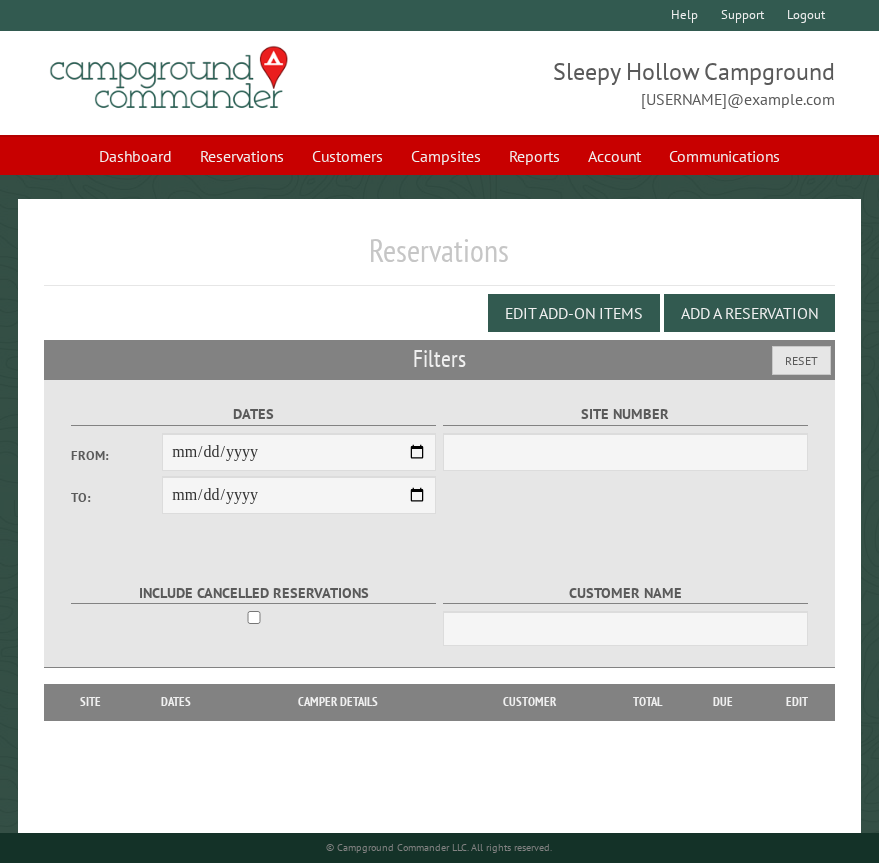 scroll, scrollTop: 0, scrollLeft: 0, axis: both 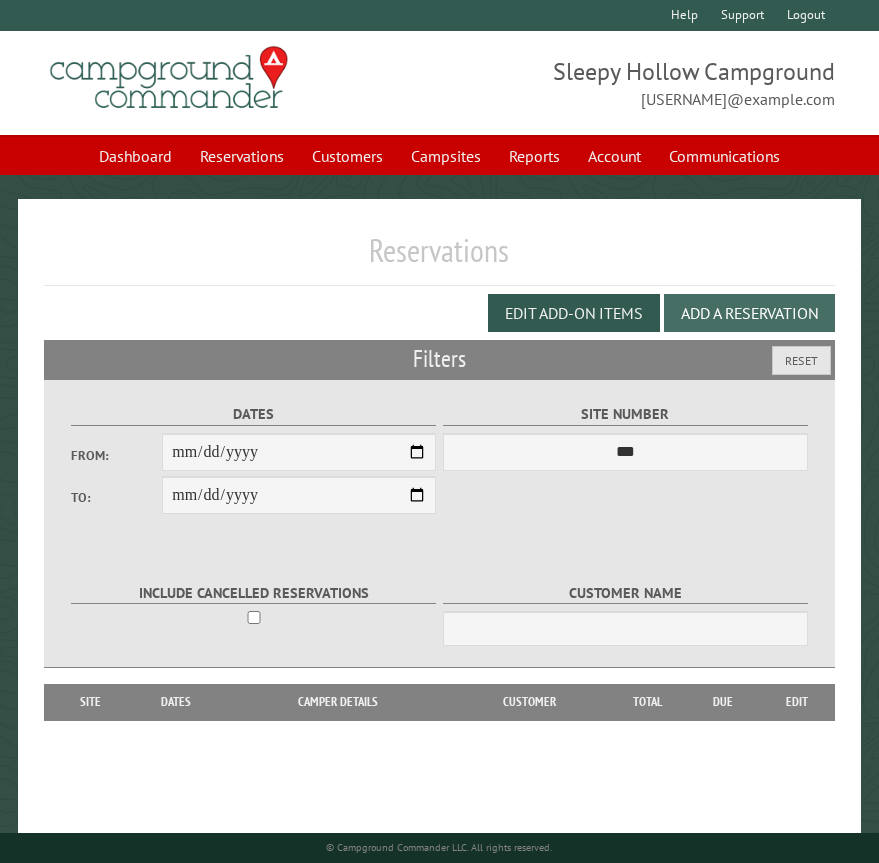 click on "Add a Reservation" at bounding box center (749, 313) 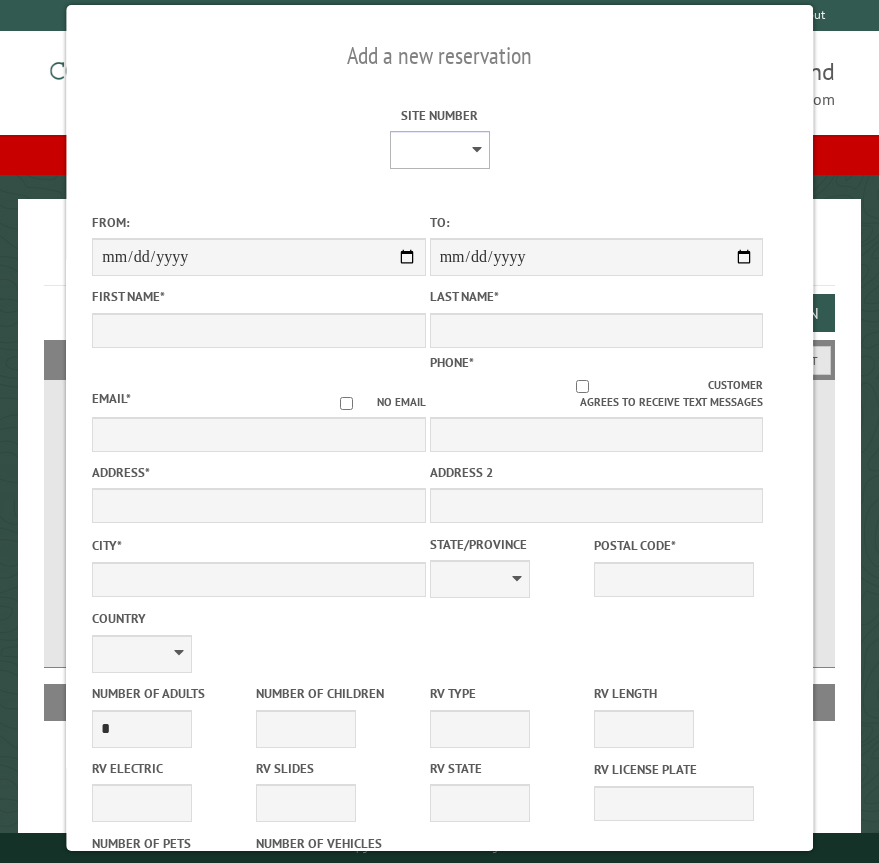 click on "* * * * * * * * * ** *** *** ** ** ** ** ** ** ** ** ** ** *** *** ** ** ** ** ** ** ** ** ** ** *** *** ** ** ** ** ** ** ** ** *** *** ** ** ** ** ** ** *** *** ** ** ** ** ** *** ** ** ** ** ** ** ** ** ** ** ** ** ** ** ** ** ** ** ** ** ** ** ** ** **" at bounding box center [439, 150] 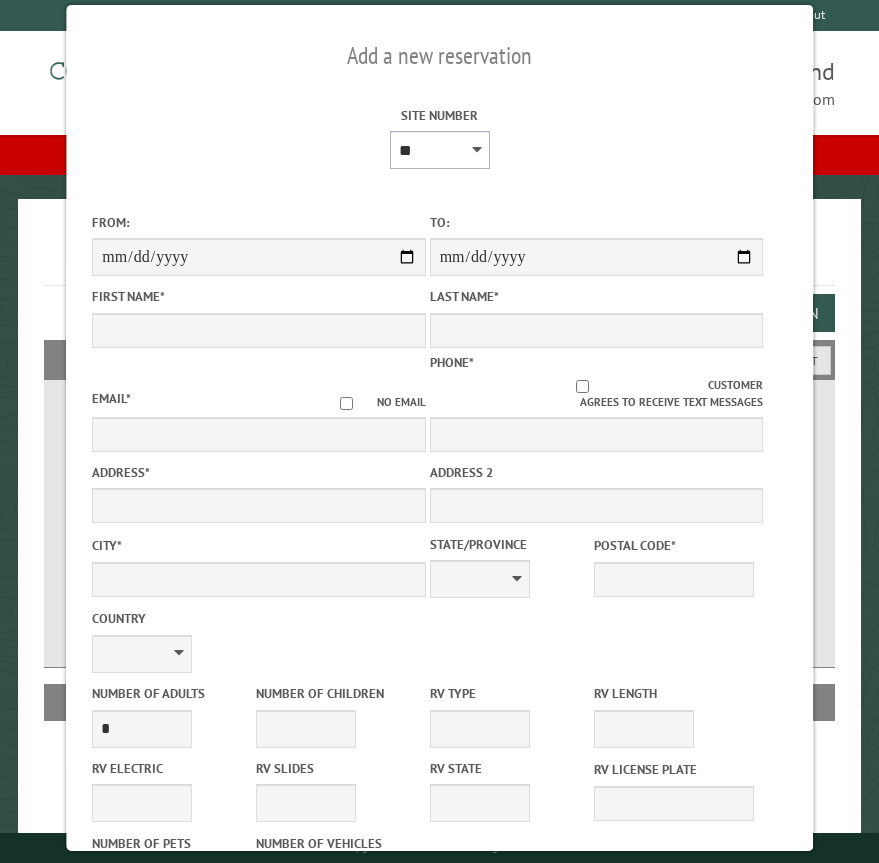 click on "* * * * * * * * * ** *** *** ** ** ** ** ** ** ** ** ** ** *** *** ** ** ** ** ** ** ** ** ** ** *** *** ** ** ** ** ** ** ** ** *** *** ** ** ** ** ** ** *** *** ** ** ** ** ** *** ** ** ** ** ** ** ** ** ** ** ** ** ** ** ** ** ** ** ** ** ** ** ** ** **" at bounding box center [439, 150] 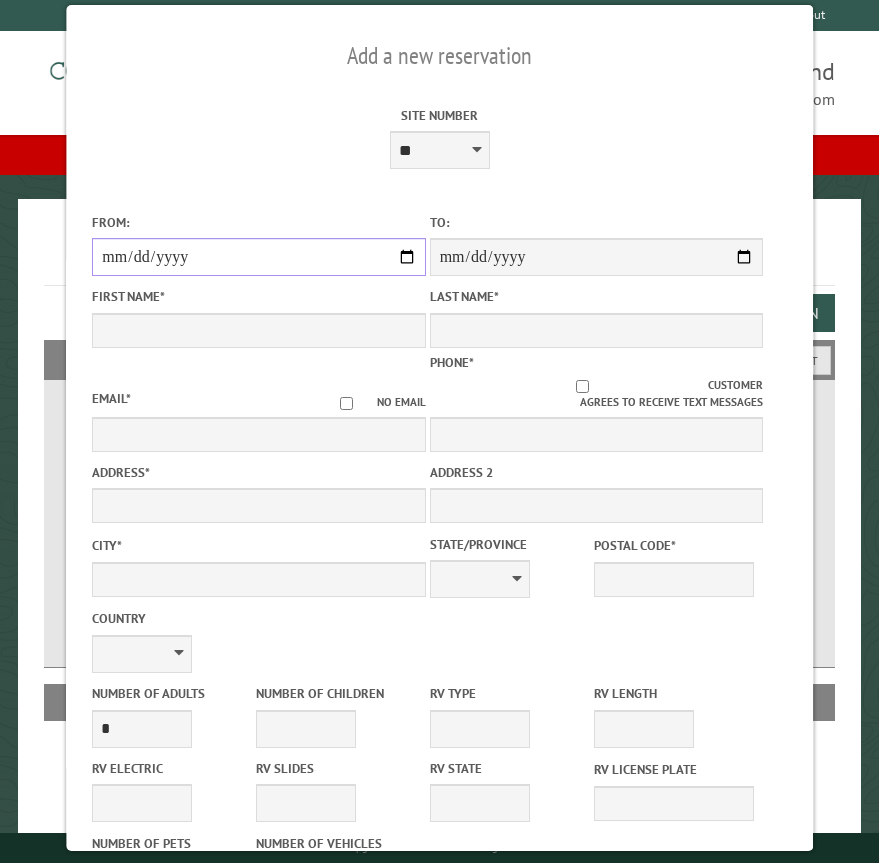 click on "From:" at bounding box center [258, 257] 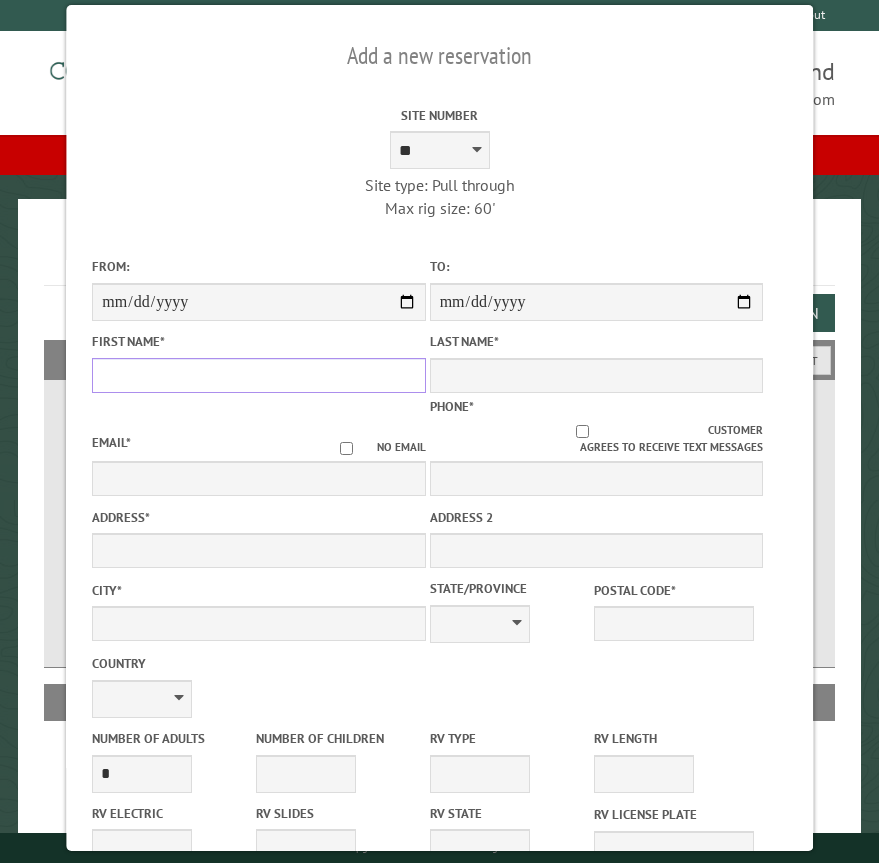 click on "First Name *" at bounding box center (258, 375) 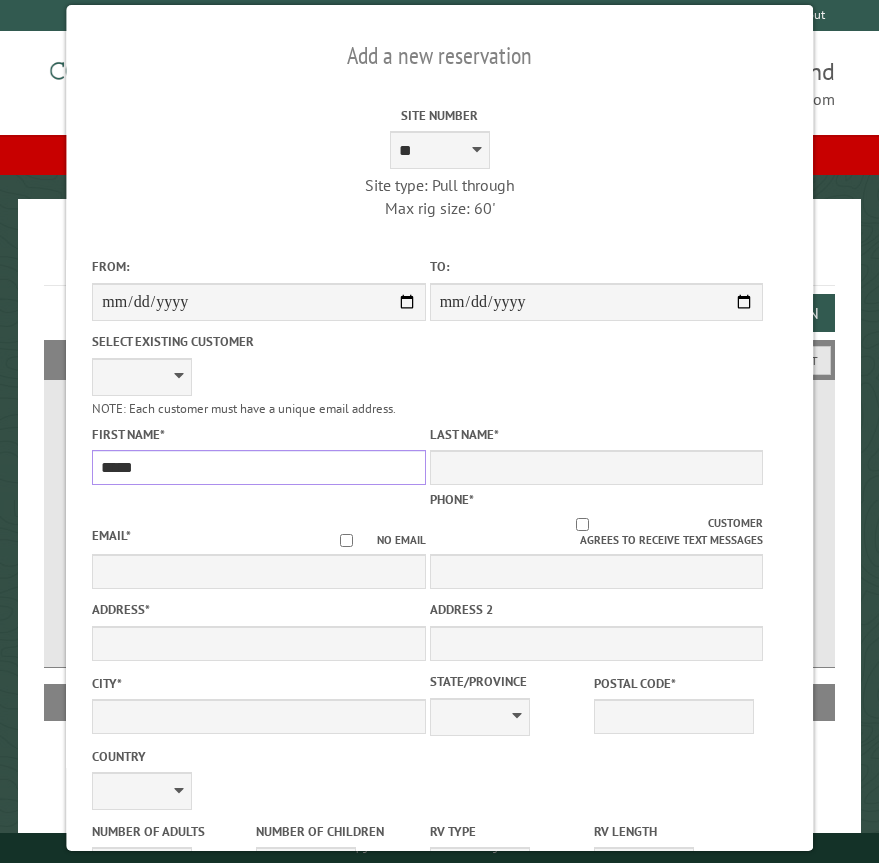 type on "*****" 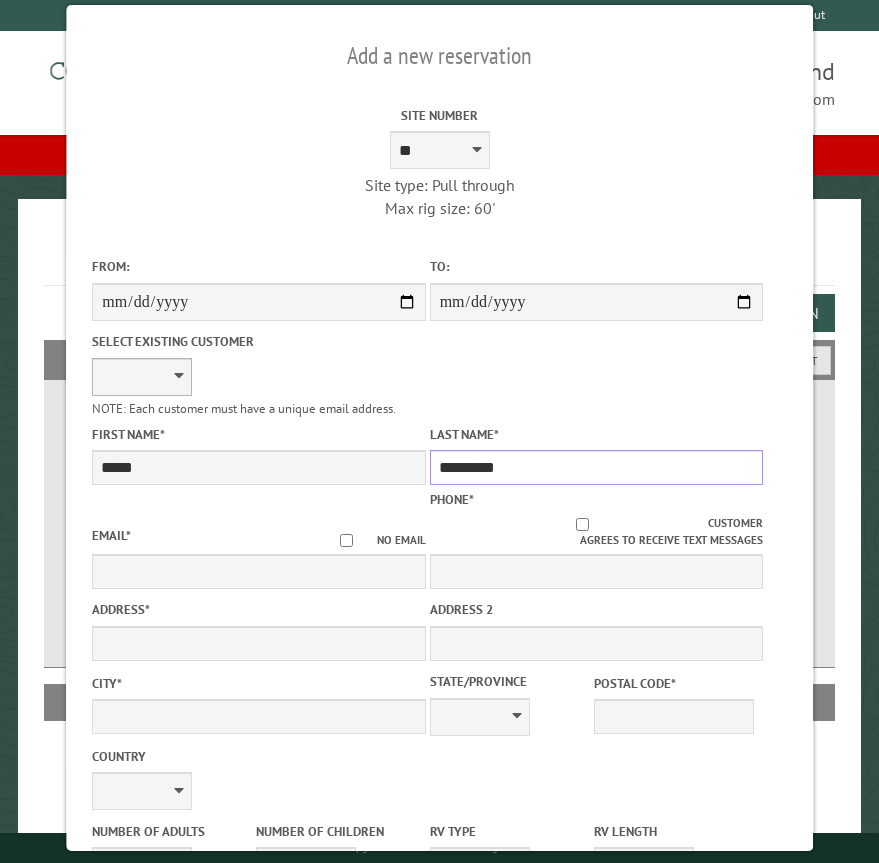 type on "*********" 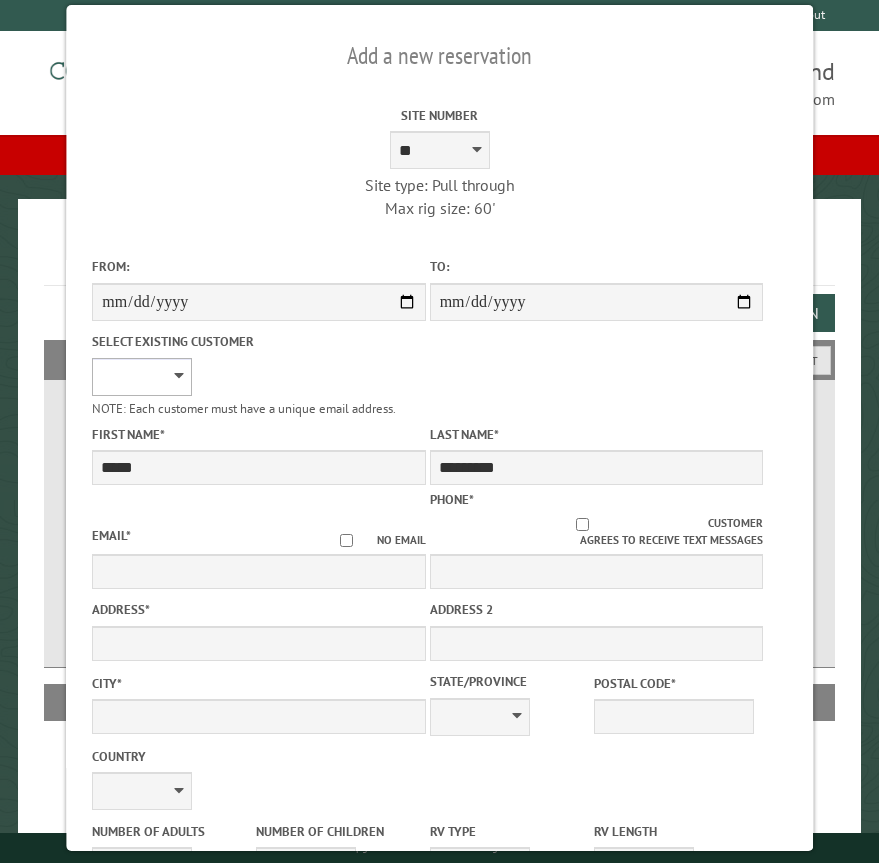 click on "**********" at bounding box center (142, 377) 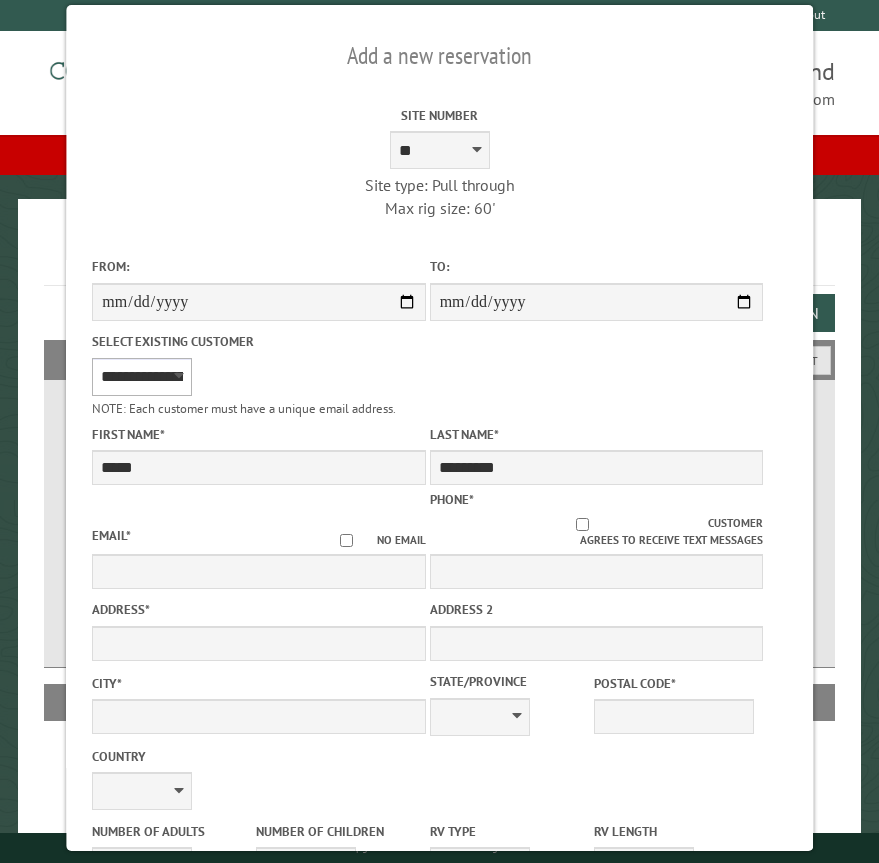 click on "**********" at bounding box center [142, 377] 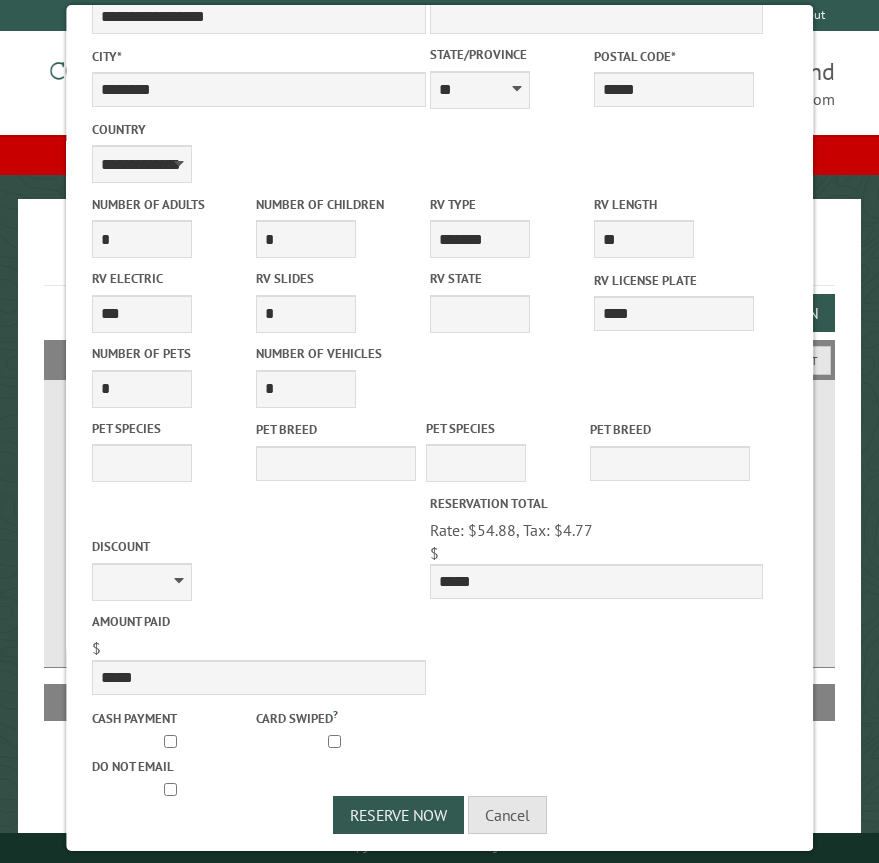 scroll, scrollTop: 634, scrollLeft: 0, axis: vertical 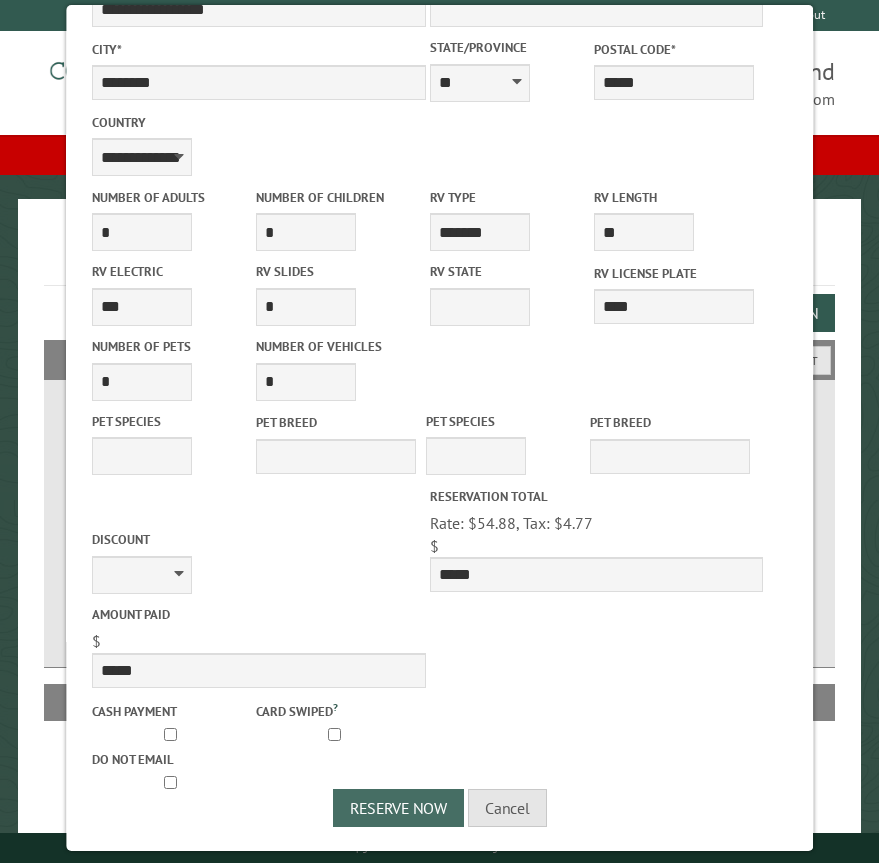 click on "Reserve Now" at bounding box center (397, 808) 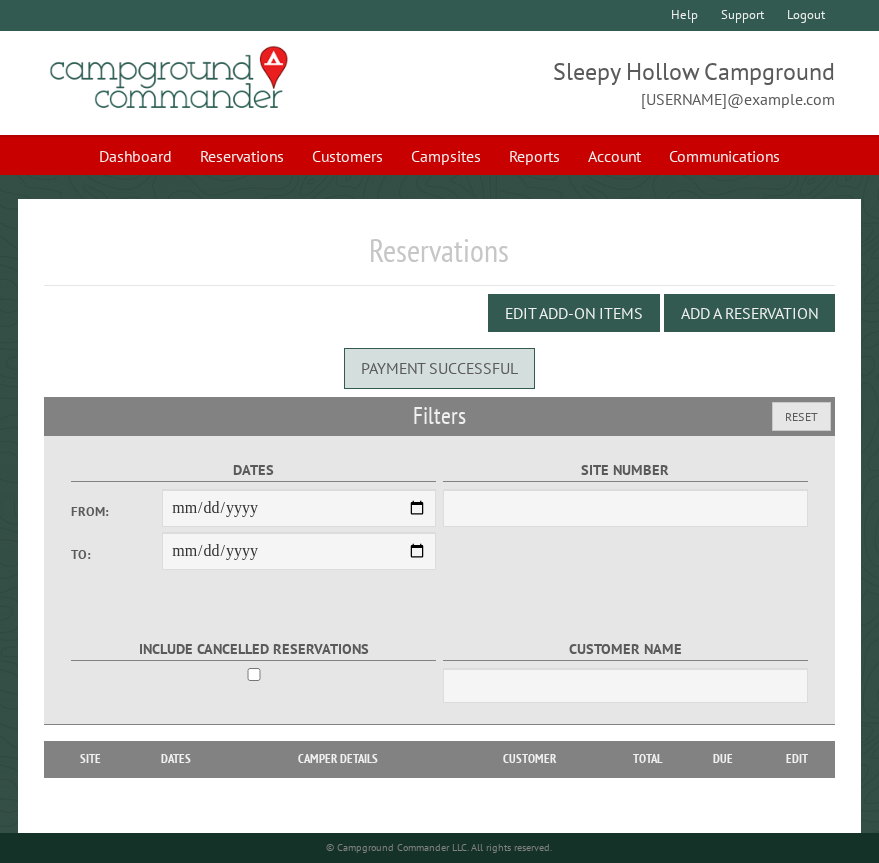 scroll, scrollTop: 0, scrollLeft: 0, axis: both 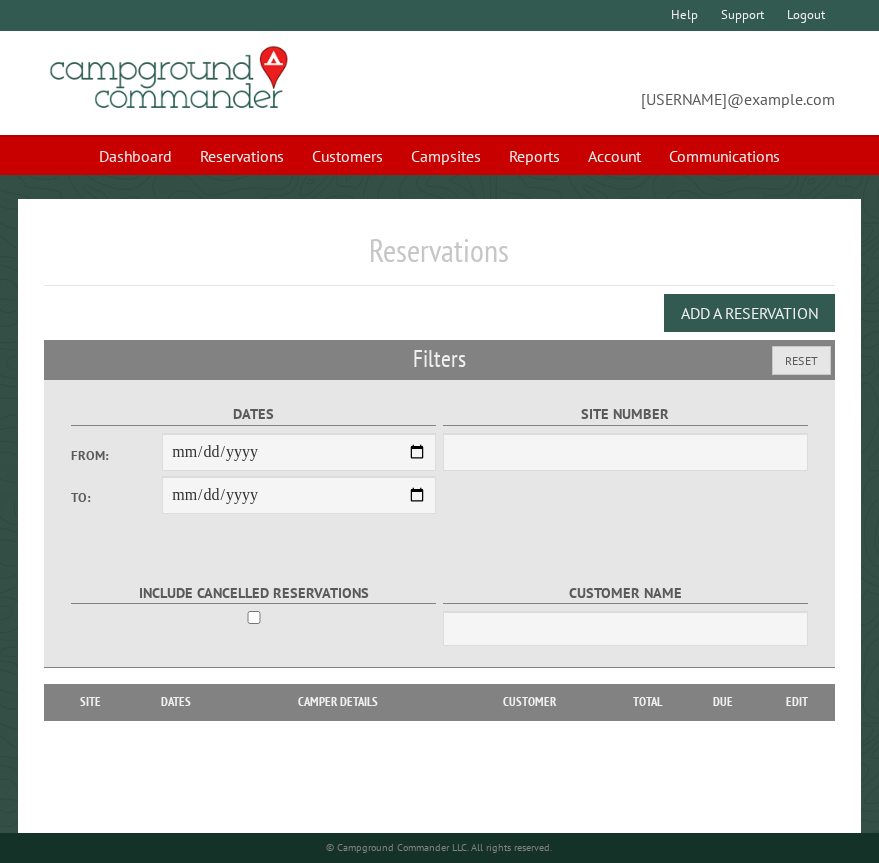 select on "***" 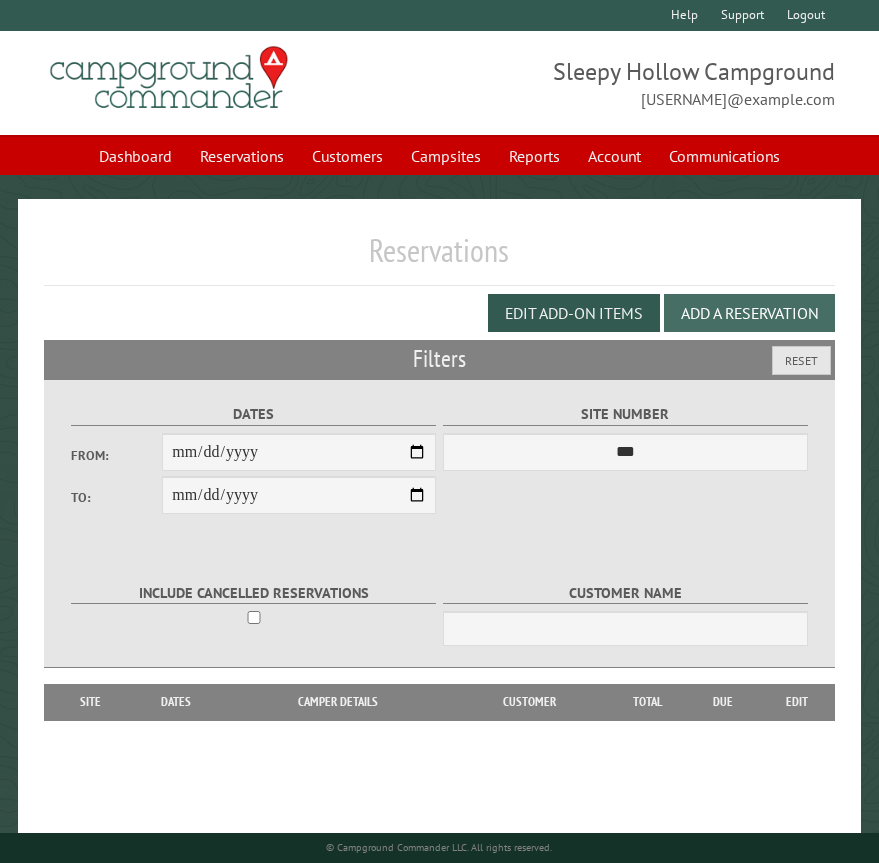click on "Add a Reservation" at bounding box center [749, 313] 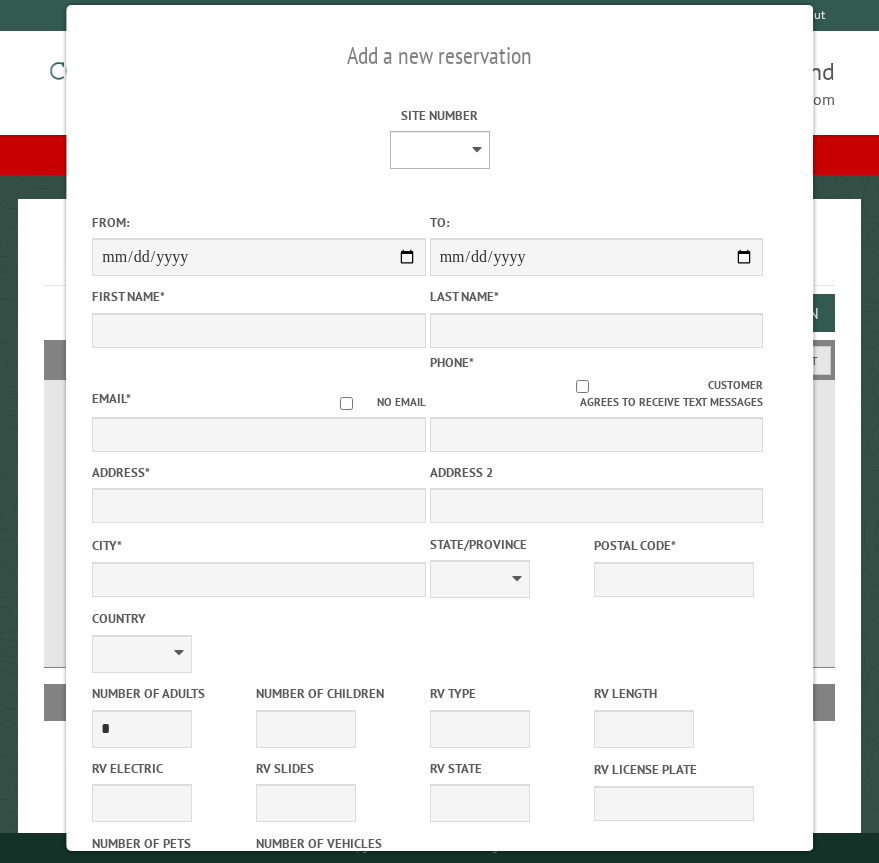 click on "* * * * * * * * * ** *** *** ** ** ** ** ** ** ** ** ** ** *** *** ** ** ** ** ** ** ** ** ** ** *** *** ** ** ** ** ** ** ** ** *** *** ** ** ** ** ** ** *** *** ** ** ** ** ** *** ** ** ** ** ** ** ** ** ** ** ** ** ** ** ** ** ** ** ** ** ** ** ** ** **" at bounding box center (439, 150) 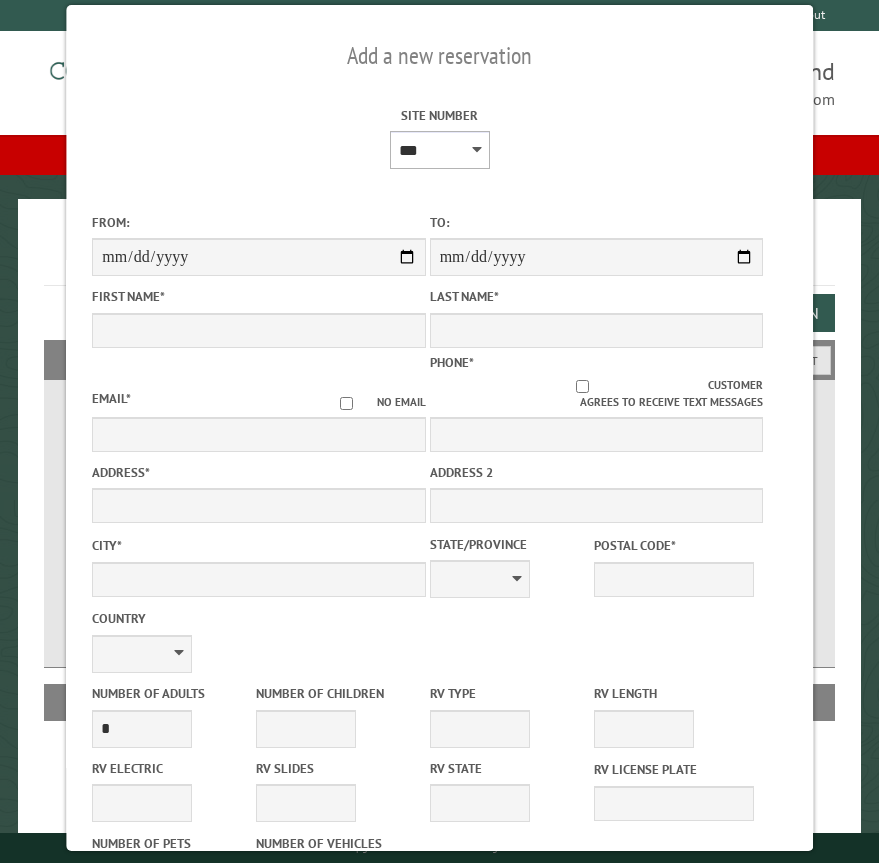 click on "* * * * * * * * * ** *** *** ** ** ** ** ** ** ** ** ** ** *** *** ** ** ** ** ** ** ** ** ** ** *** *** ** ** ** ** ** ** ** ** *** *** ** ** ** ** ** ** *** *** ** ** ** ** ** *** ** ** ** ** ** ** ** ** ** ** ** ** ** ** ** ** ** ** ** ** ** ** ** ** **" at bounding box center [439, 150] 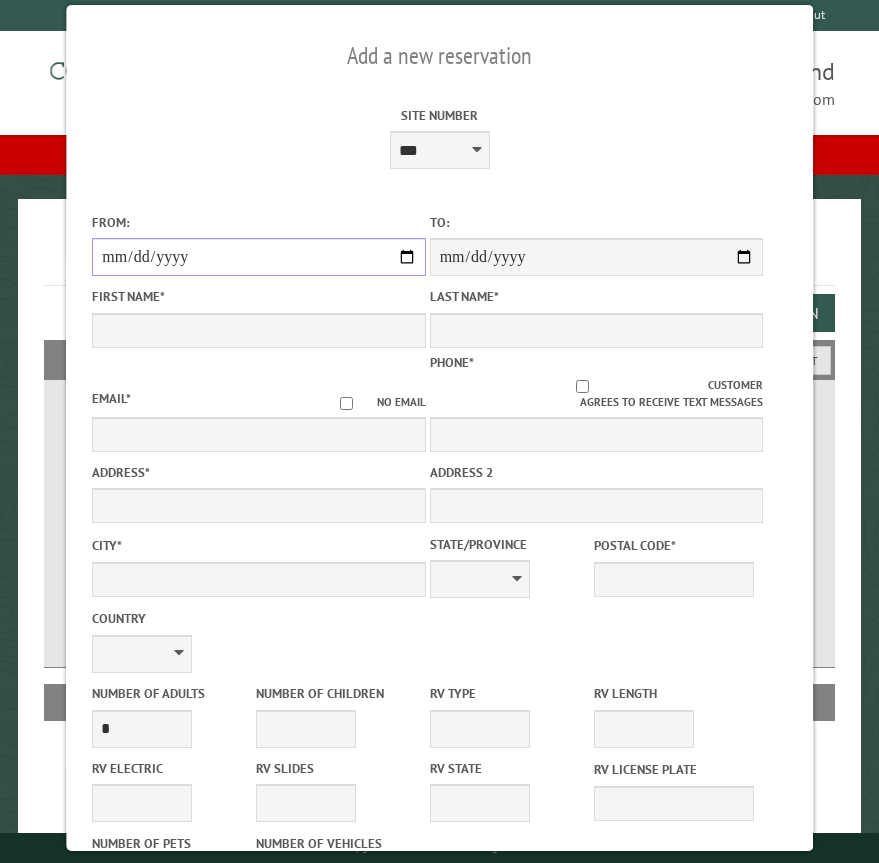 click on "From:" at bounding box center [258, 257] 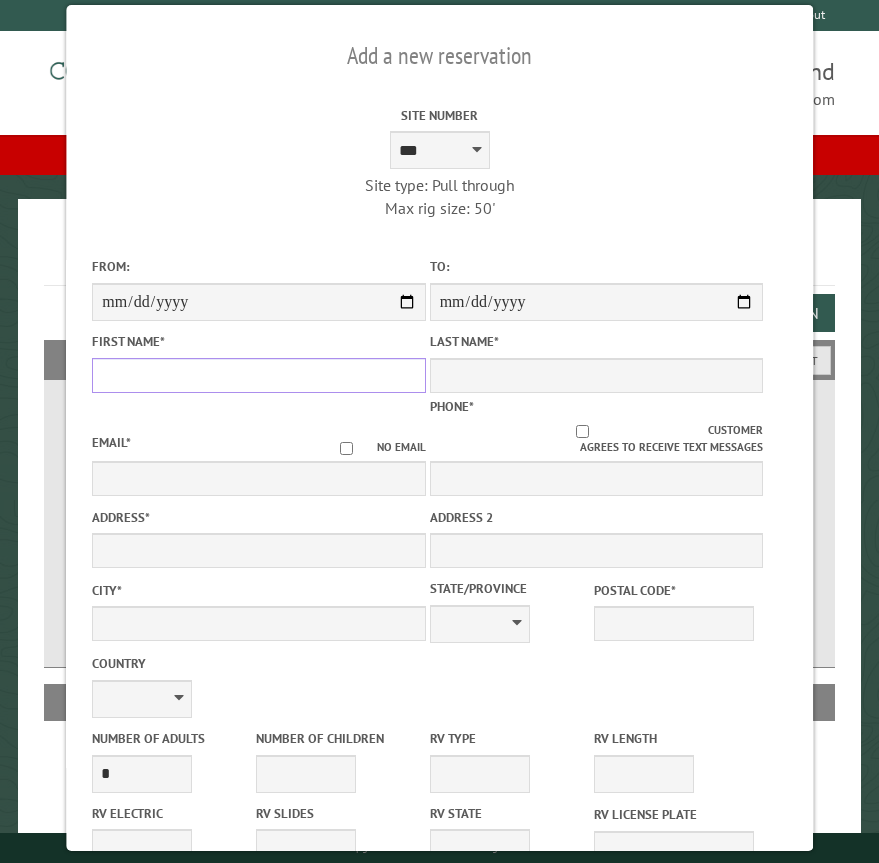 click on "First Name *" at bounding box center (258, 375) 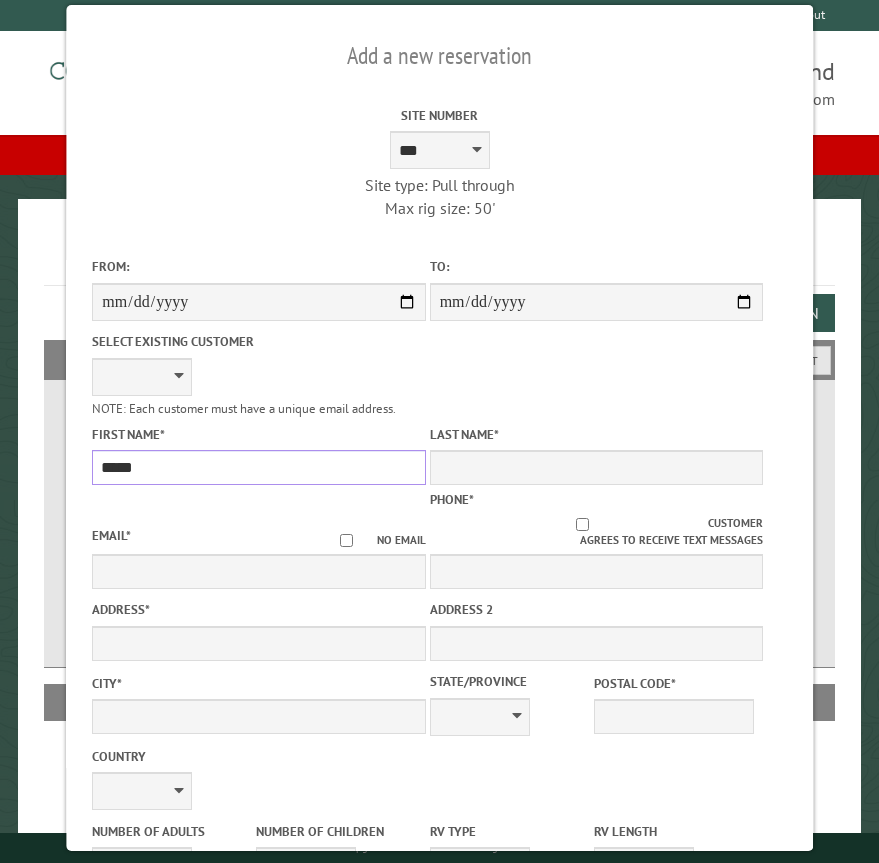 type on "*****" 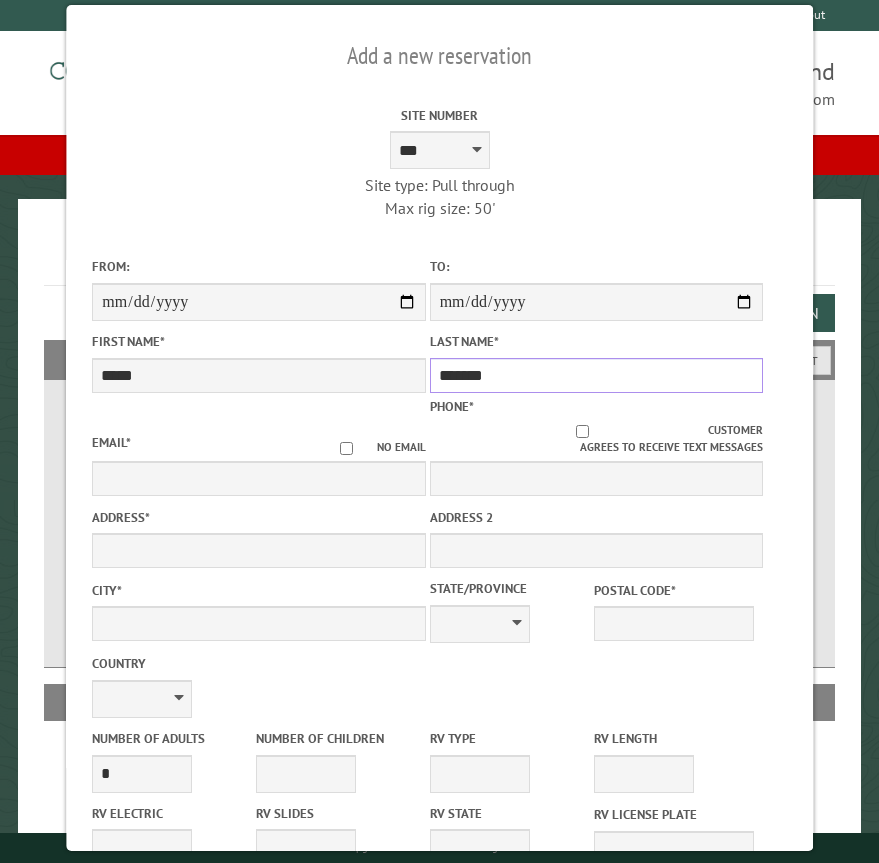 type on "*******" 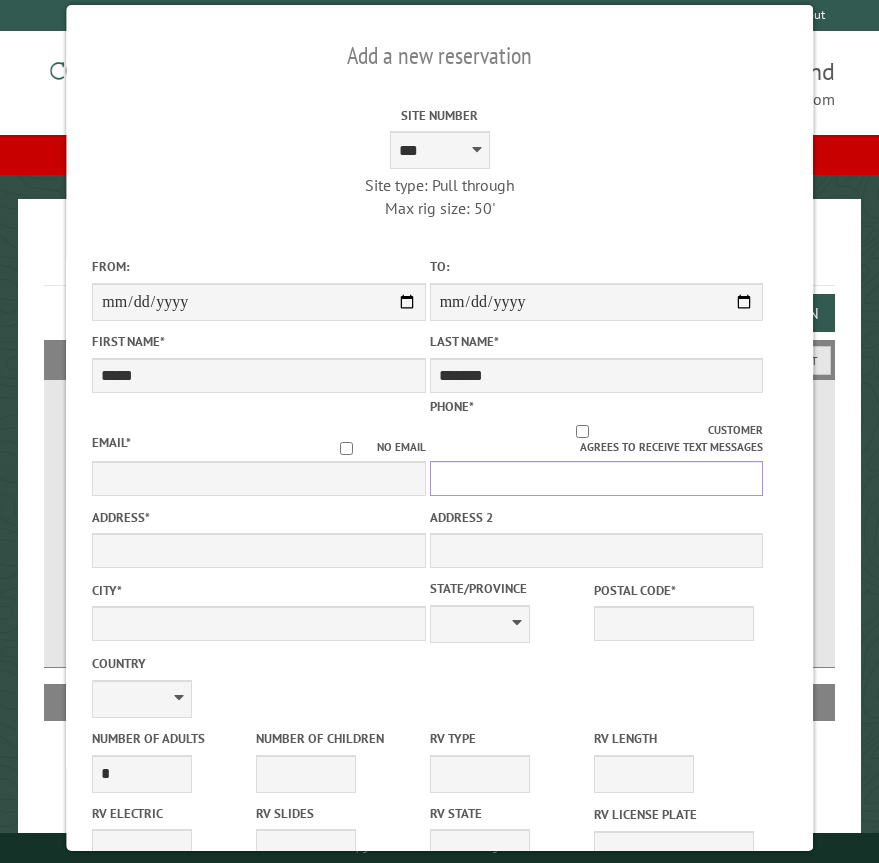 click on "Phone *" at bounding box center [596, 478] 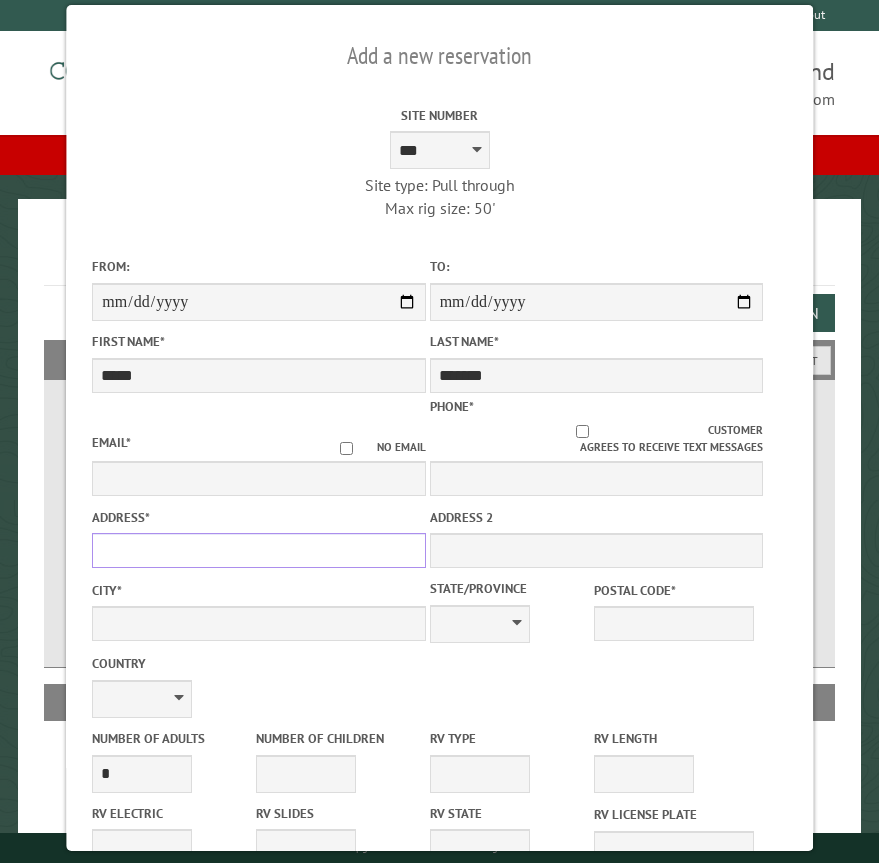 click on "Address *" at bounding box center (258, 550) 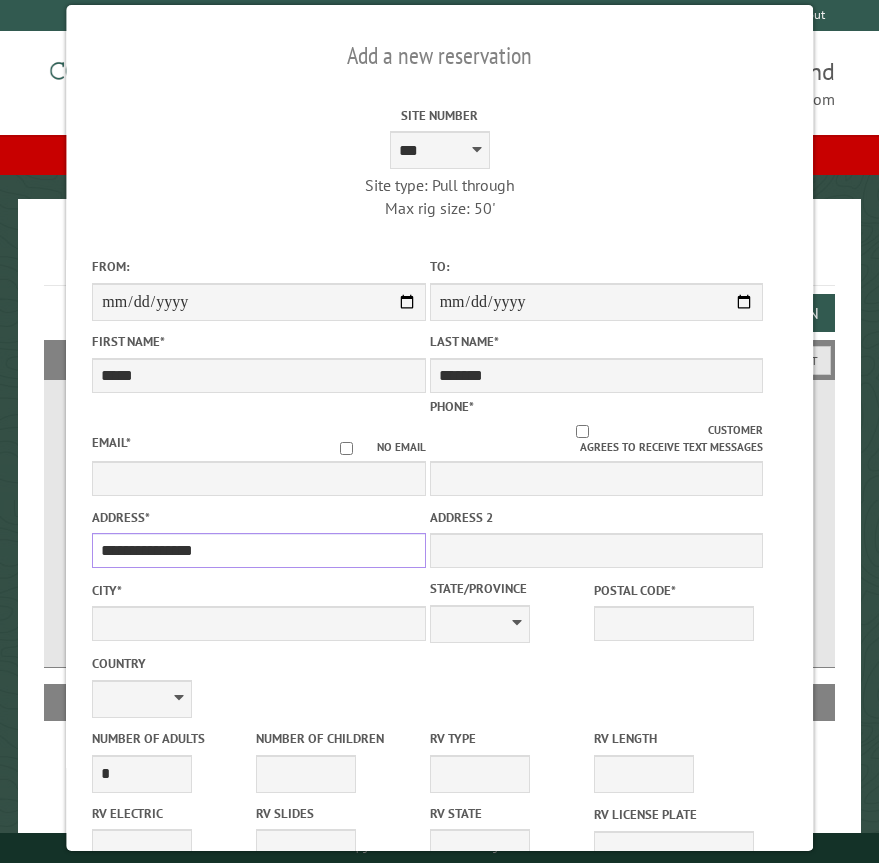 type on "**********" 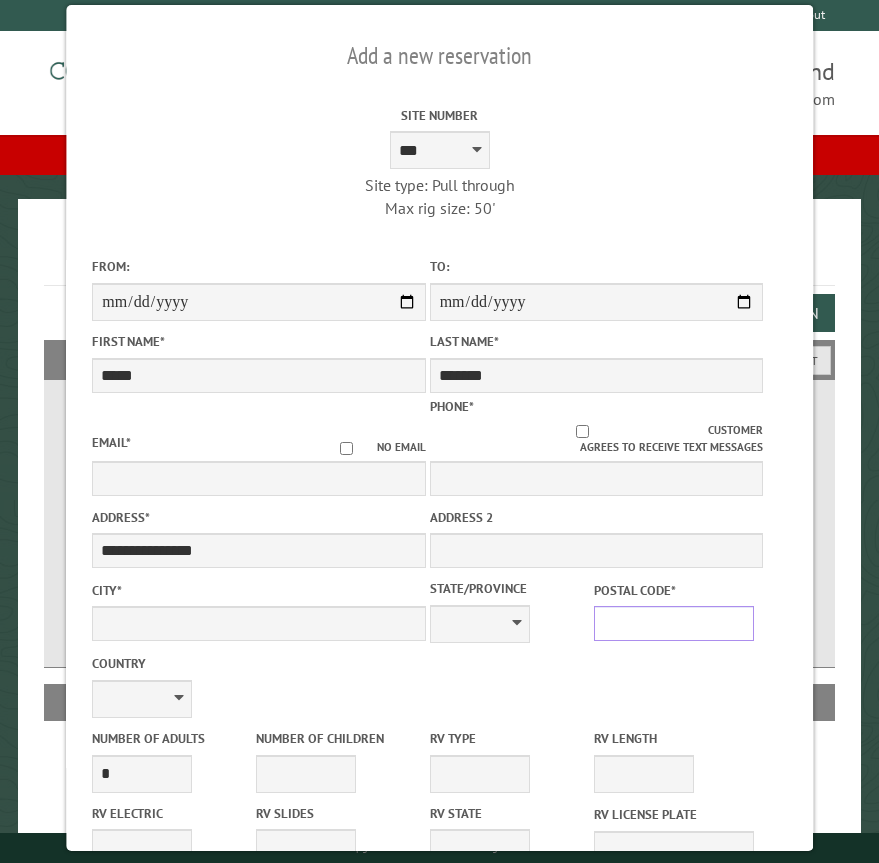 click on "Postal Code *" at bounding box center [674, 623] 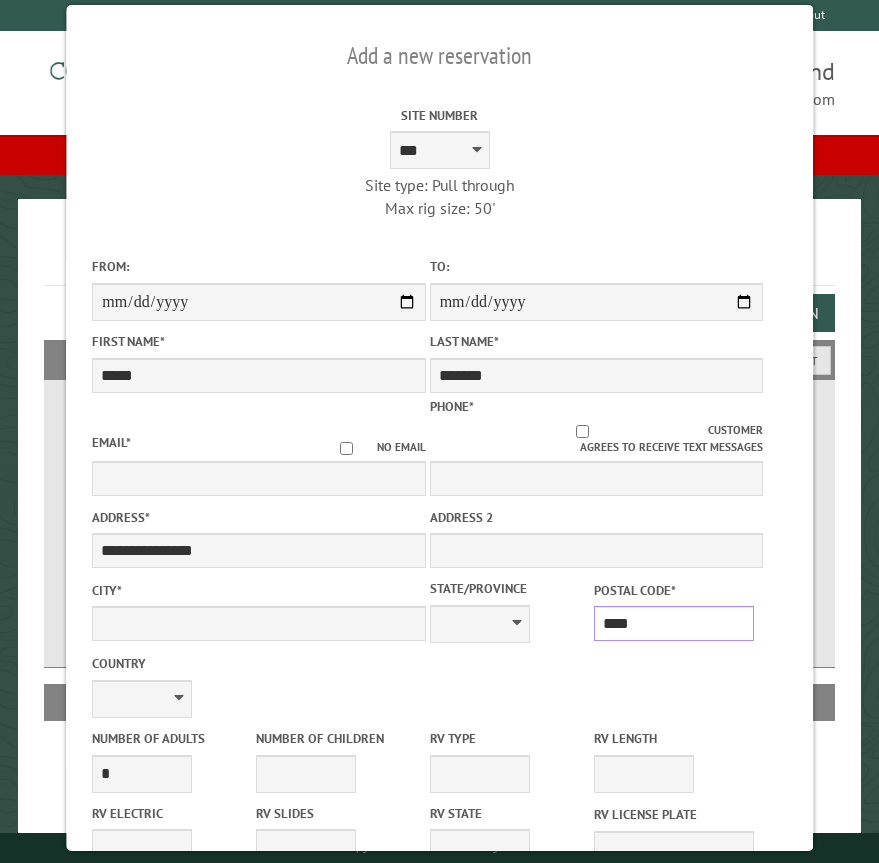 type on "*****" 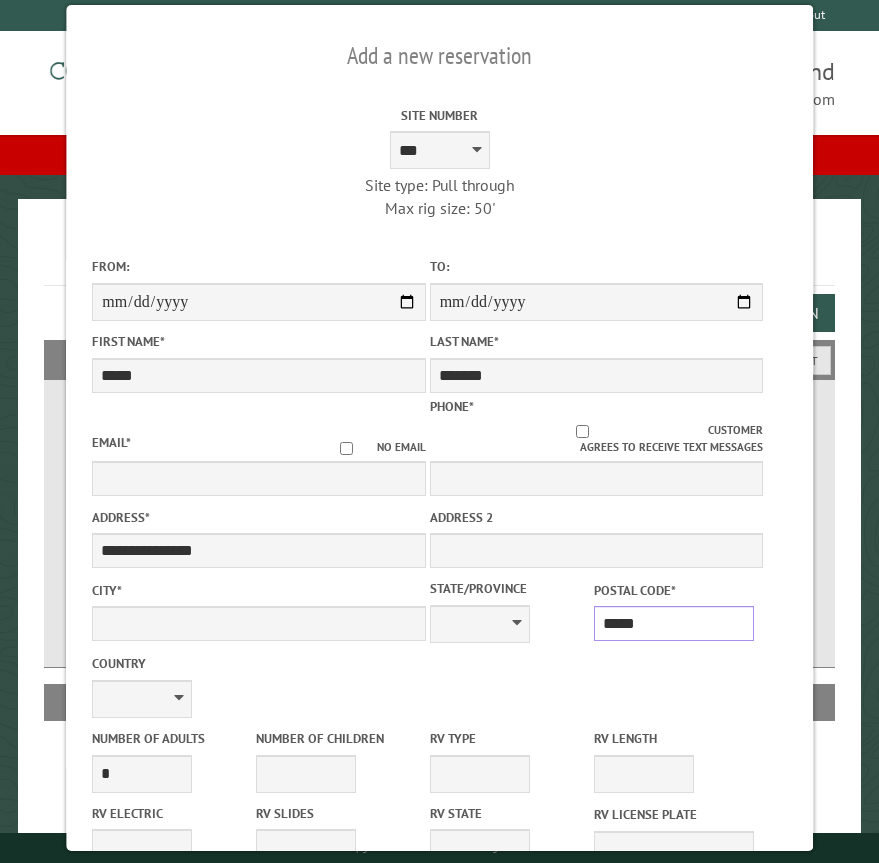 type on "**********" 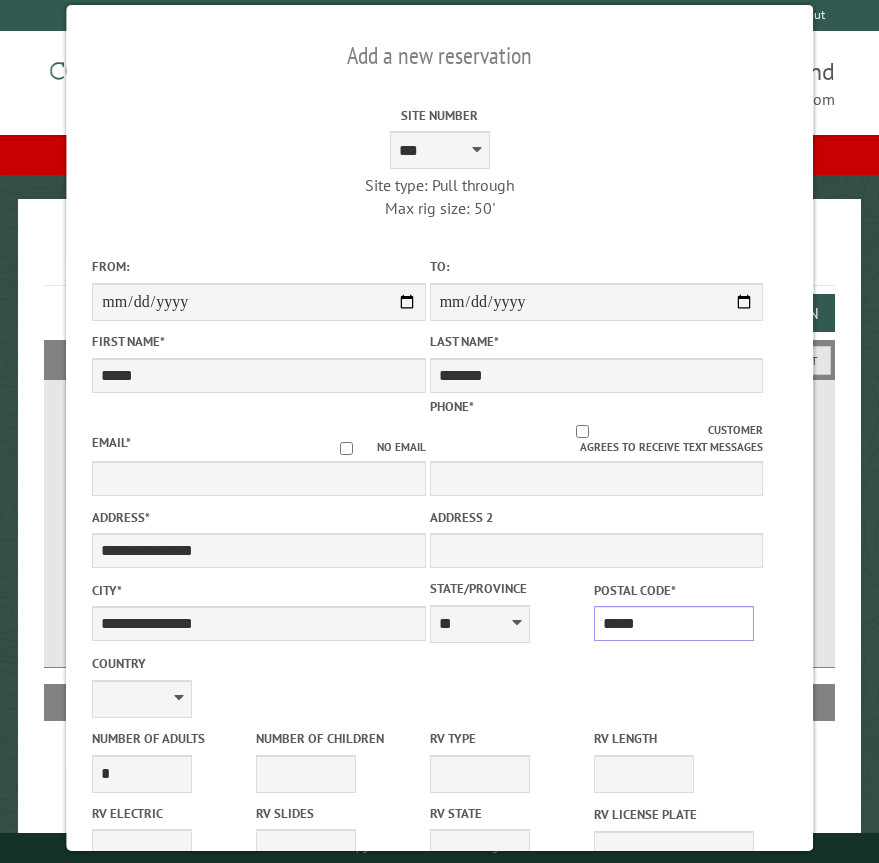 type on "*****" 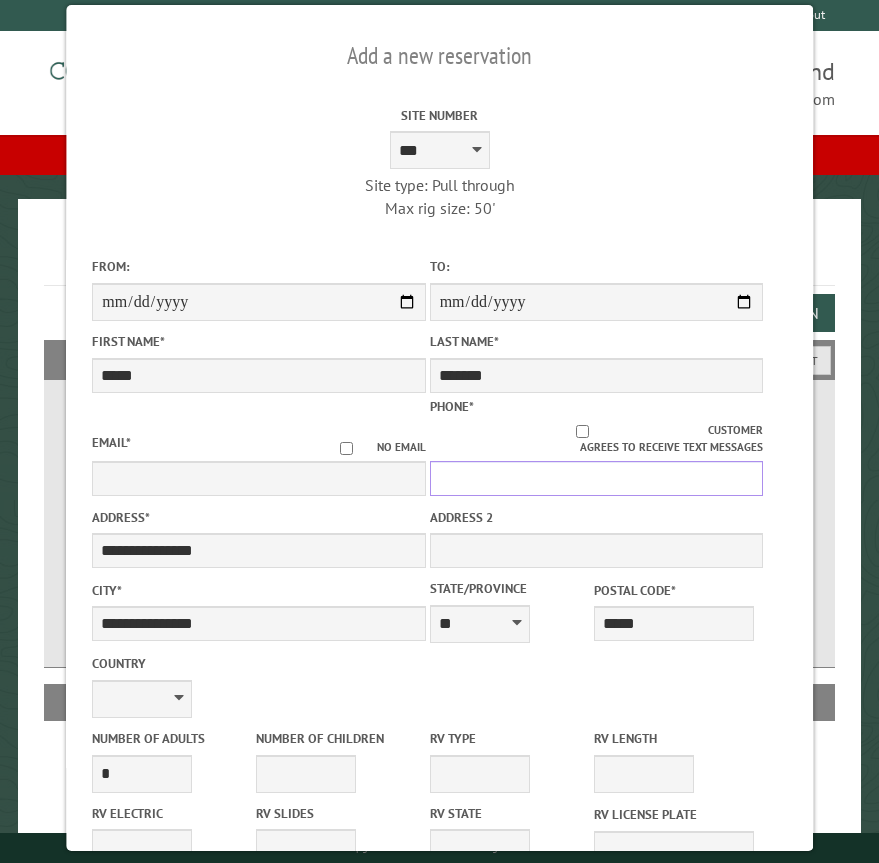 click on "Phone *" at bounding box center [596, 478] 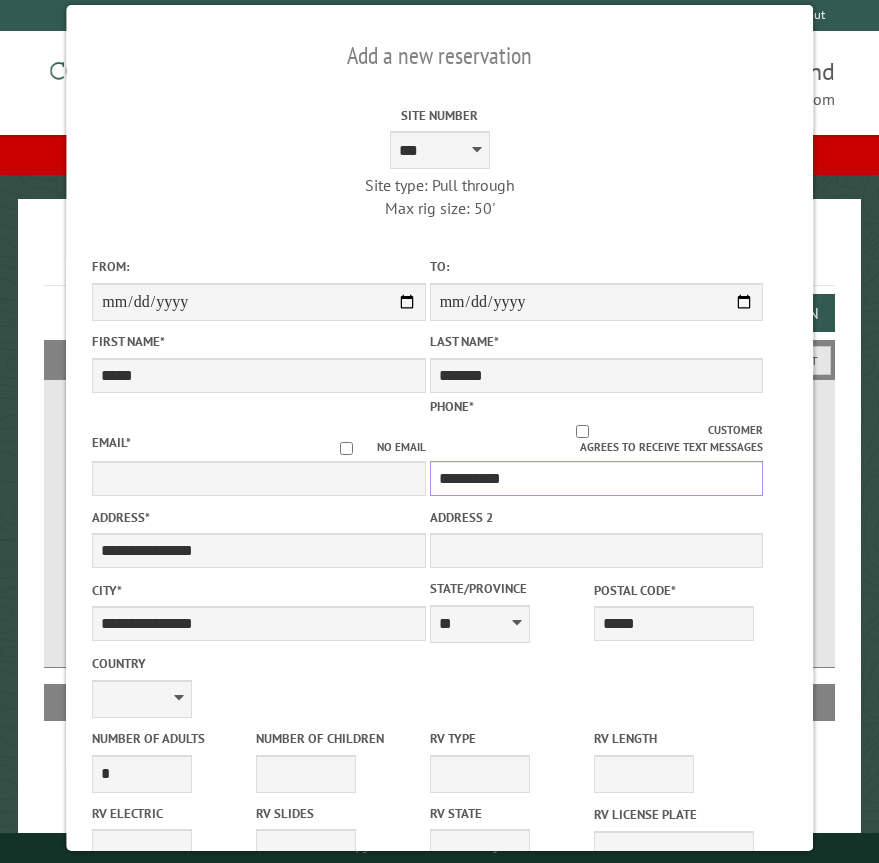 type on "**********" 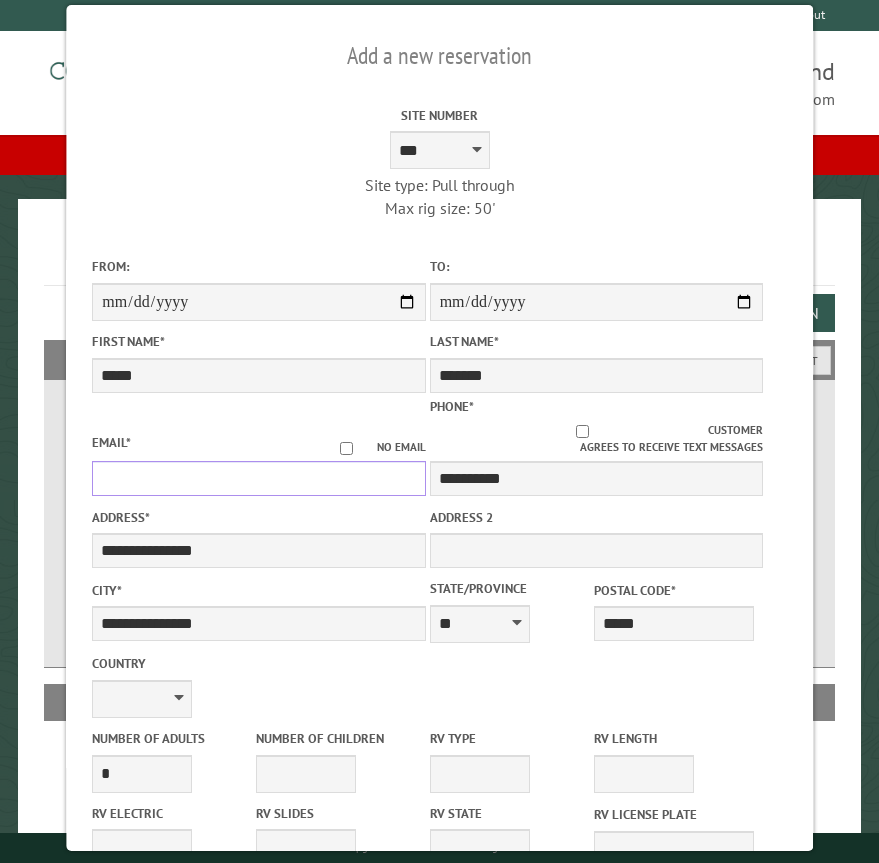 click on "Email *" at bounding box center [258, 478] 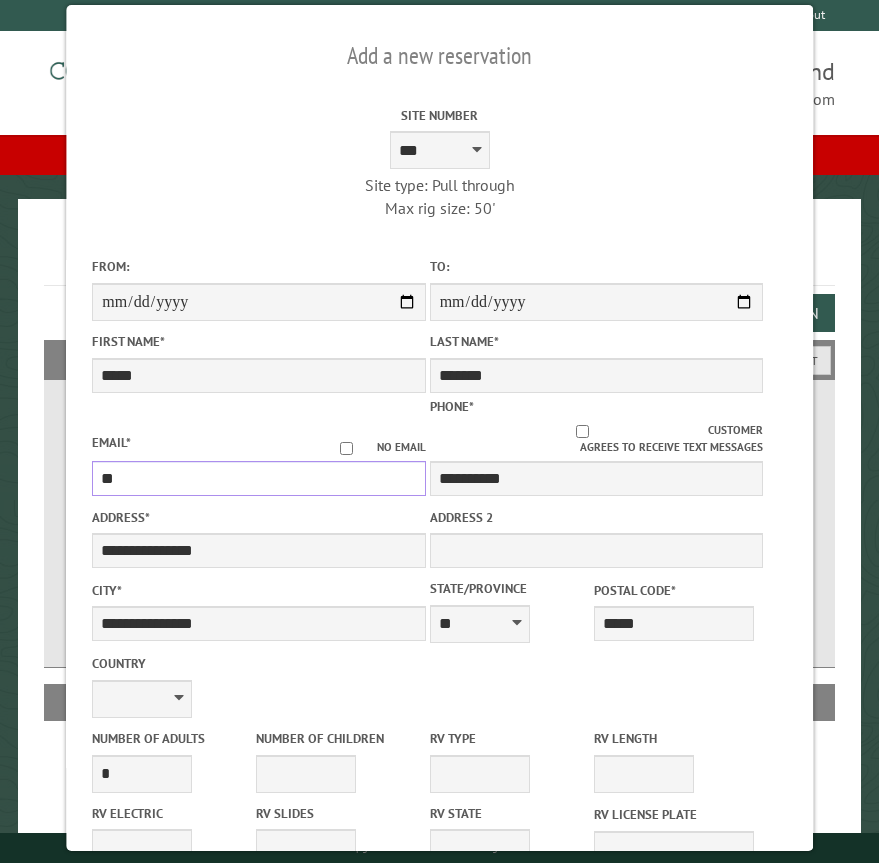type on "*" 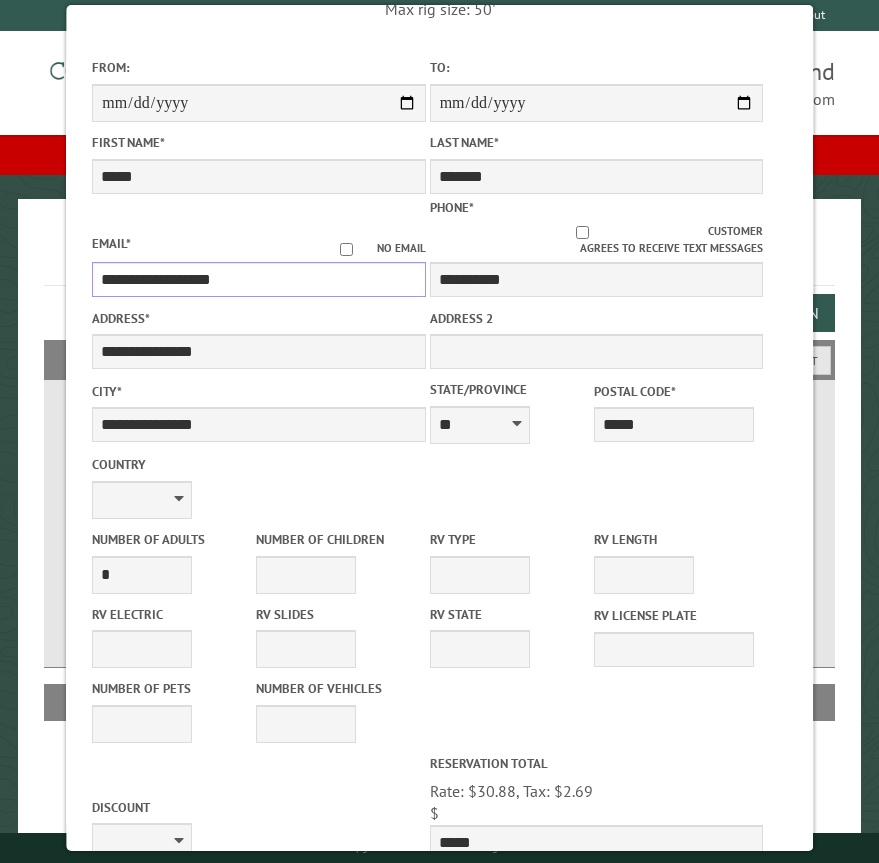 scroll, scrollTop: 200, scrollLeft: 0, axis: vertical 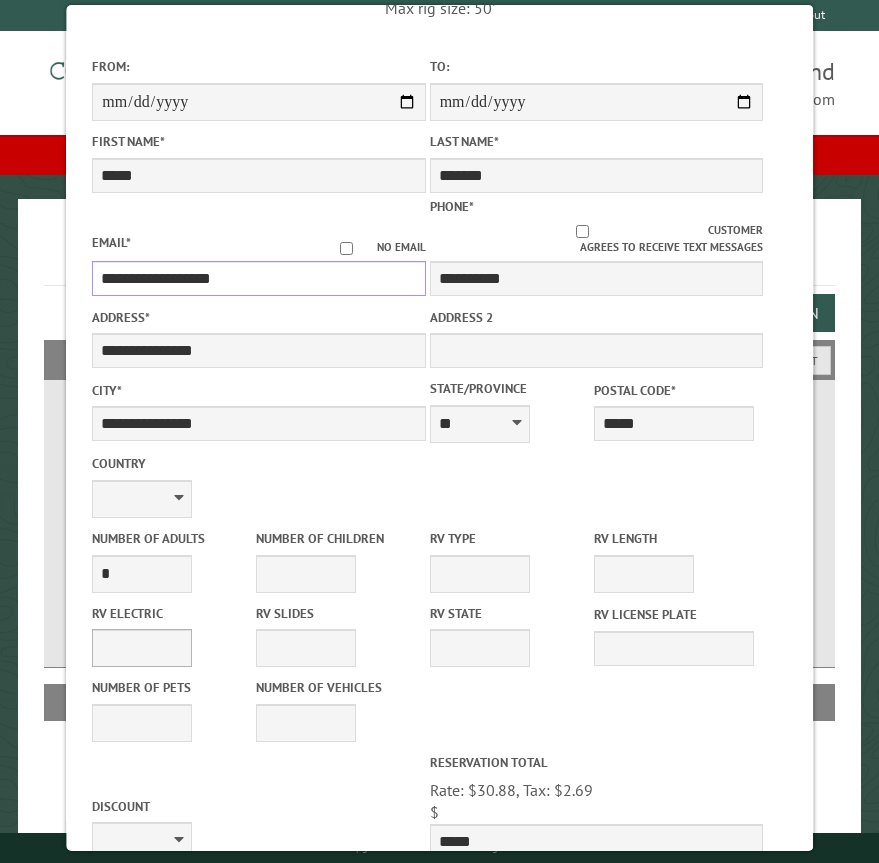 type on "**********" 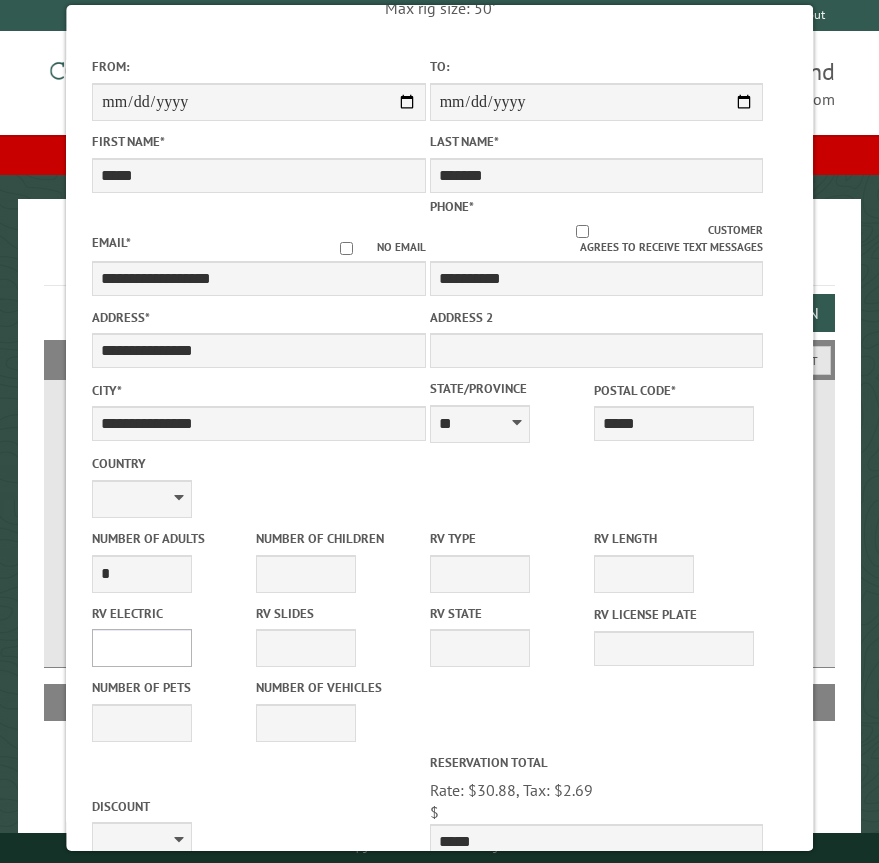 click on "**** *** *** ***" at bounding box center (142, 648) 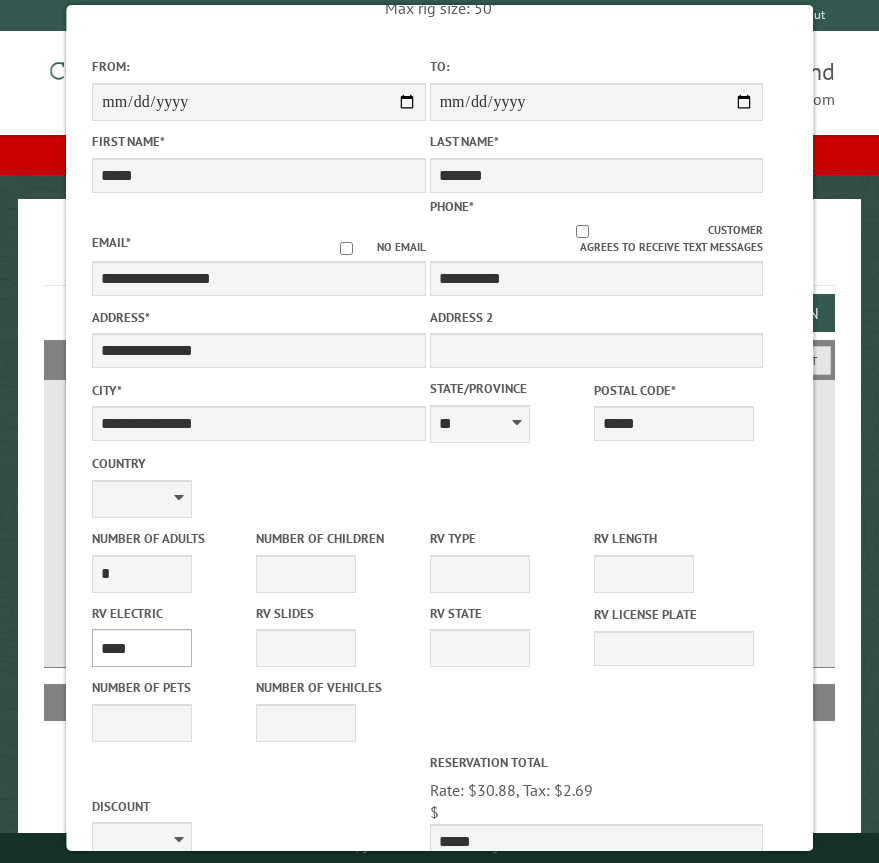 click on "**** *** *** ***" at bounding box center (142, 648) 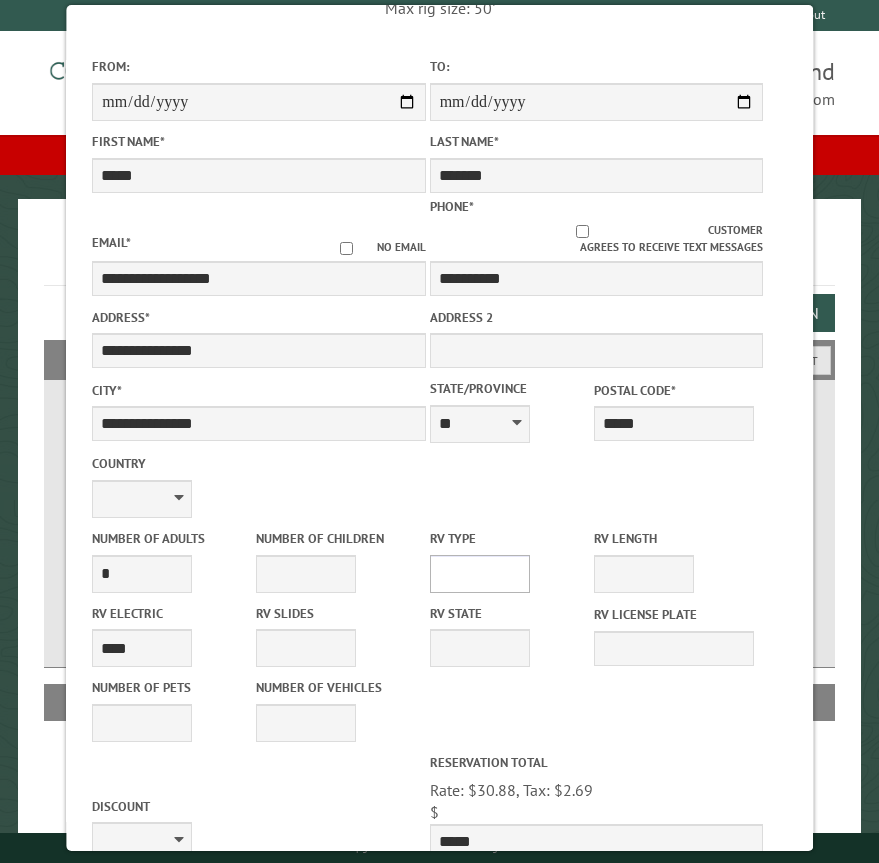 click on "**********" at bounding box center [480, 574] 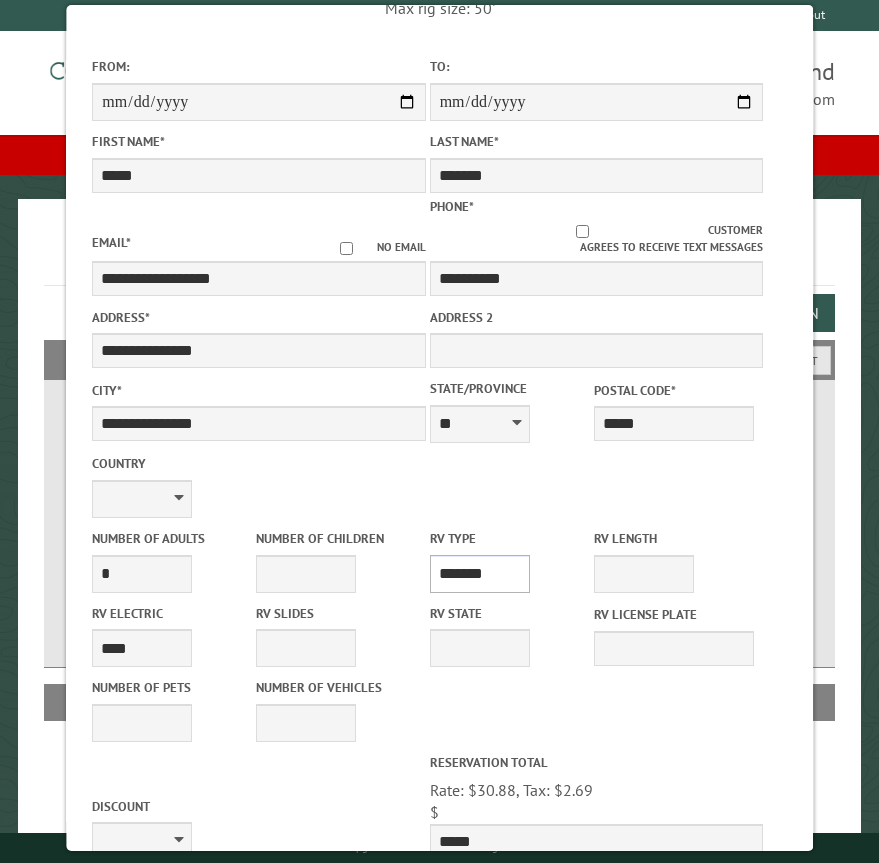 click on "**********" at bounding box center (480, 574) 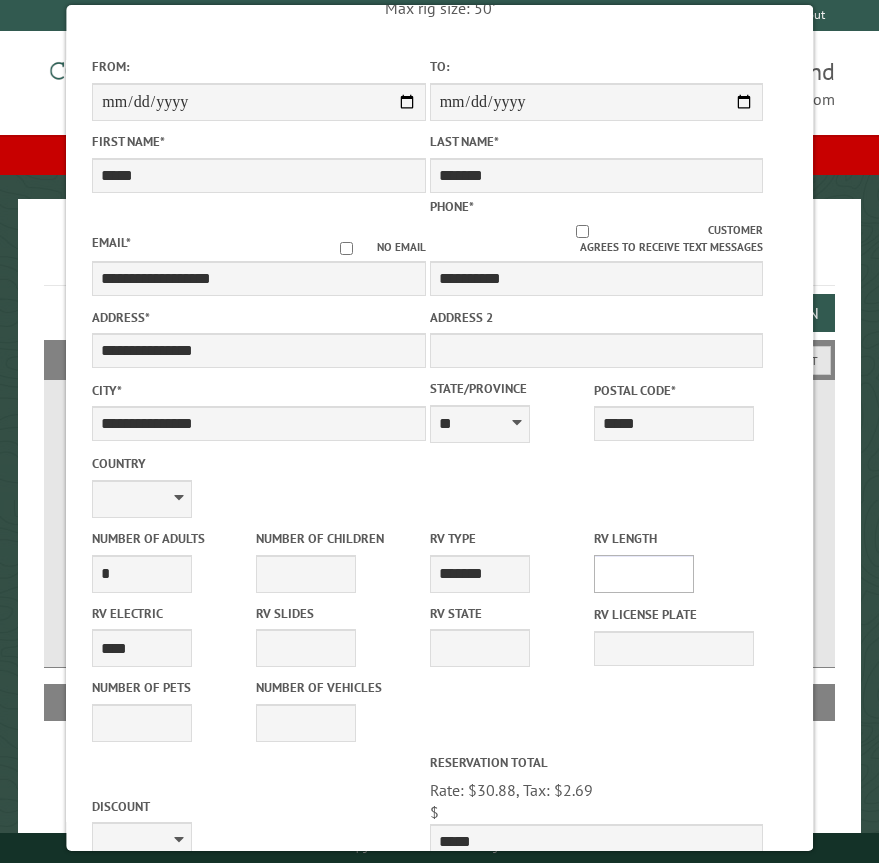 click on "* ** ** ** ** ** ** ** ** ** ** **" at bounding box center (644, 574) 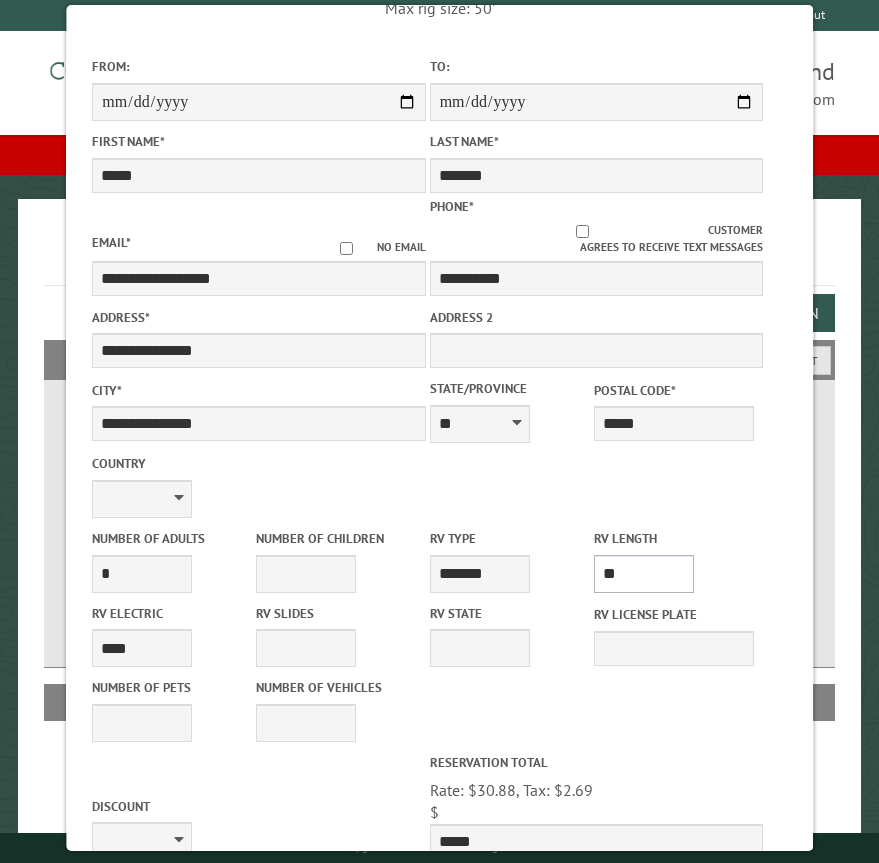 click on "* ** ** ** ** ** ** ** ** ** ** **" at bounding box center (644, 574) 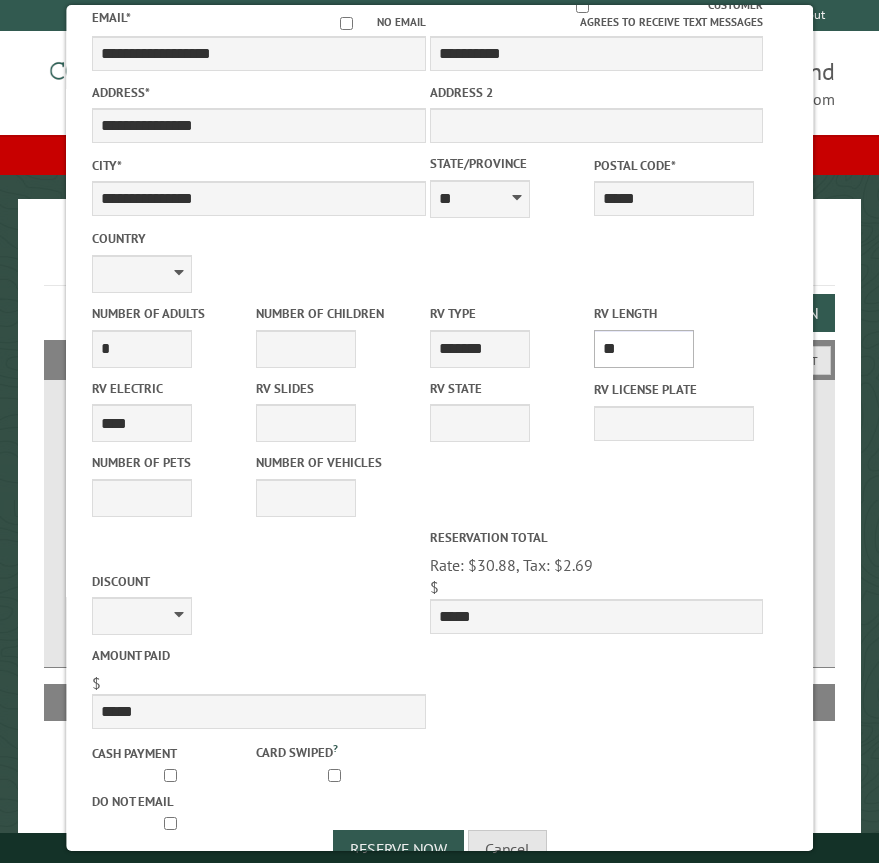 scroll, scrollTop: 467, scrollLeft: 0, axis: vertical 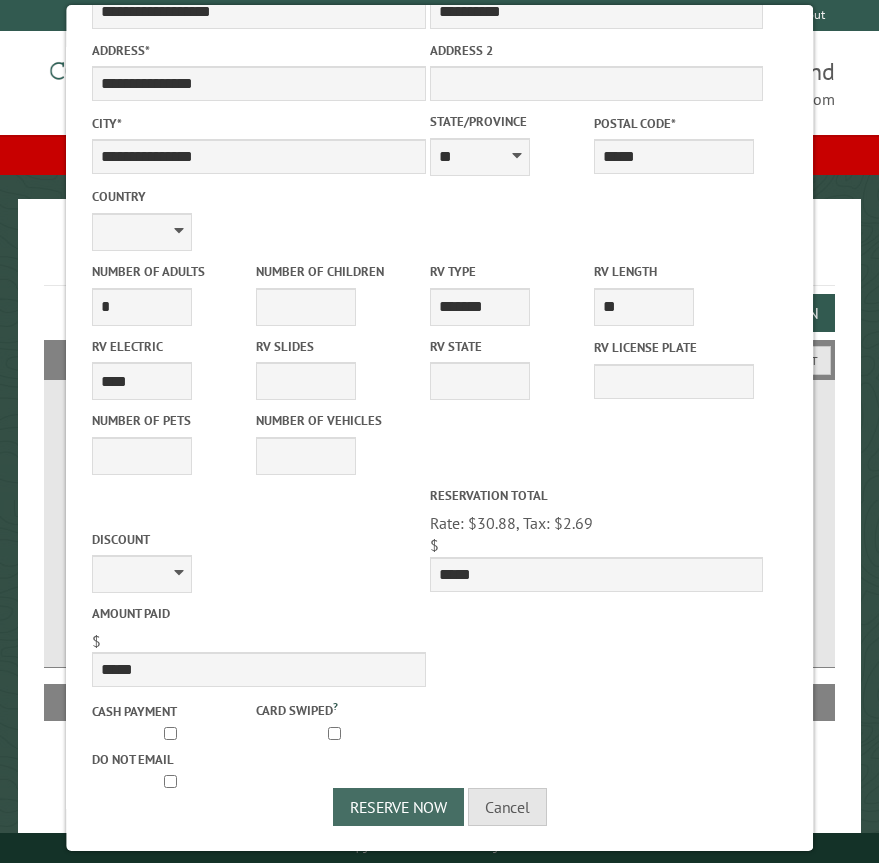 click on "Reserve Now" at bounding box center [397, 807] 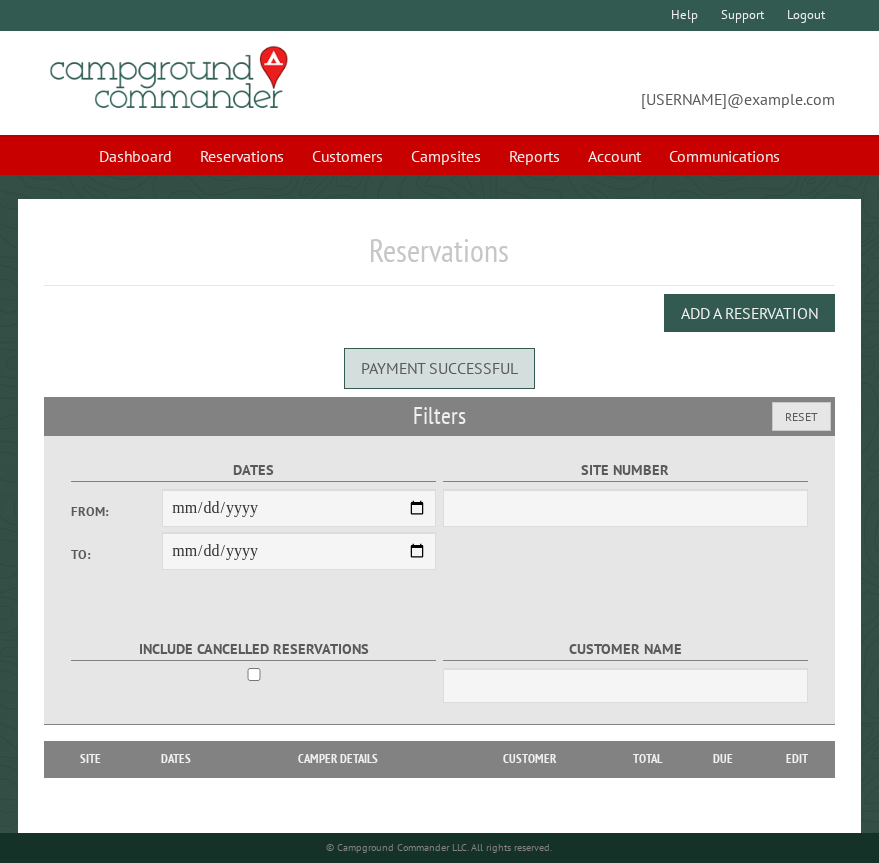 scroll, scrollTop: 0, scrollLeft: 0, axis: both 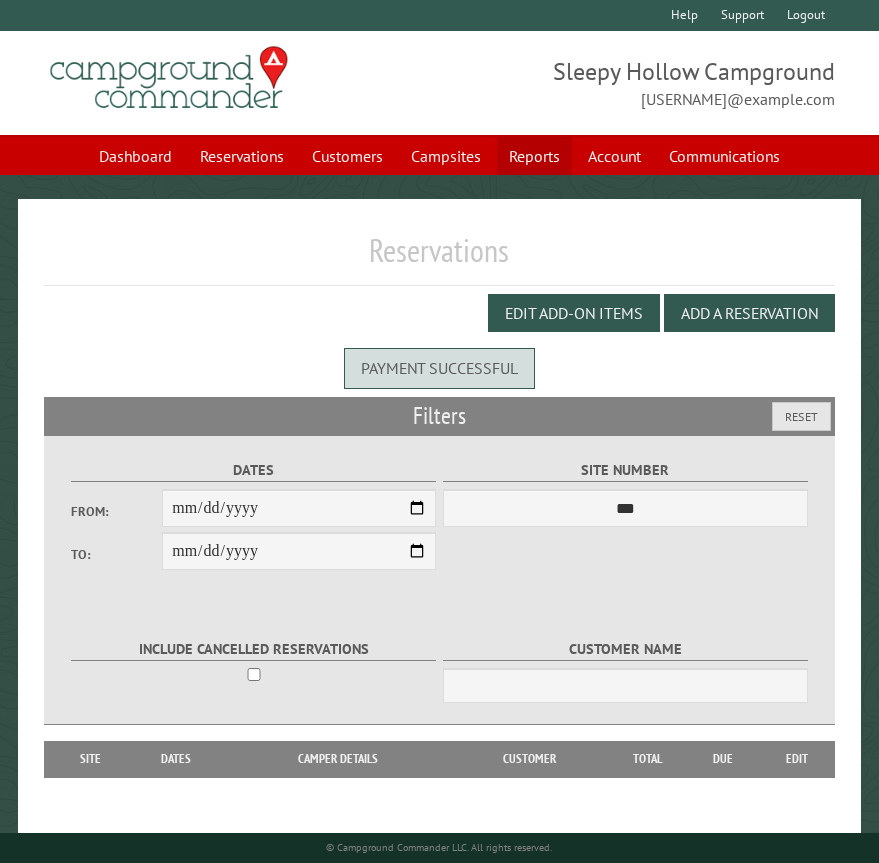 click on "Reports" at bounding box center (534, 156) 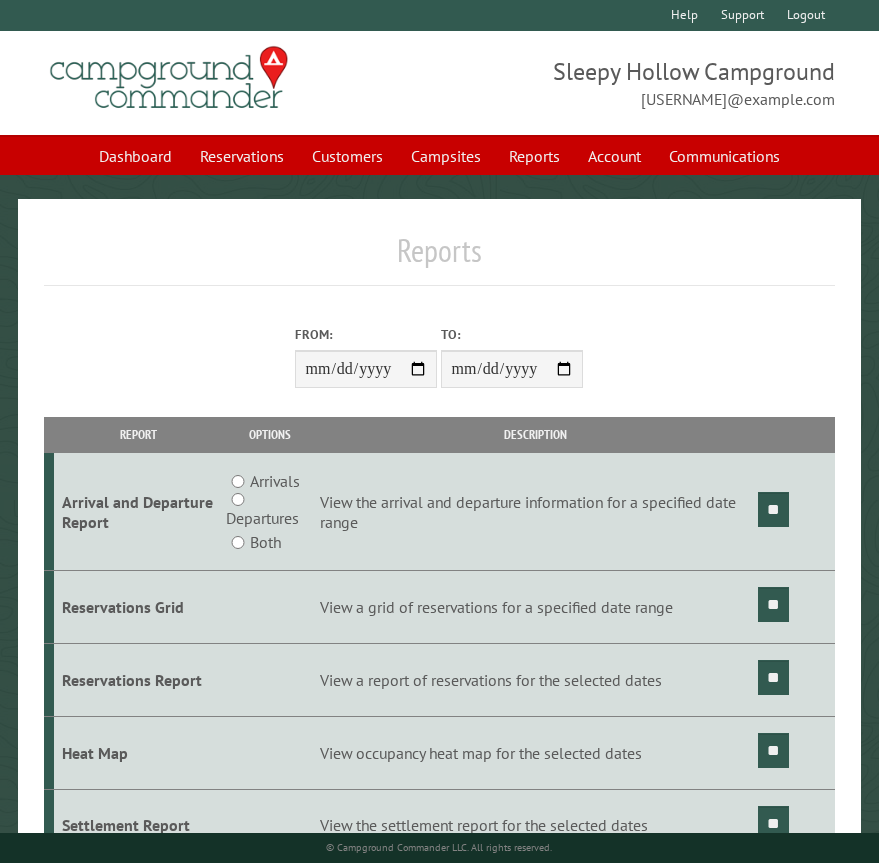 scroll, scrollTop: 0, scrollLeft: 0, axis: both 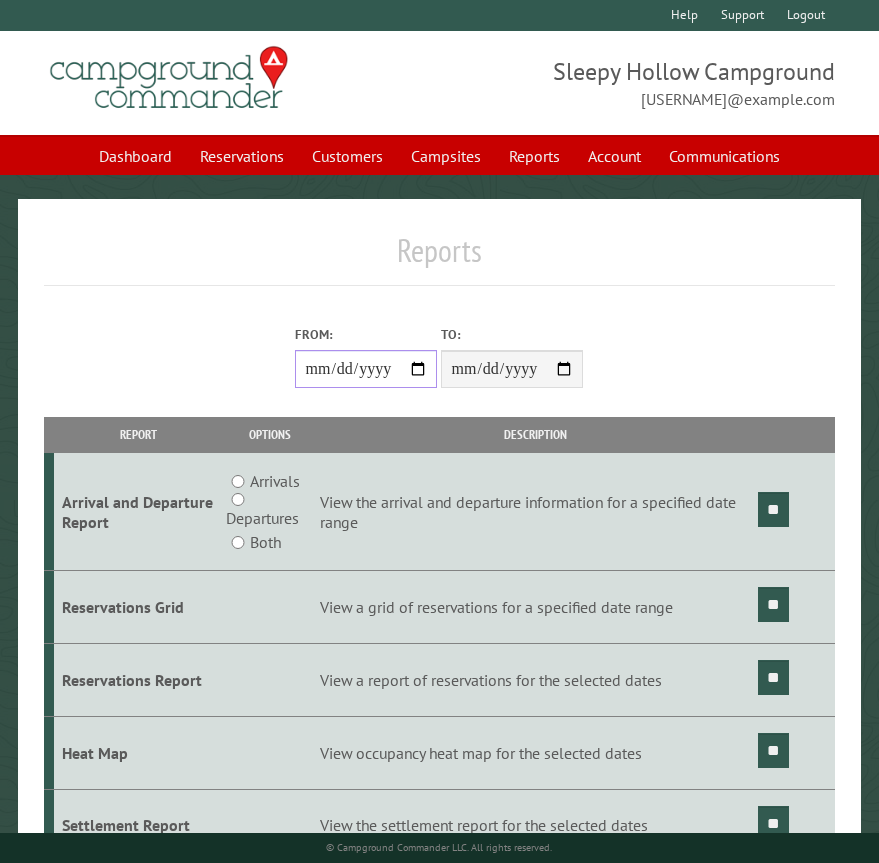 click on "From:" at bounding box center (366, 369) 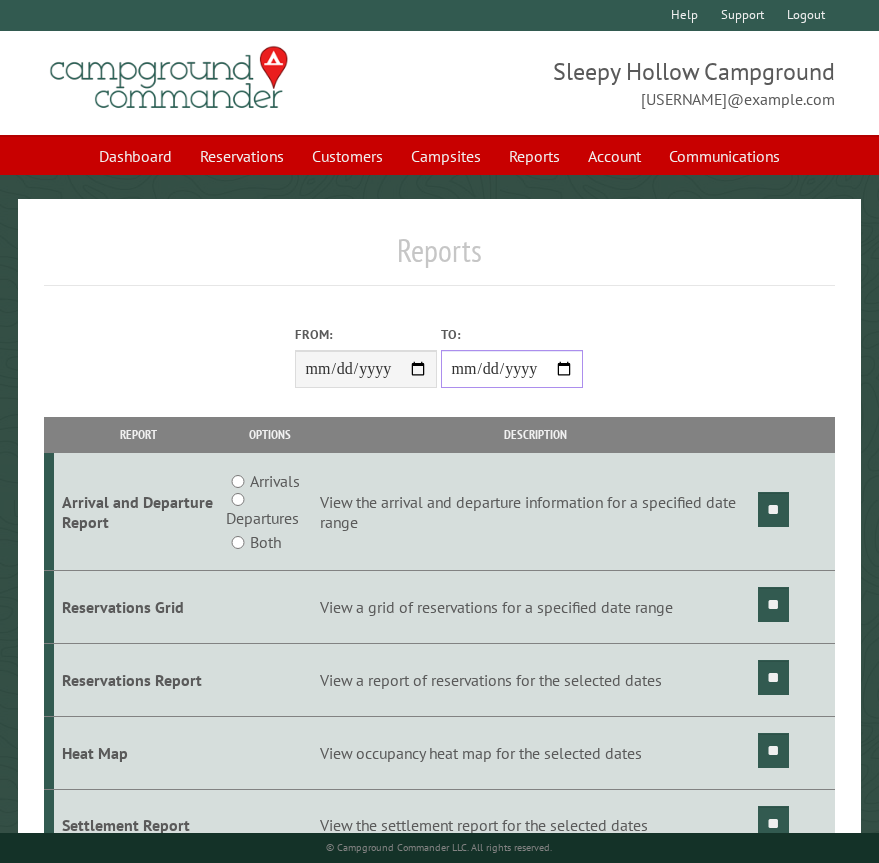 click on "**********" at bounding box center (512, 369) 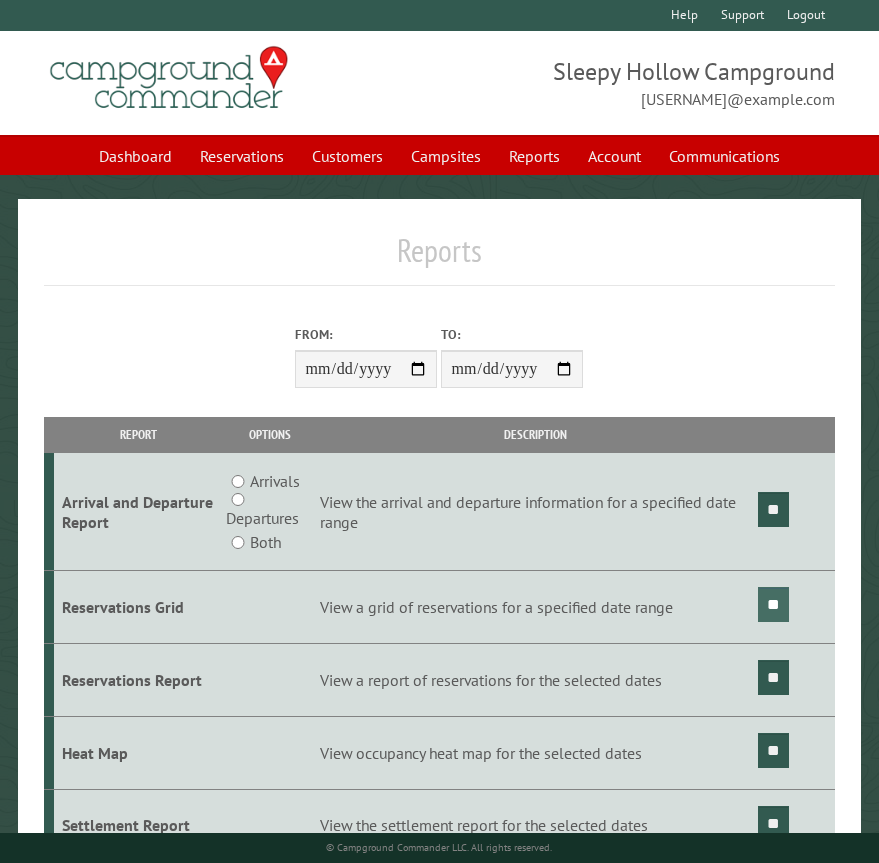 click on "**" at bounding box center (773, 604) 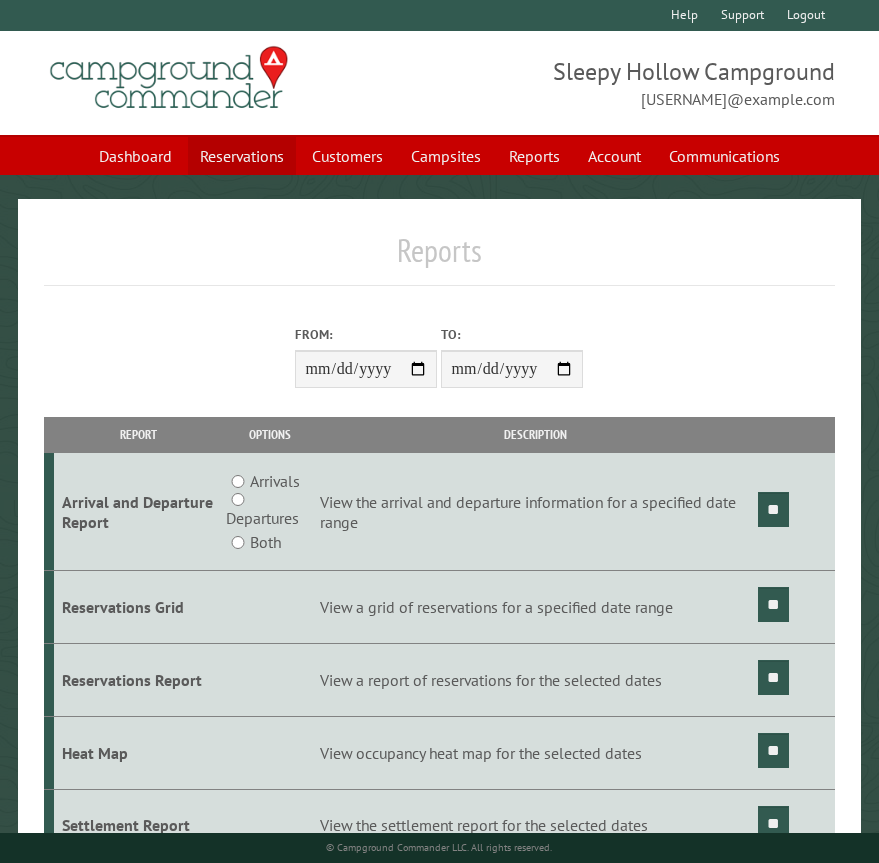 click on "Reservations" at bounding box center (242, 156) 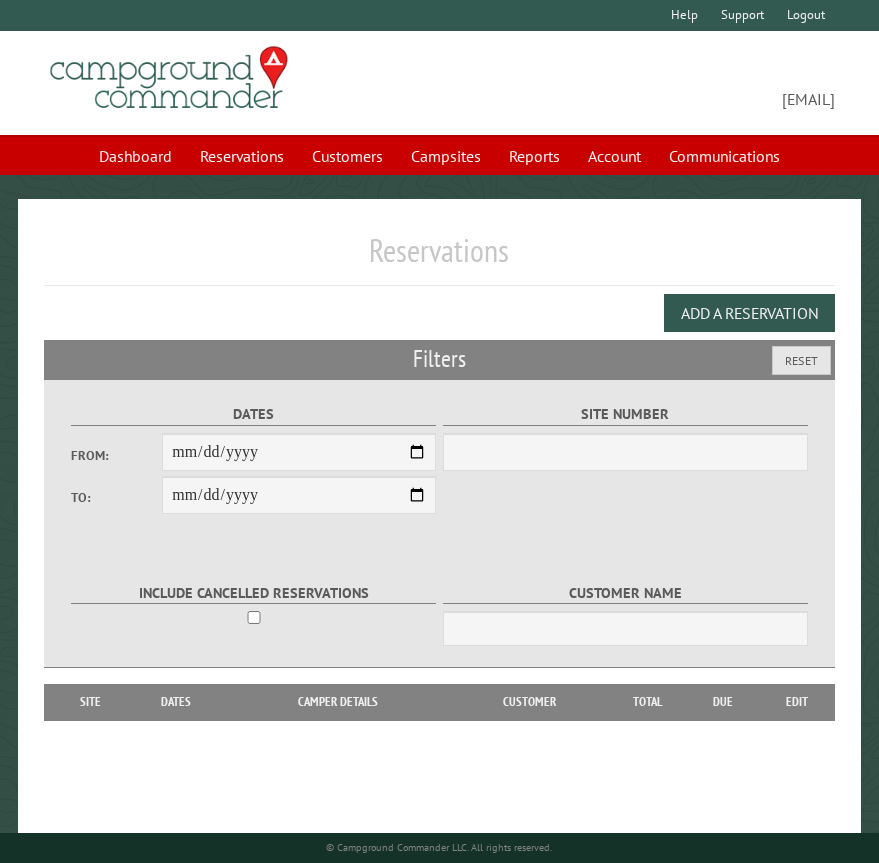 scroll, scrollTop: 0, scrollLeft: 0, axis: both 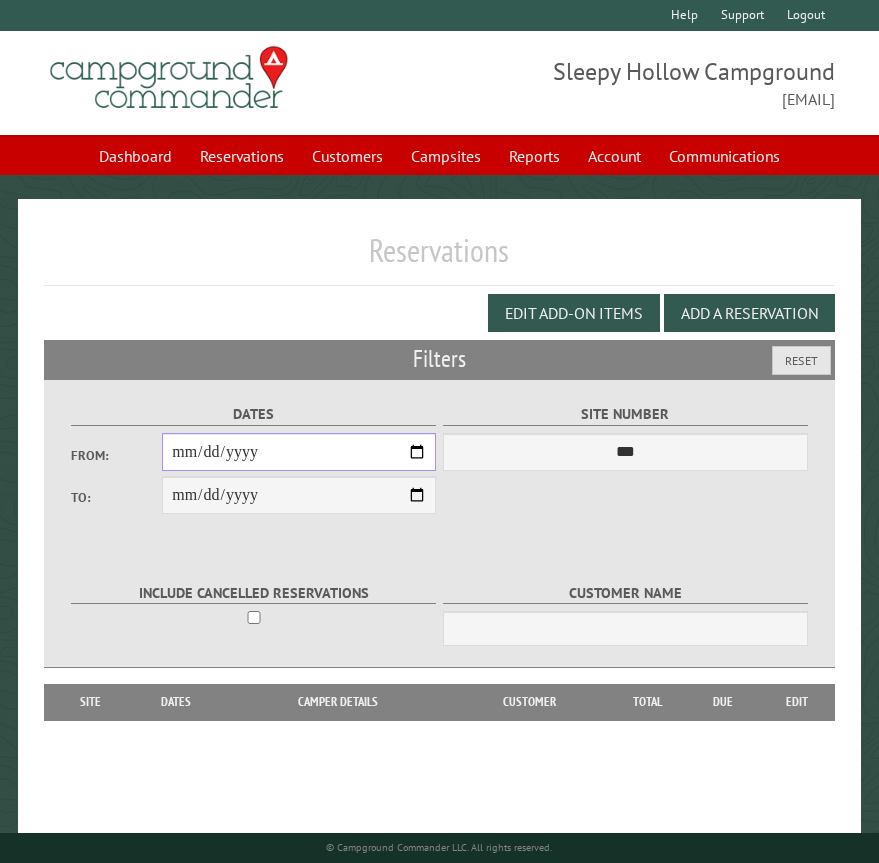 click on "From:" at bounding box center [299, 452] 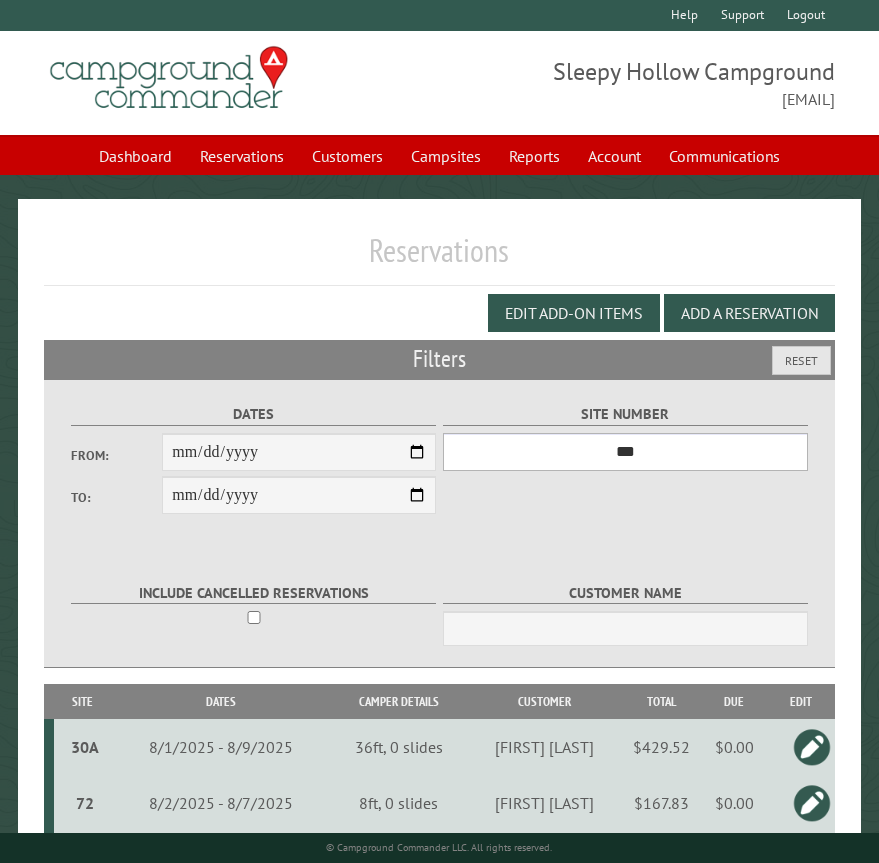click on "*** * * * * * * * * * ** *** *** ** ** ** ** ** ** ** ** ** ** *** *** ** ** ** ** ** ** ** ** ** ** *** *** ** ** ** ** ** ** ** ** *** *** ** ** ** ** ** ** *** *** ** ** ** ** ** *** ** ** ** ** ** ** ** ** ** ** ** ** ** ** ** ** ** ** ** ** ** ** ** ** **" at bounding box center (625, 452) 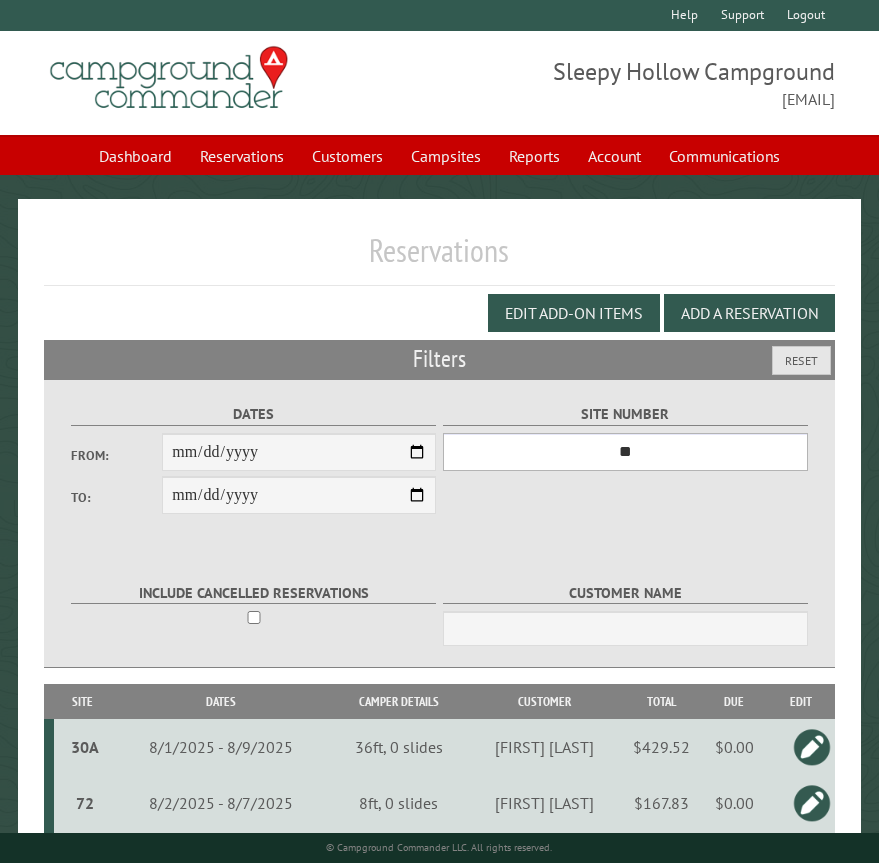 click on "*** * * * * * * * * * ** *** *** ** ** ** ** ** ** ** ** ** ** *** *** ** ** ** ** ** ** ** ** ** ** *** *** ** ** ** ** ** ** ** ** *** *** ** ** ** ** ** ** *** *** ** ** ** ** ** *** ** ** ** ** ** ** ** ** ** ** ** ** ** ** ** ** ** ** ** ** ** ** ** ** **" at bounding box center (625, 452) 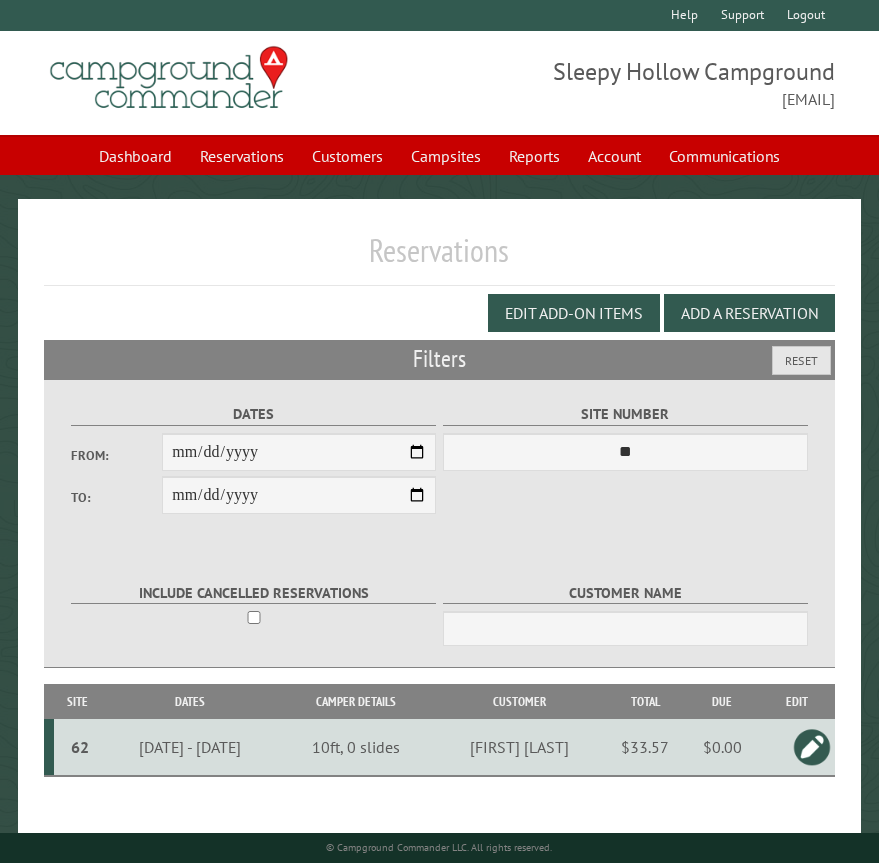 click at bounding box center [812, 747] 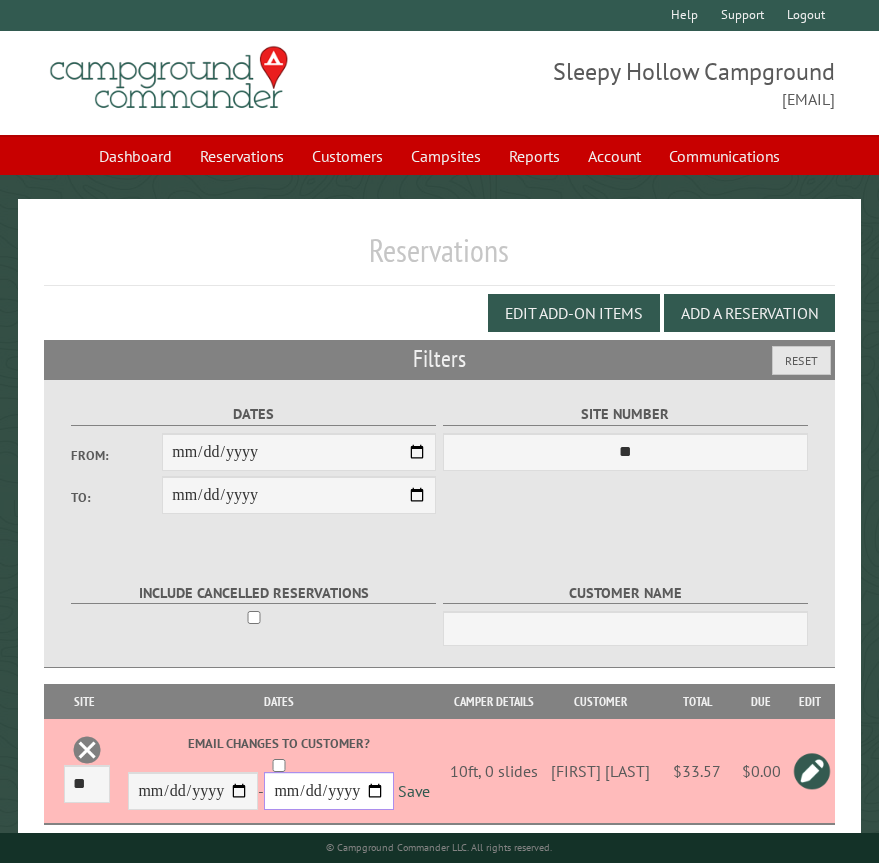 click on "**********" at bounding box center (329, 791) 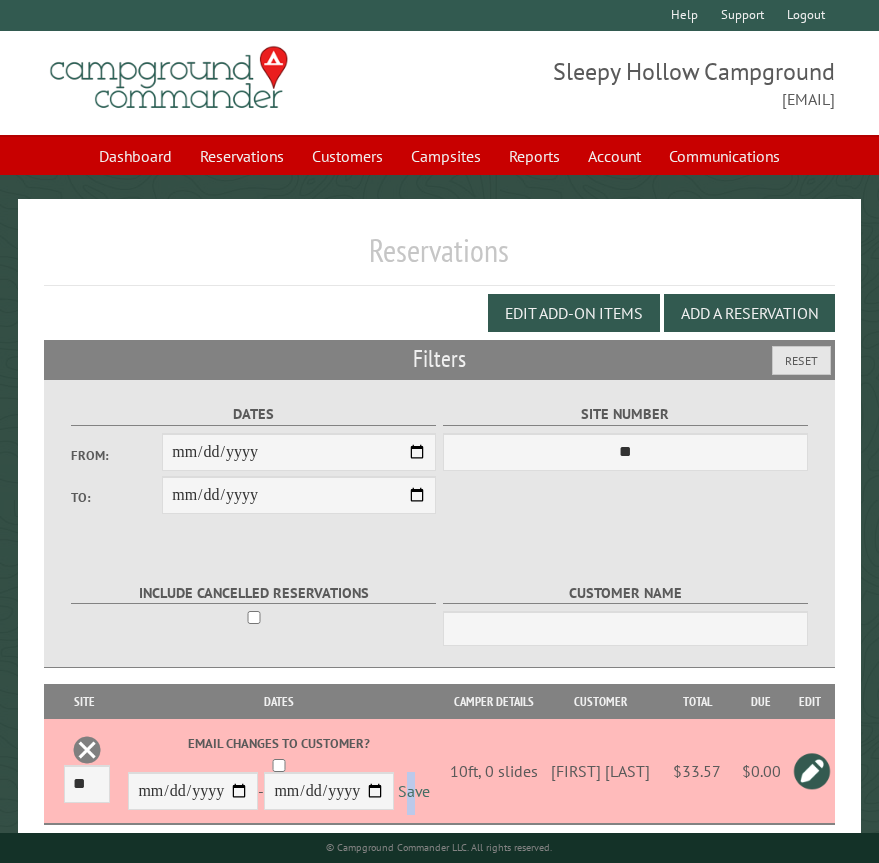click on "Save" at bounding box center (414, 792) 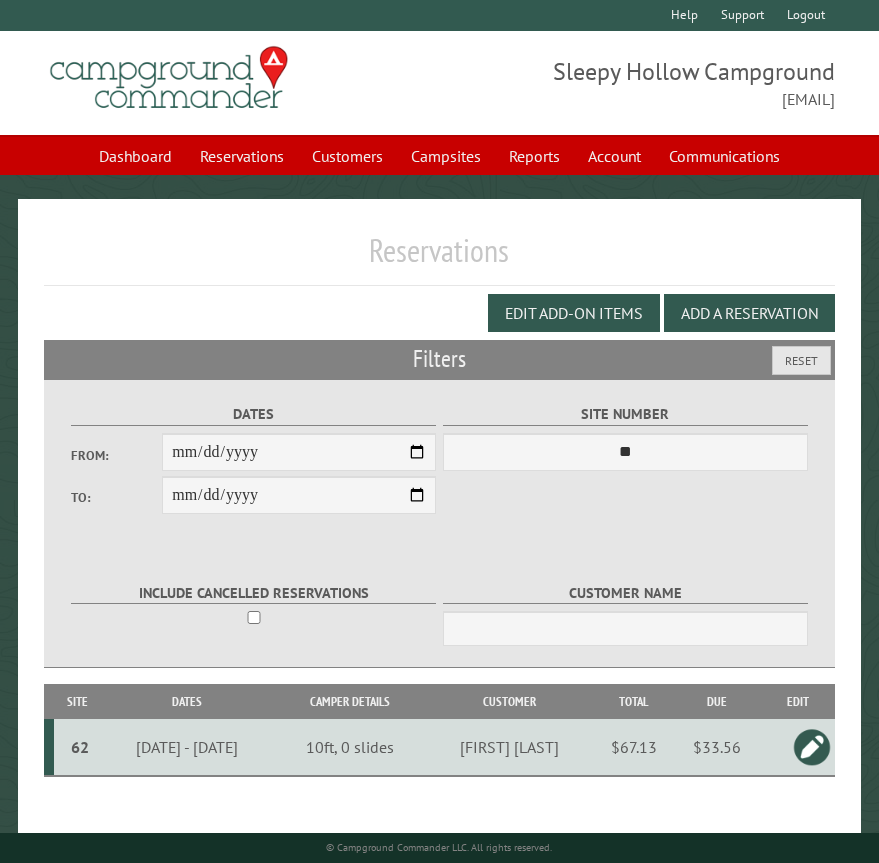 click at bounding box center [812, 747] 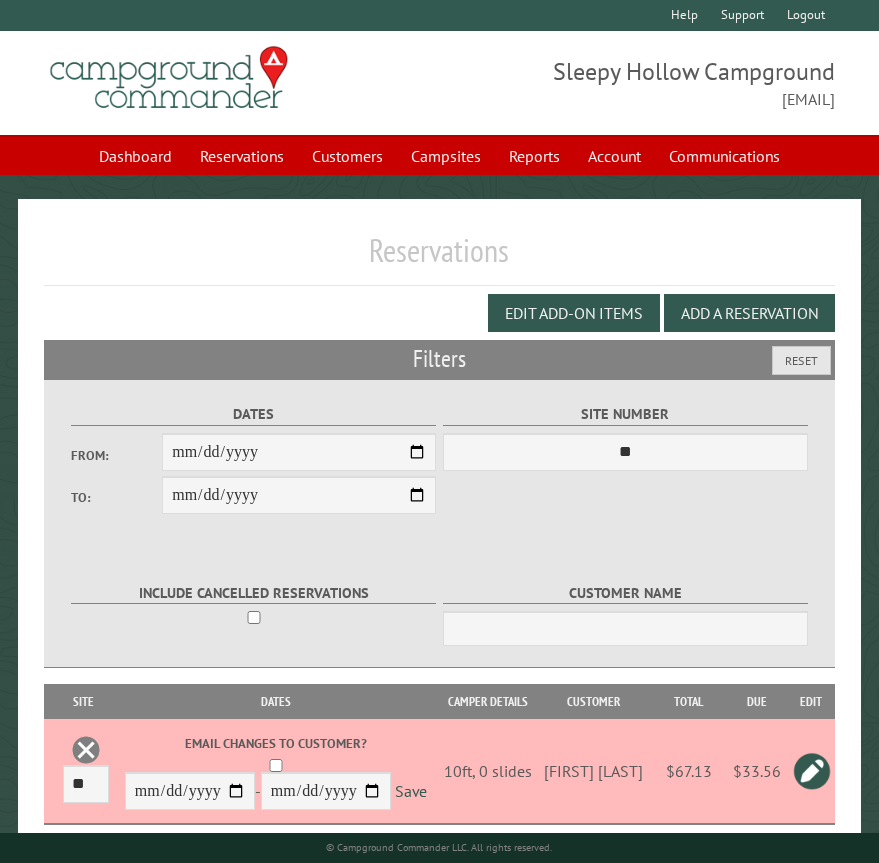click at bounding box center [812, 771] 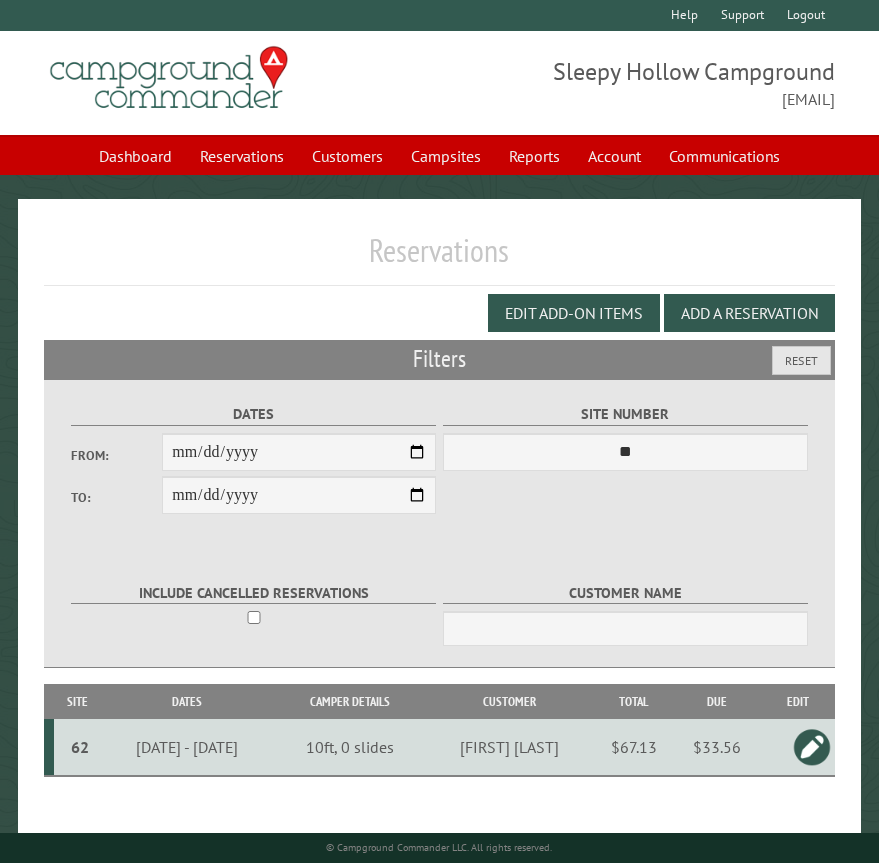 click on "62" at bounding box center [80, 747] 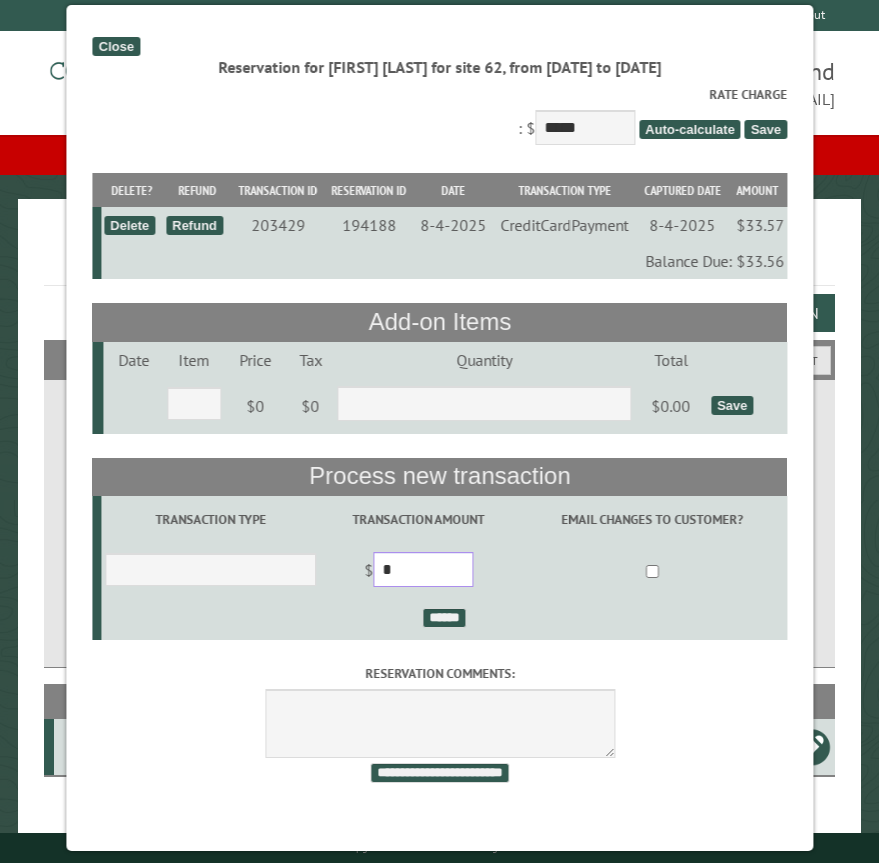 click on "*" at bounding box center (423, 569) 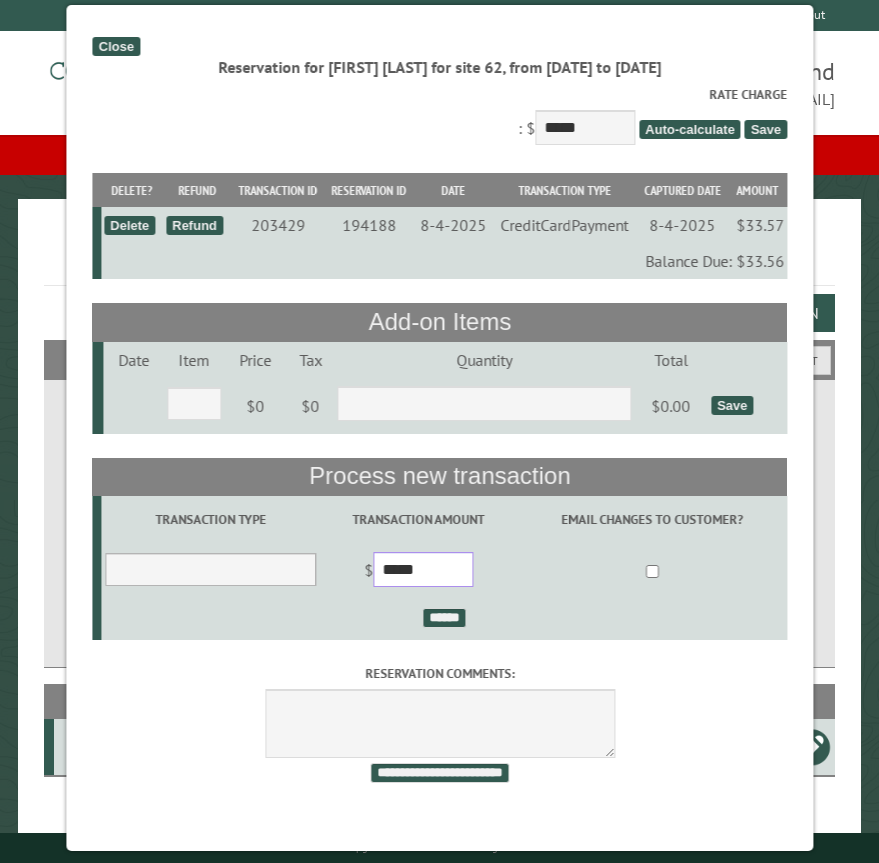 type on "*****" 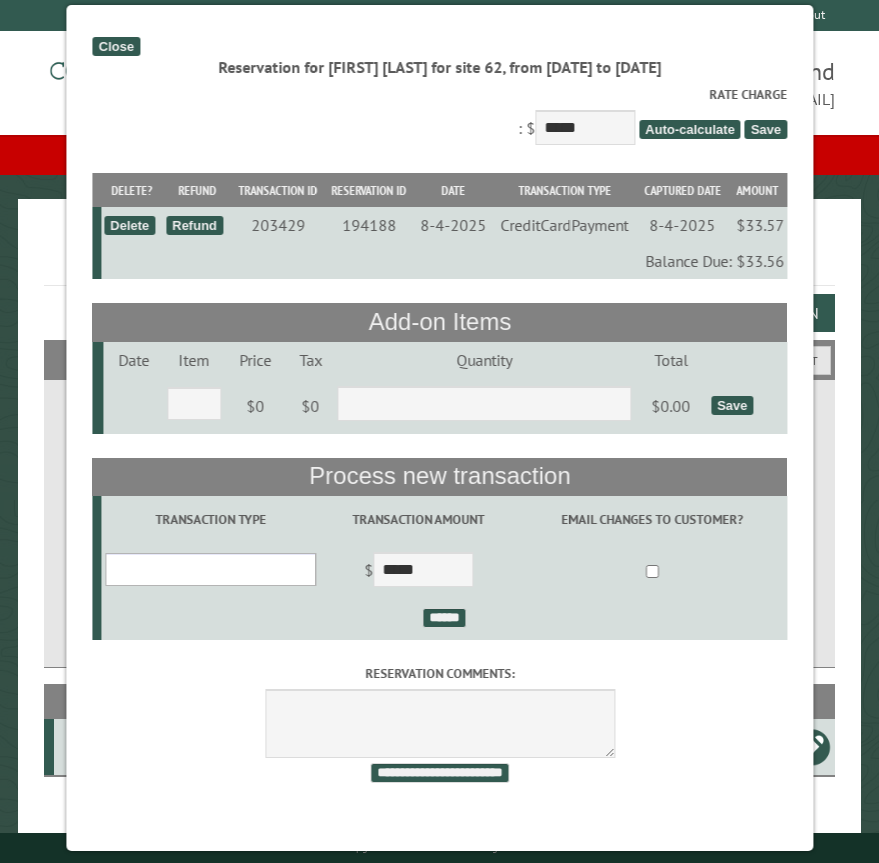 click on "**********" at bounding box center [211, 569] 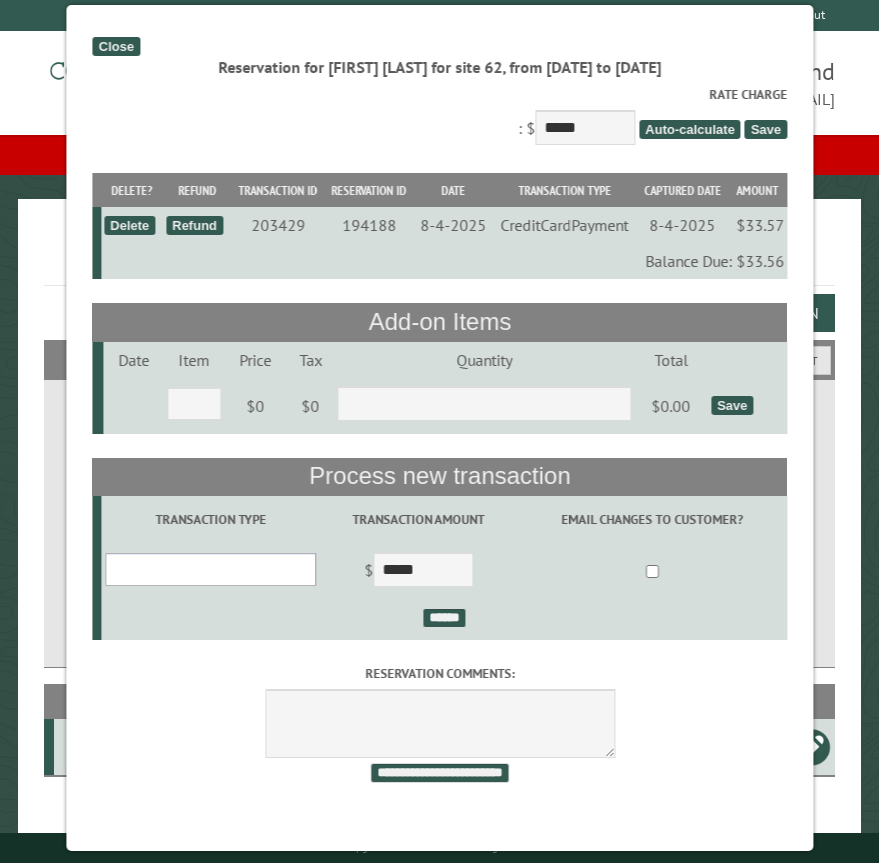 select on "*" 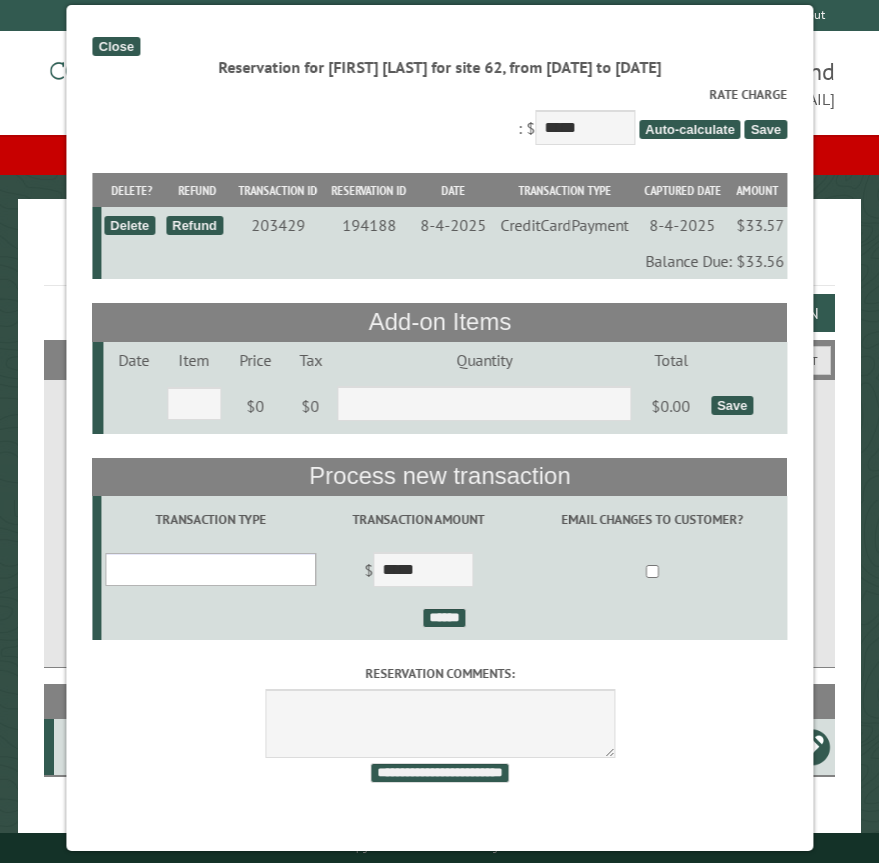 click on "**********" at bounding box center (211, 569) 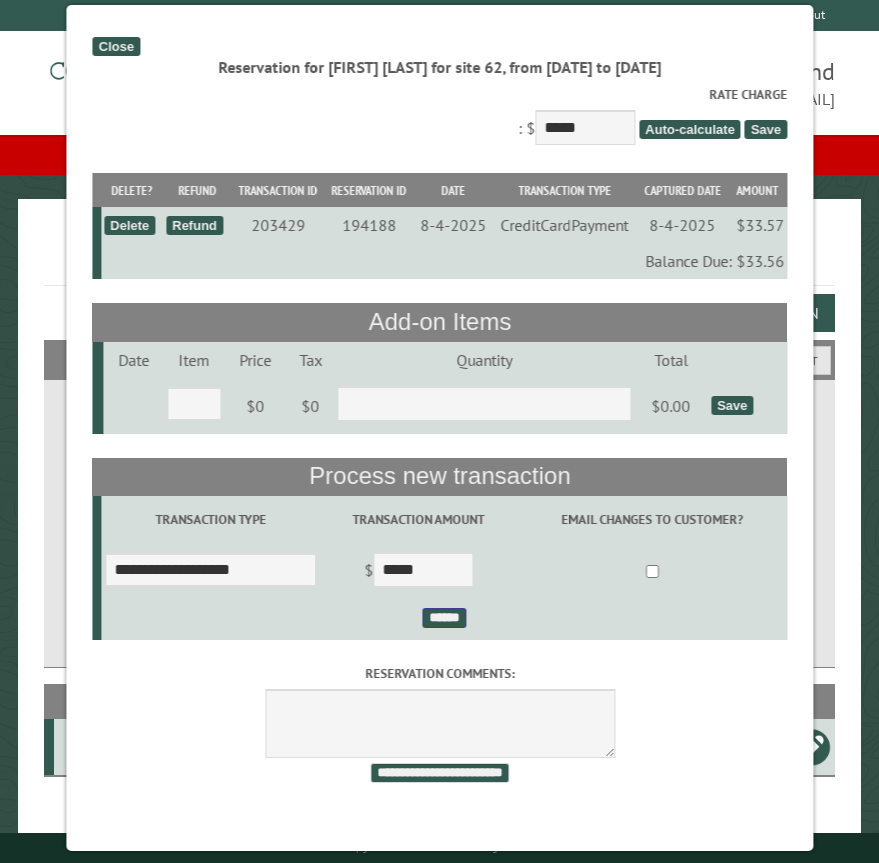 click on "******" at bounding box center (444, 618) 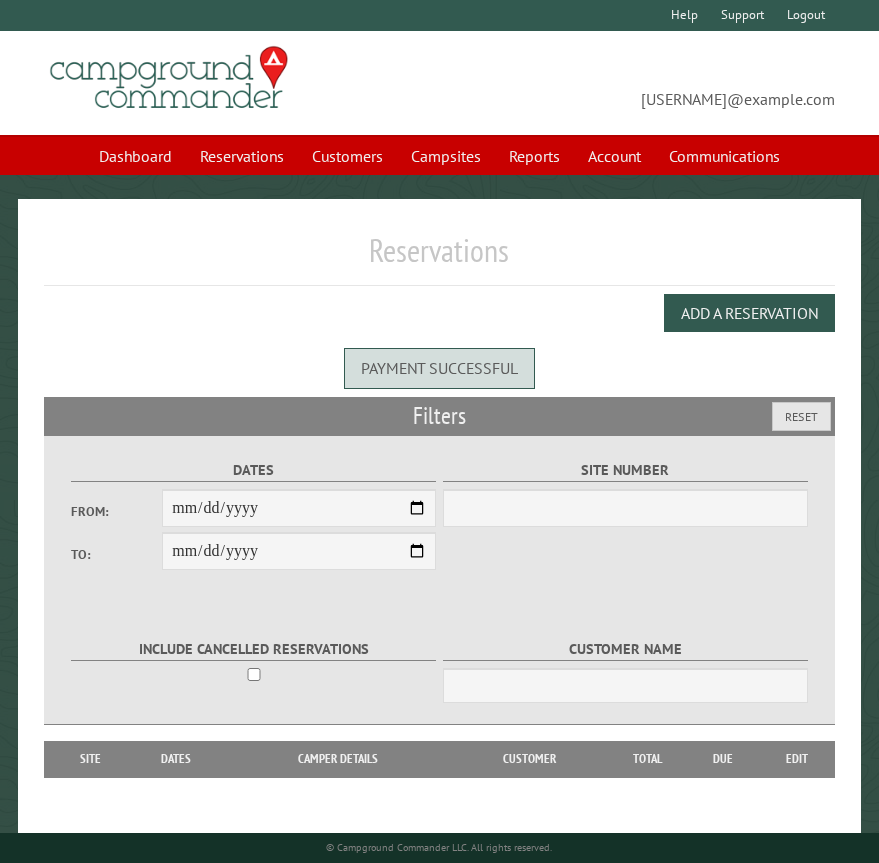 scroll, scrollTop: 0, scrollLeft: 0, axis: both 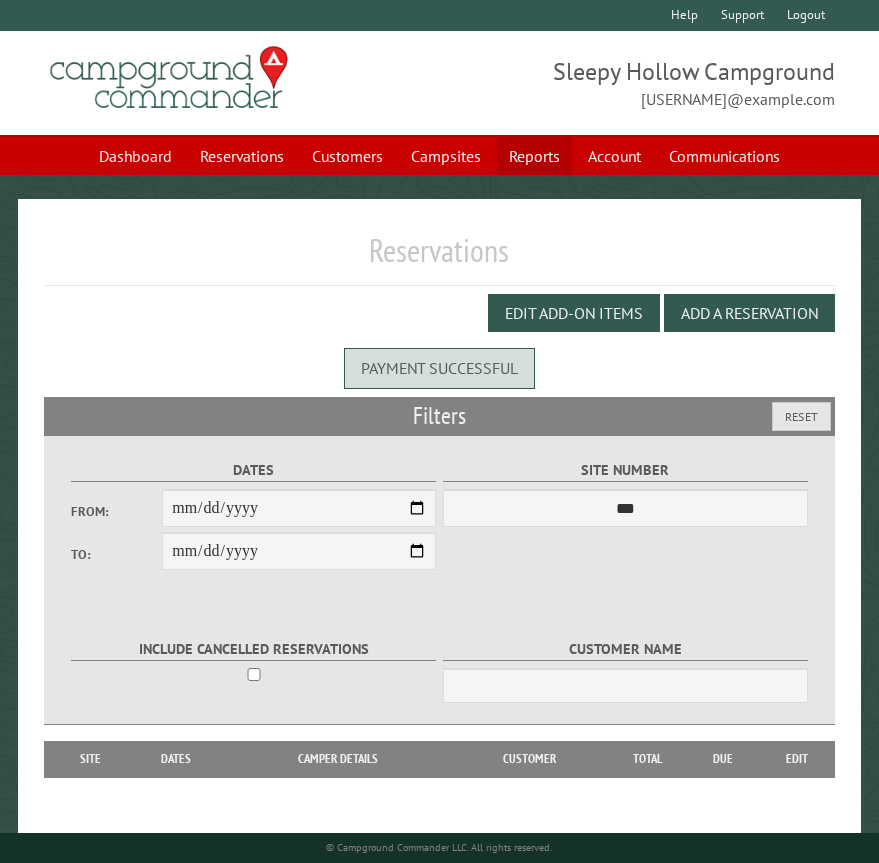 click on "Reports" at bounding box center (534, 156) 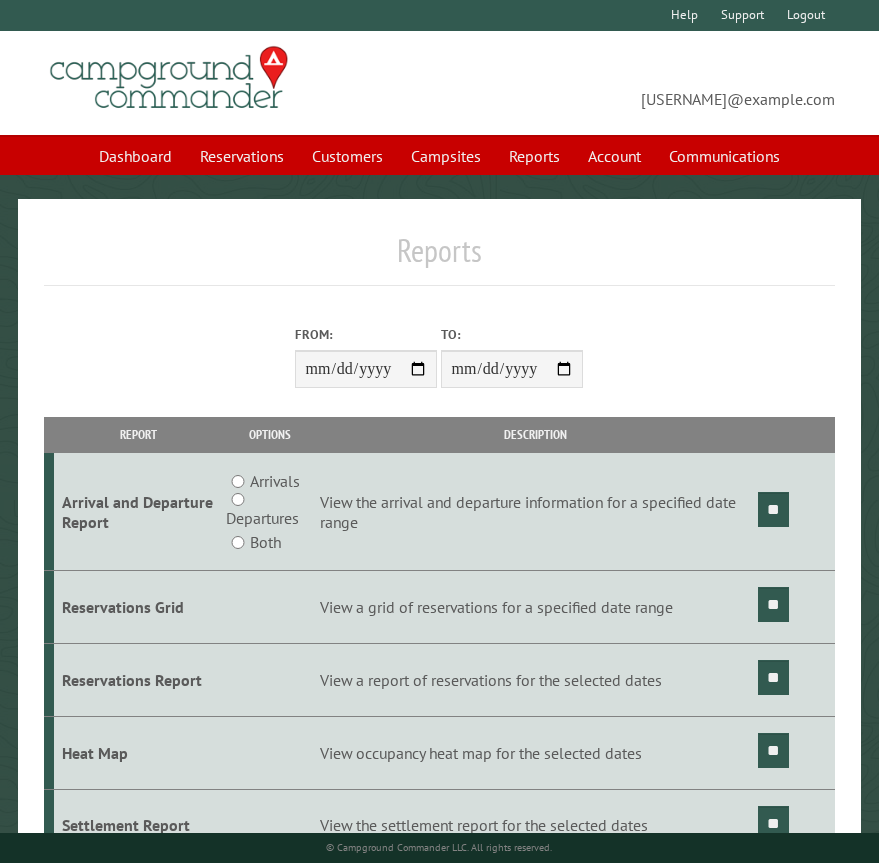 scroll, scrollTop: 0, scrollLeft: 0, axis: both 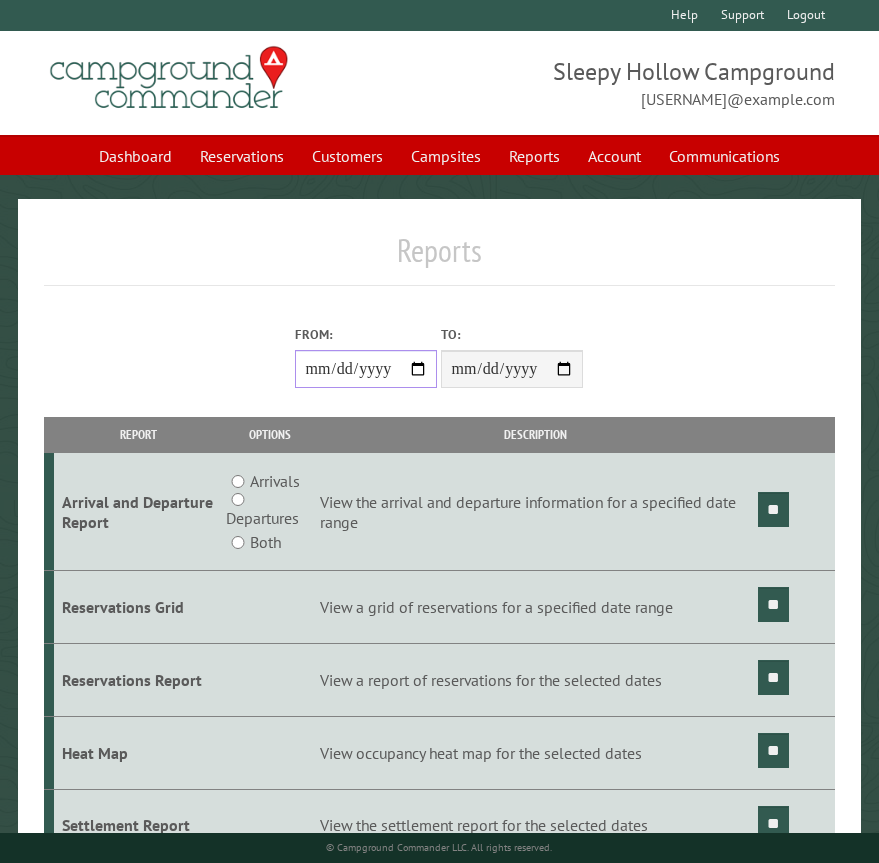 click on "From:" at bounding box center (366, 369) 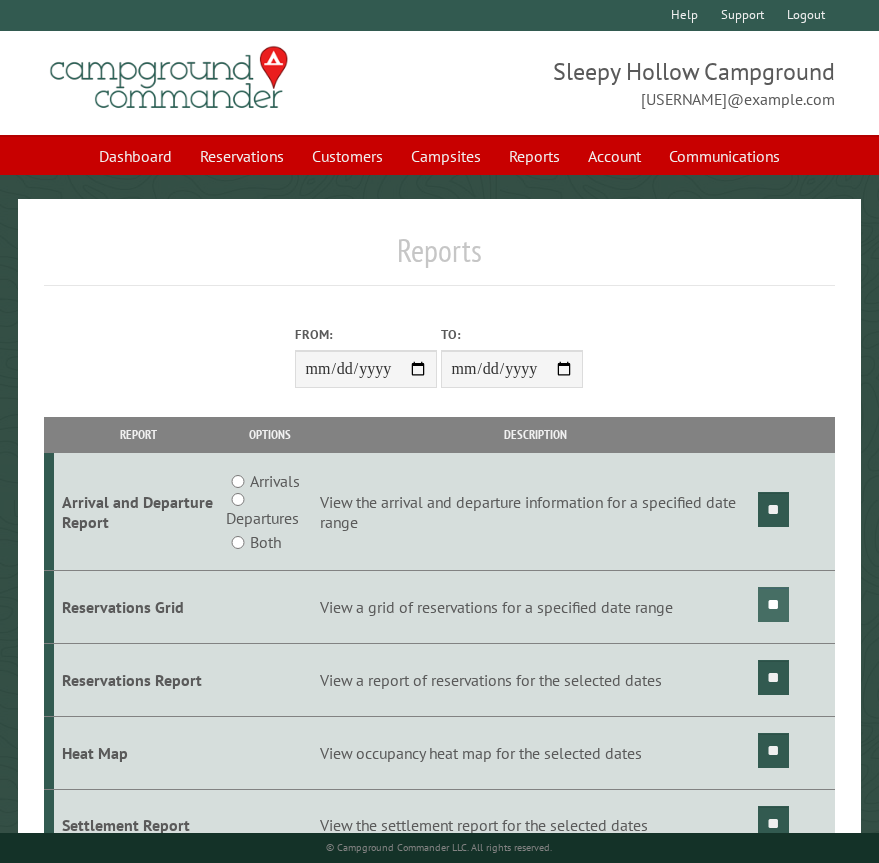 click on "**" at bounding box center [773, 604] 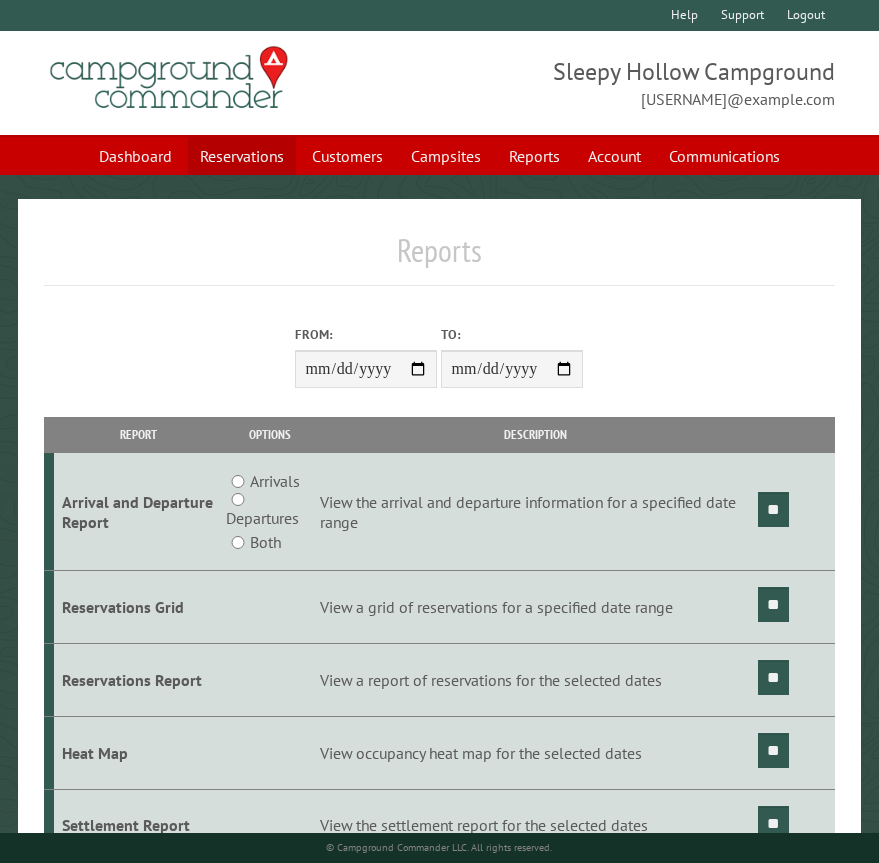 click on "Reservations" at bounding box center (242, 156) 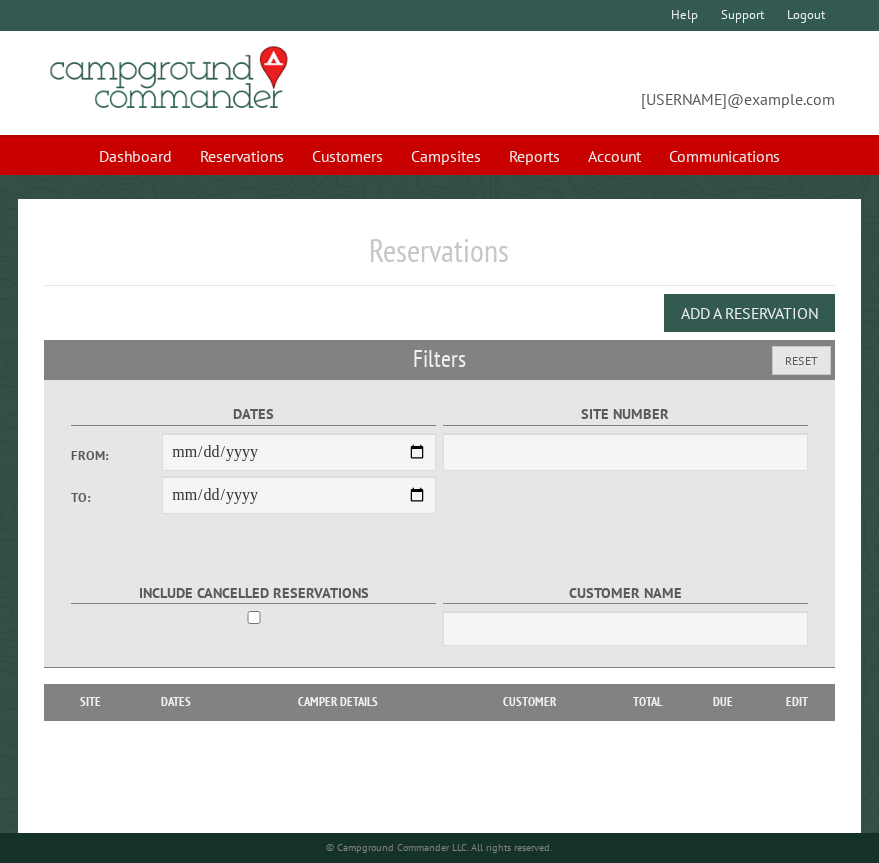 scroll, scrollTop: 0, scrollLeft: 0, axis: both 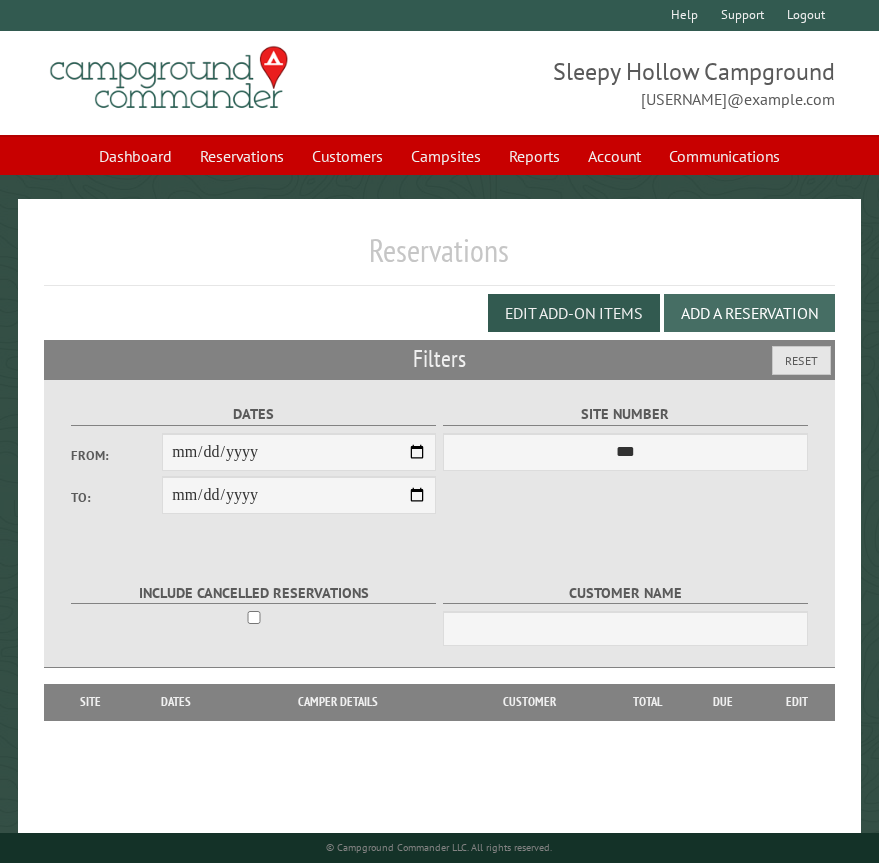 click on "Add a Reservation" at bounding box center (749, 313) 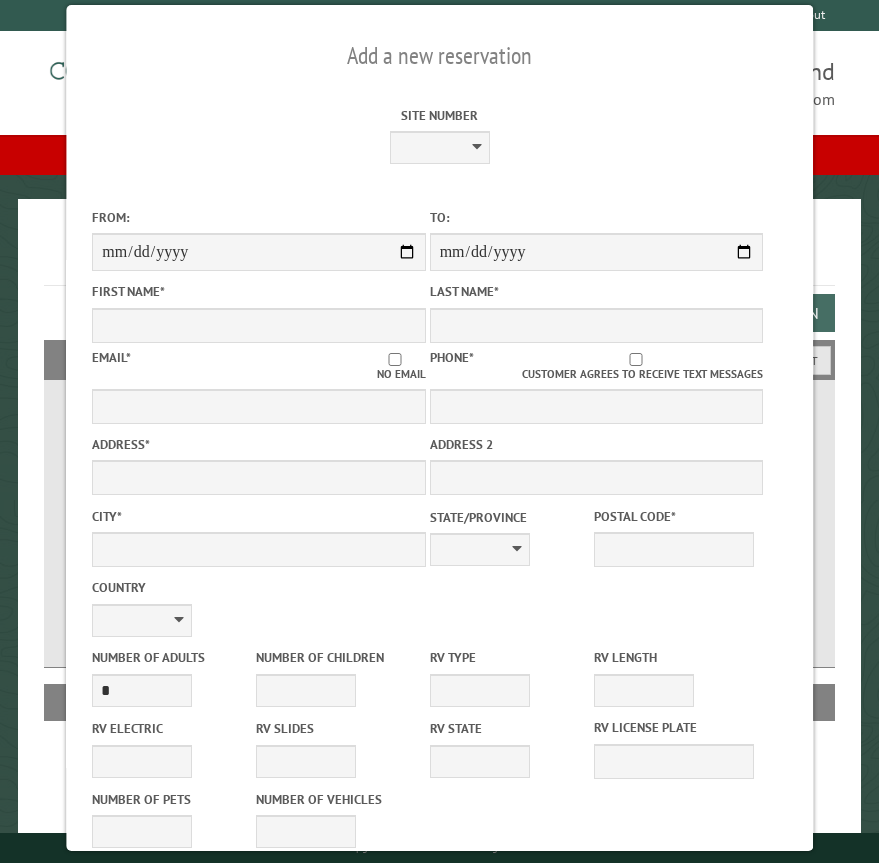 select on "*" 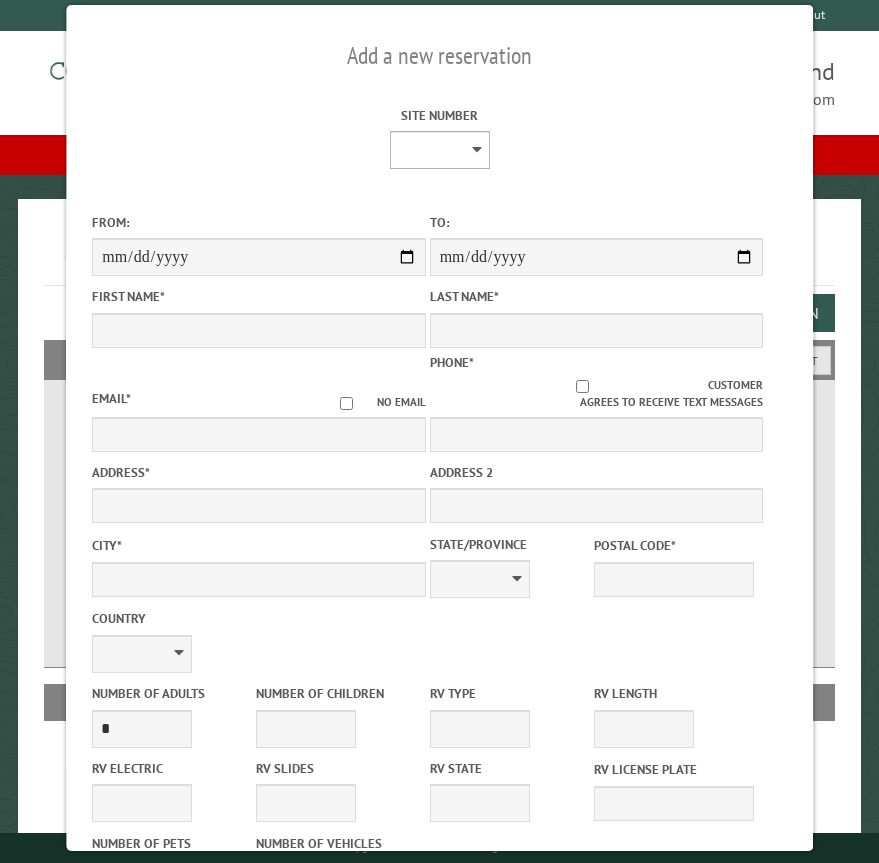 click on "* * * * * * * * * ** *** *** ** ** ** ** ** ** ** ** ** ** *** *** ** ** ** ** ** ** ** ** ** ** *** *** ** ** ** ** ** ** ** ** *** *** ** ** ** ** ** ** *** *** ** ** ** ** ** *** ** ** ** ** ** ** ** ** ** ** ** ** ** ** ** ** ** ** ** ** ** ** ** ** **" at bounding box center (439, 150) 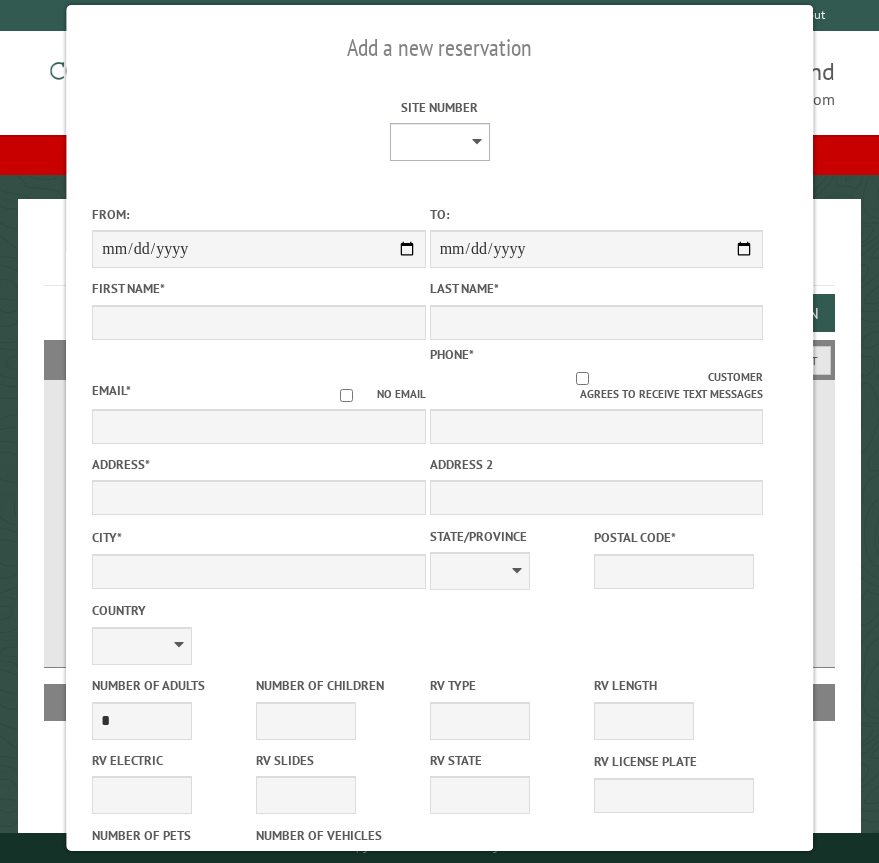 scroll, scrollTop: 0, scrollLeft: 0, axis: both 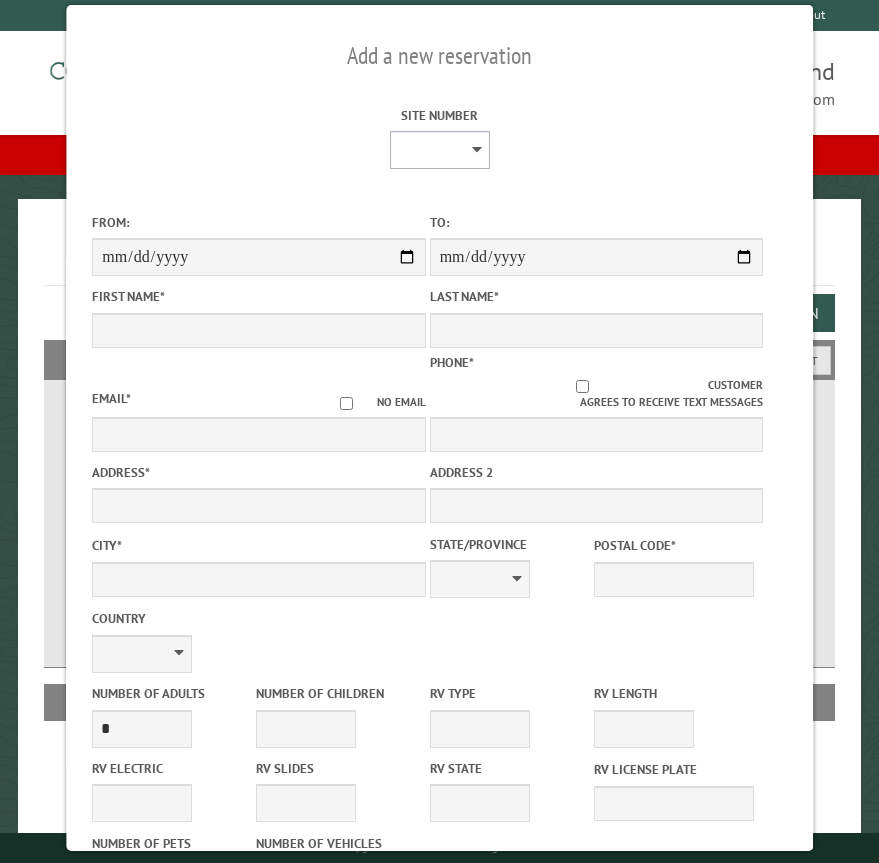 click on "* * * * * * * * * ** *** *** ** ** ** ** ** ** ** ** ** ** *** *** ** ** ** ** ** ** ** ** ** ** *** *** ** ** ** ** ** ** ** ** *** *** ** ** ** ** ** ** *** *** ** ** ** ** ** *** ** ** ** ** ** ** ** ** ** ** ** ** ** ** ** ** ** ** ** ** ** ** ** ** **" at bounding box center (439, 150) 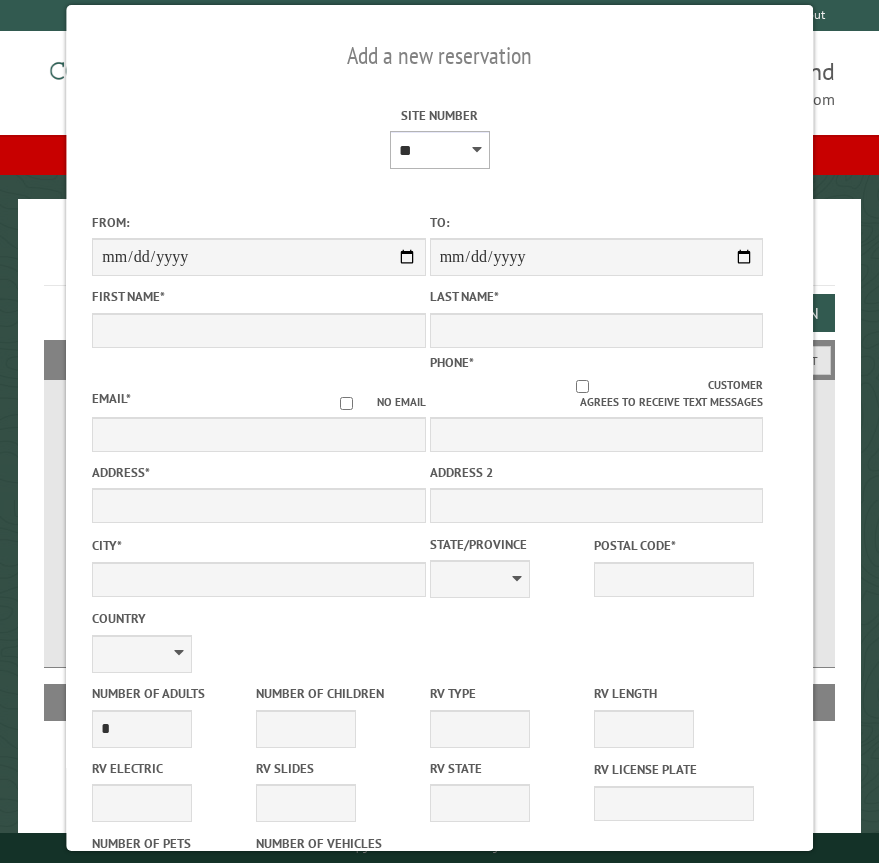 click on "* * * * * * * * * ** *** *** ** ** ** ** ** ** ** ** ** ** *** *** ** ** ** ** ** ** ** ** ** ** *** *** ** ** ** ** ** ** ** ** *** *** ** ** ** ** ** ** *** *** ** ** ** ** ** *** ** ** ** ** ** ** ** ** ** ** ** ** ** ** ** ** ** ** ** ** ** ** ** ** **" at bounding box center [439, 150] 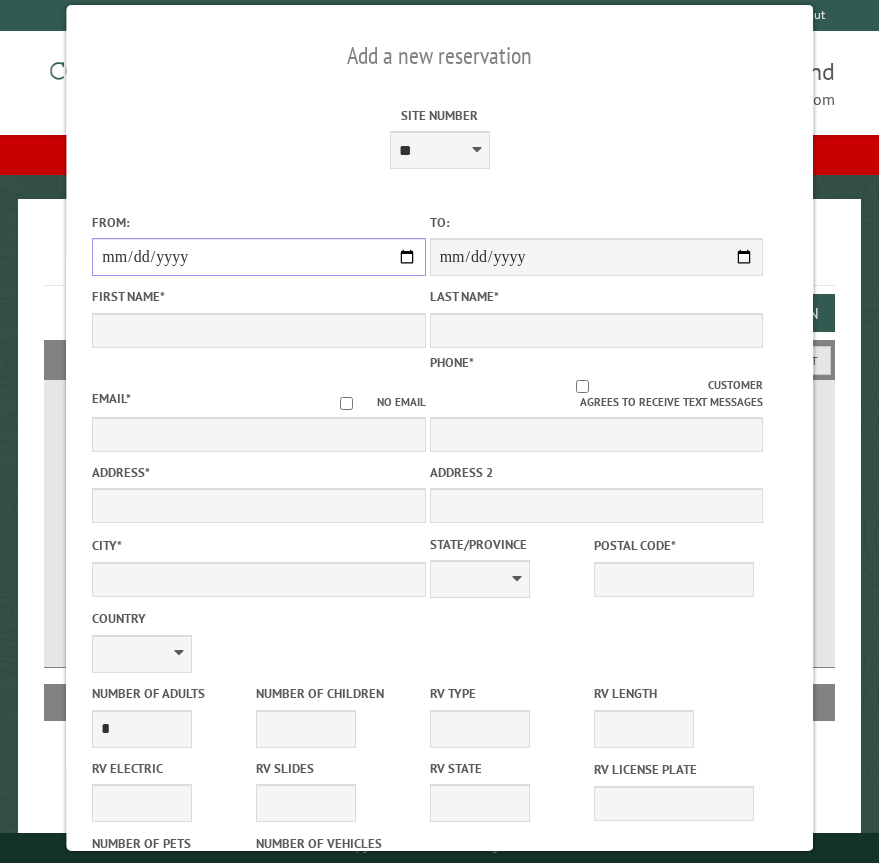 click on "From:" at bounding box center [258, 257] 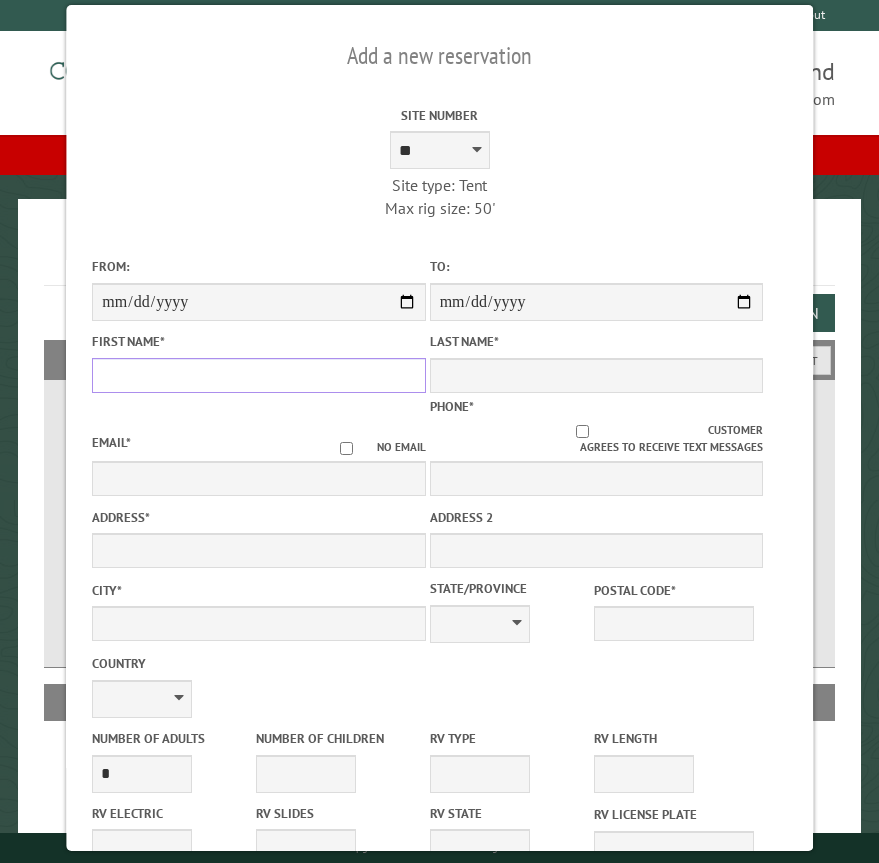 click on "First Name *" at bounding box center [258, 375] 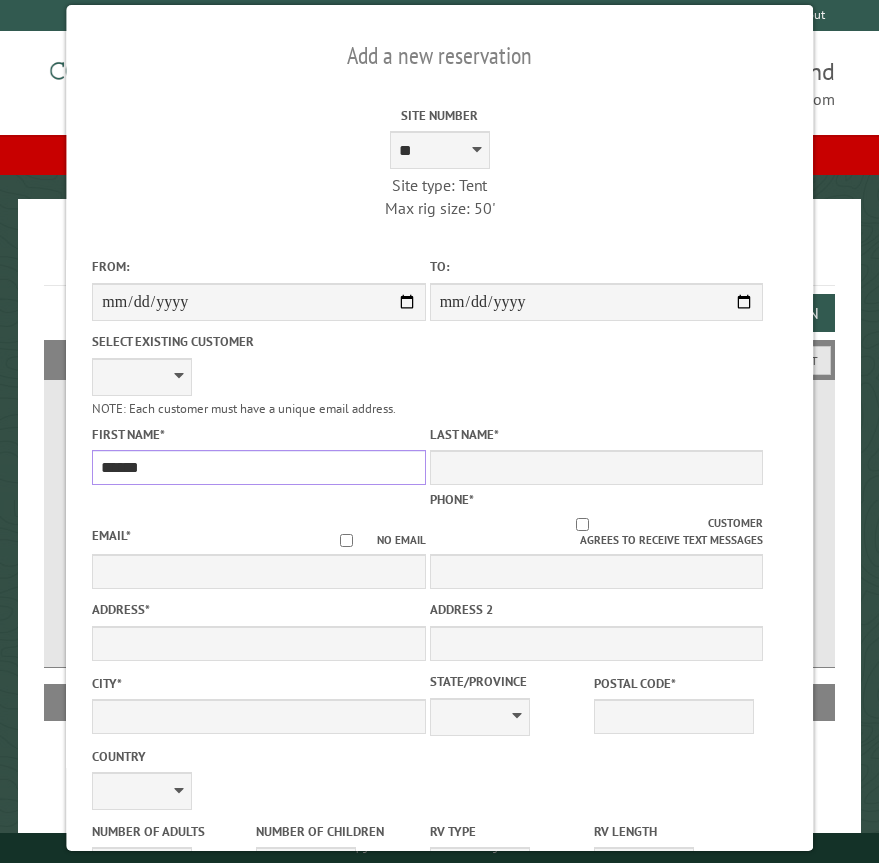 type on "******" 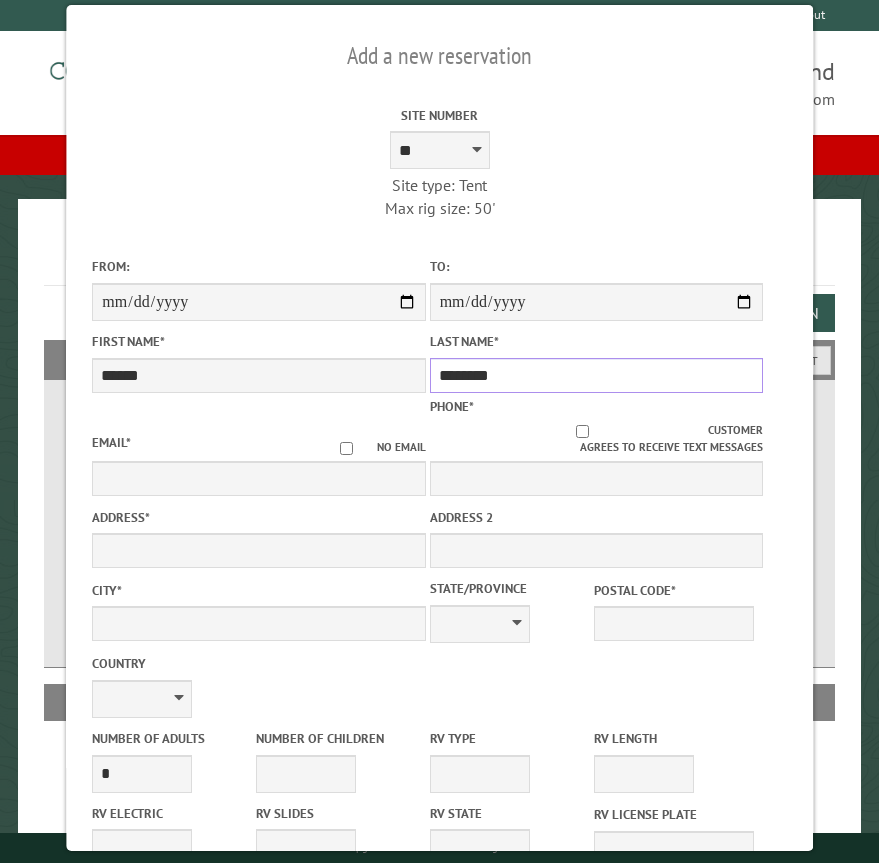 type on "********" 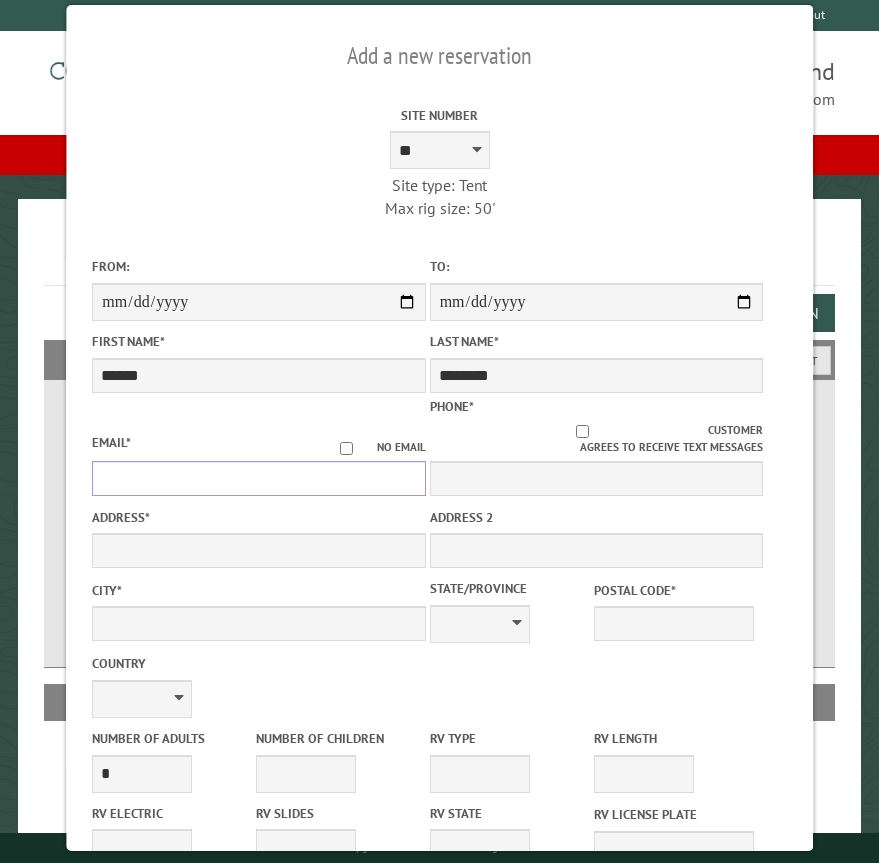 click on "Email *" at bounding box center [258, 478] 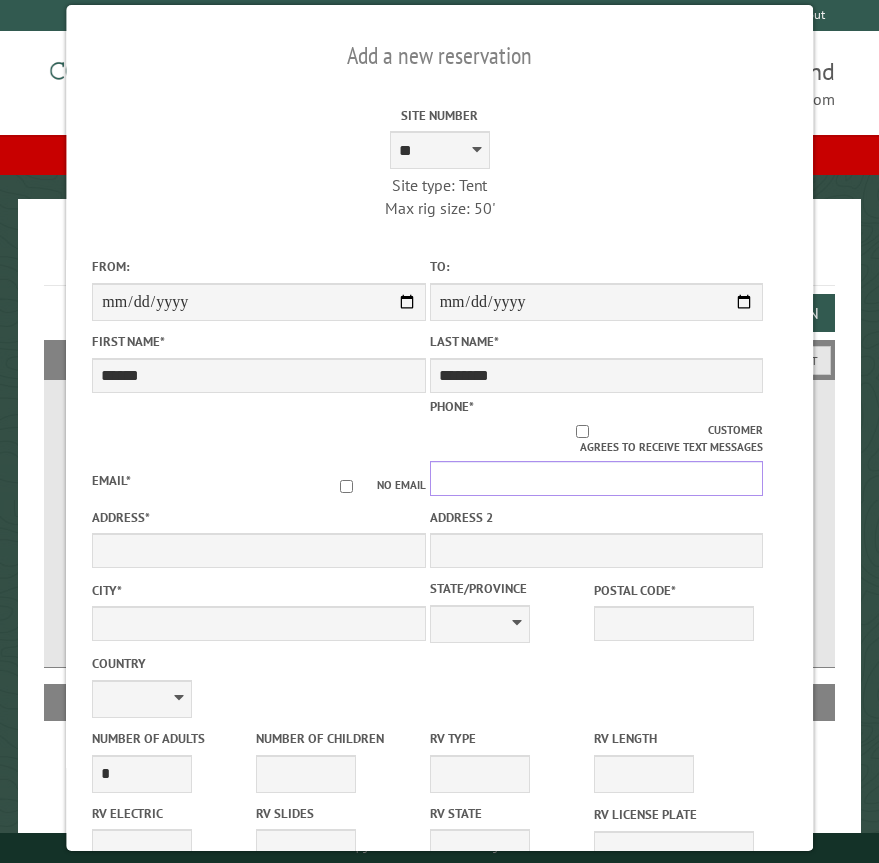 click on "Phone *" at bounding box center [596, 478] 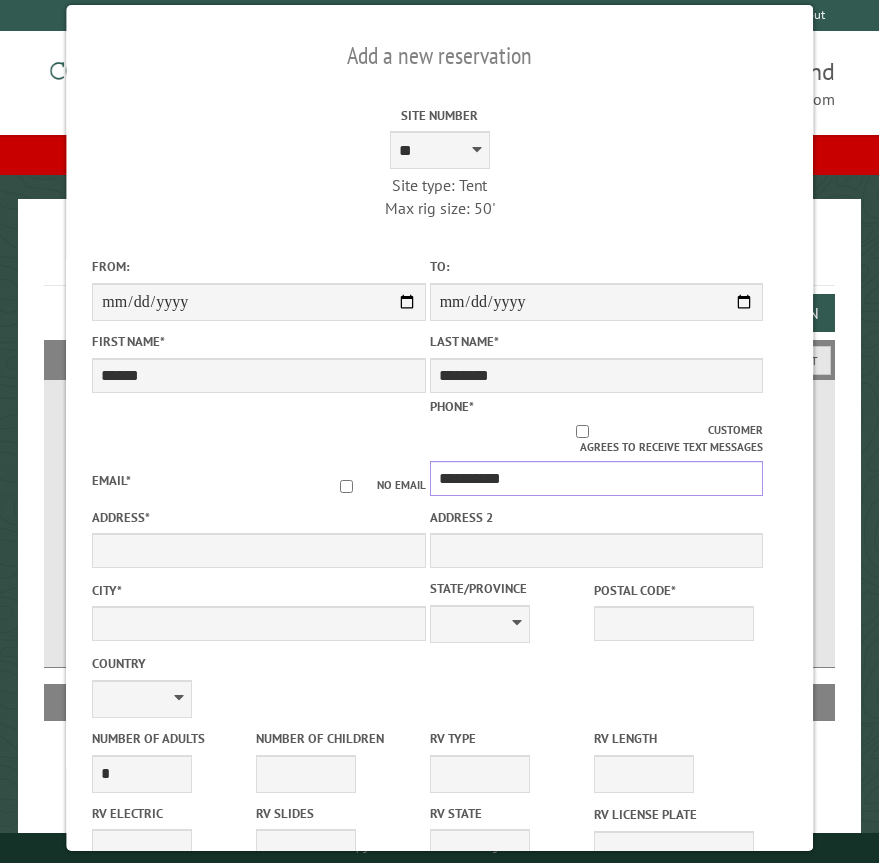 type on "**********" 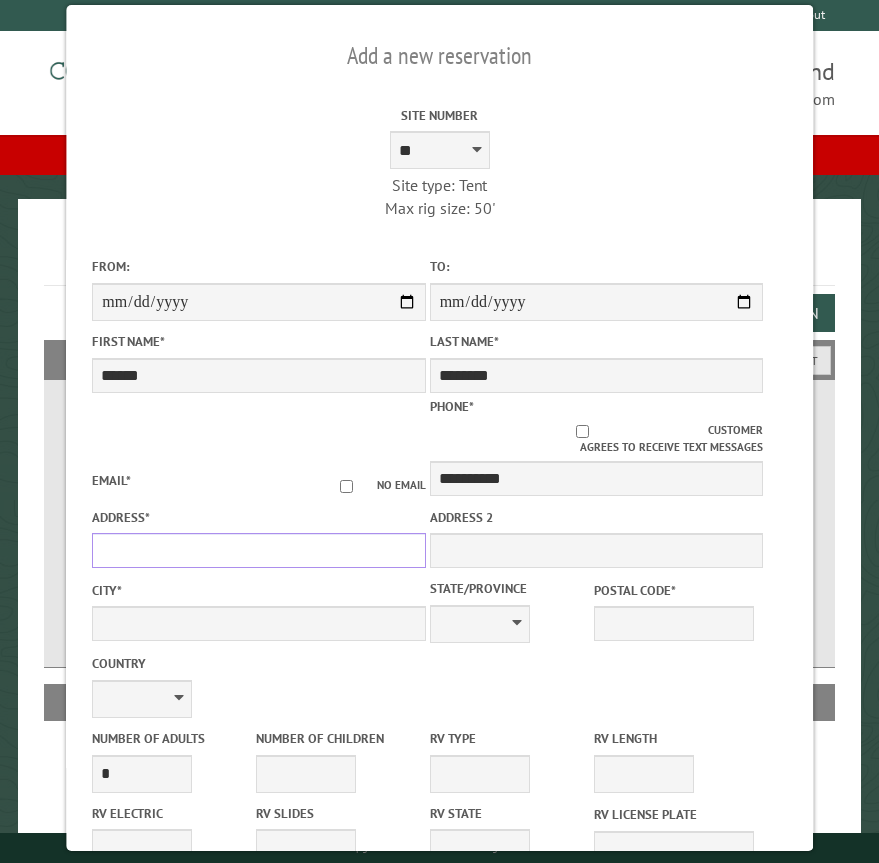 click on "Address *" at bounding box center [258, 550] 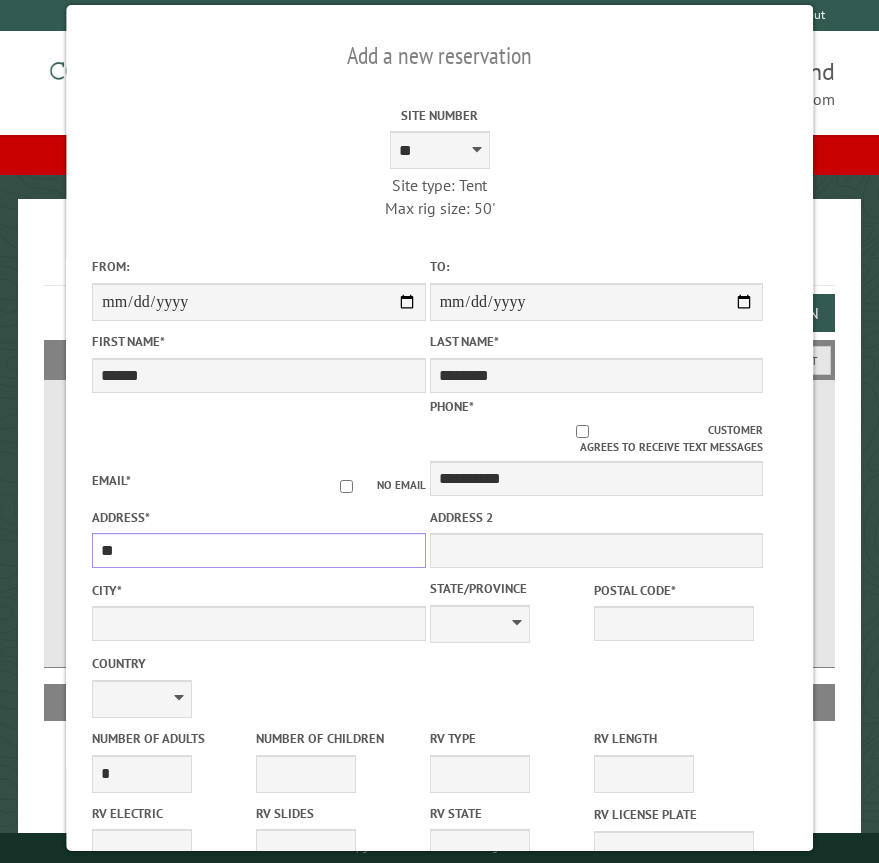 click on "**" at bounding box center [258, 550] 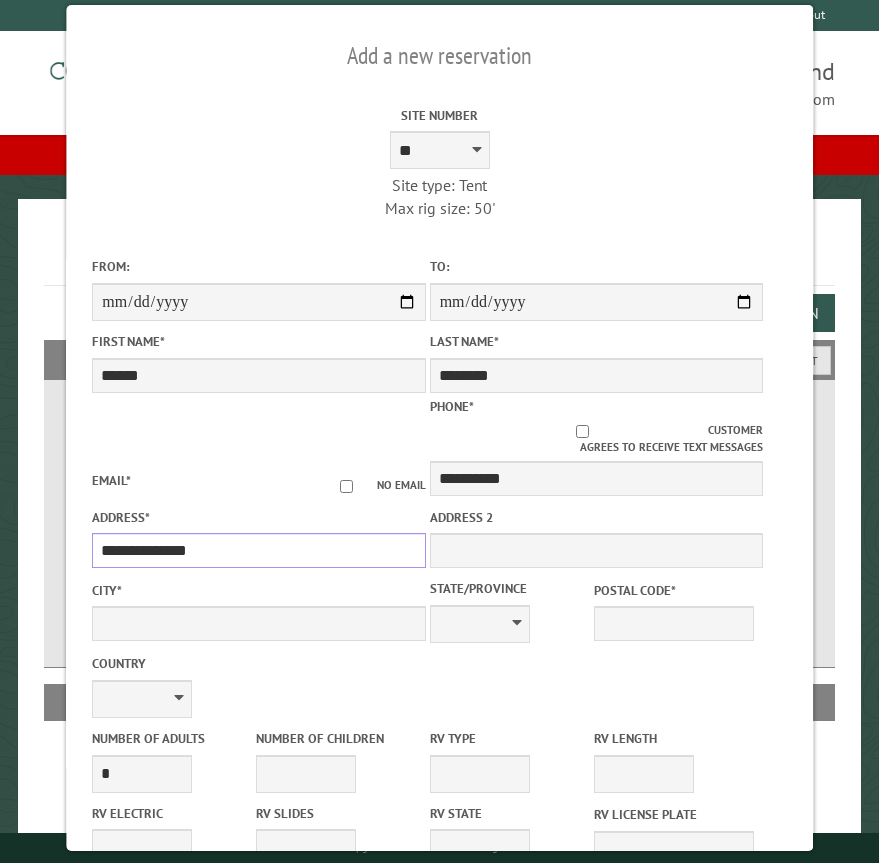 type on "**********" 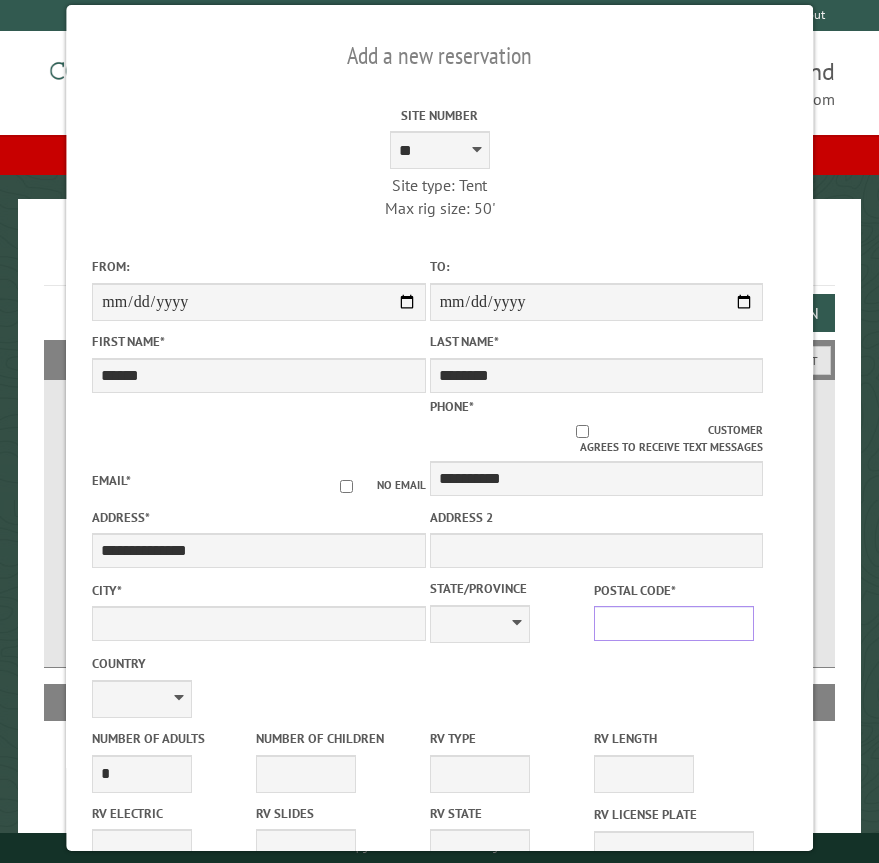 click on "Postal Code *" at bounding box center [674, 623] 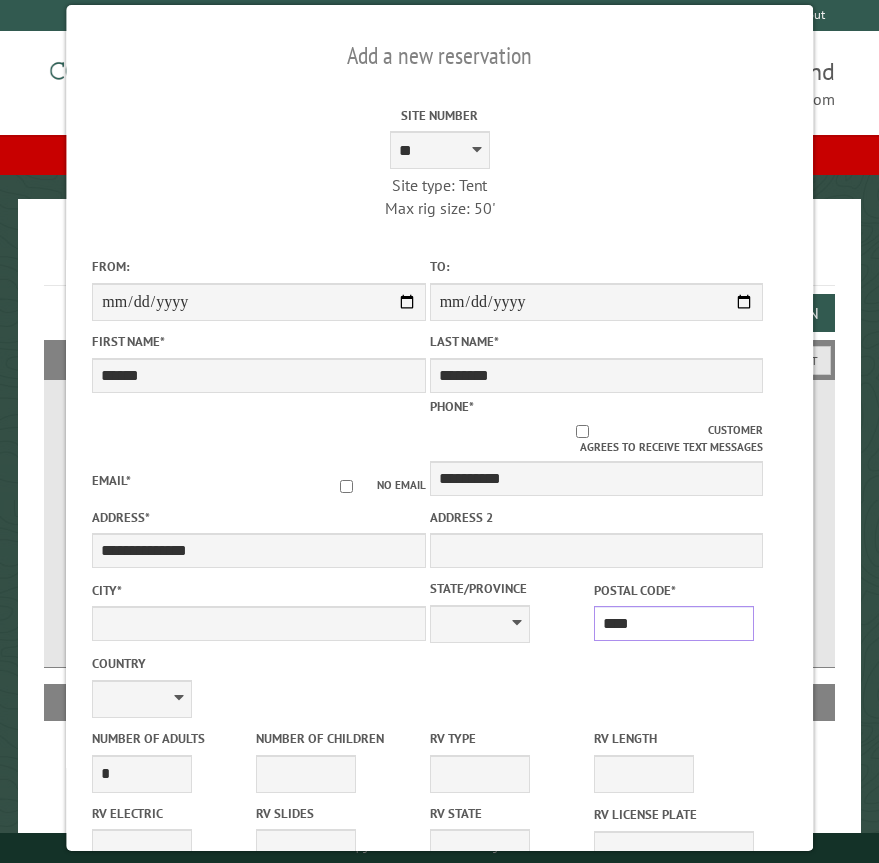 type on "*****" 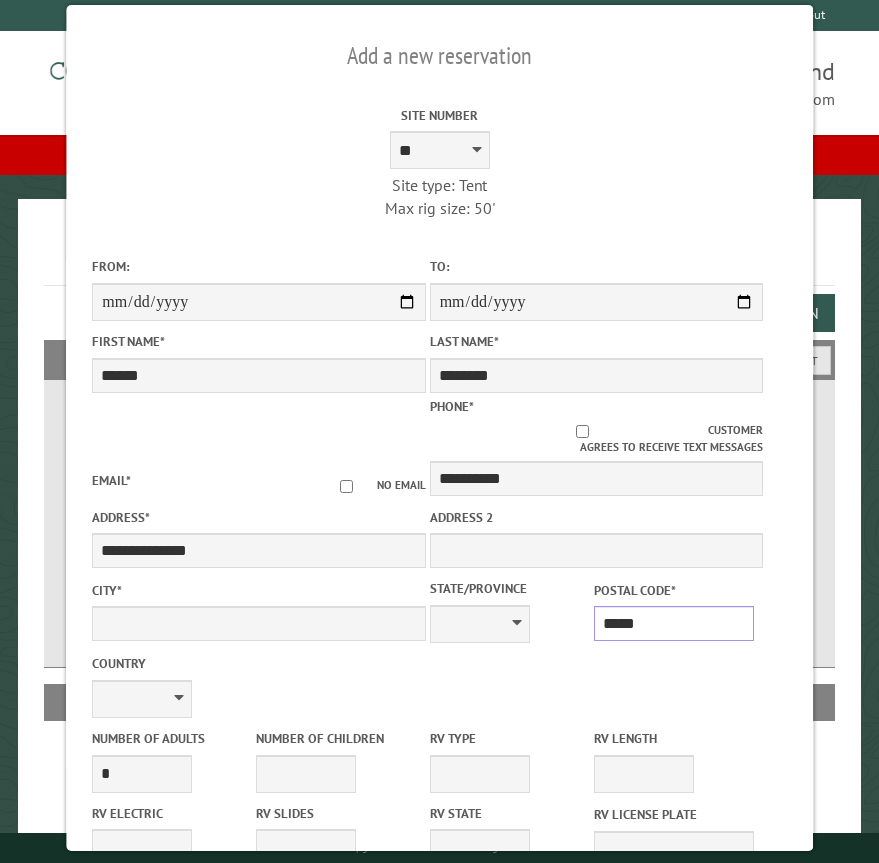type on "********" 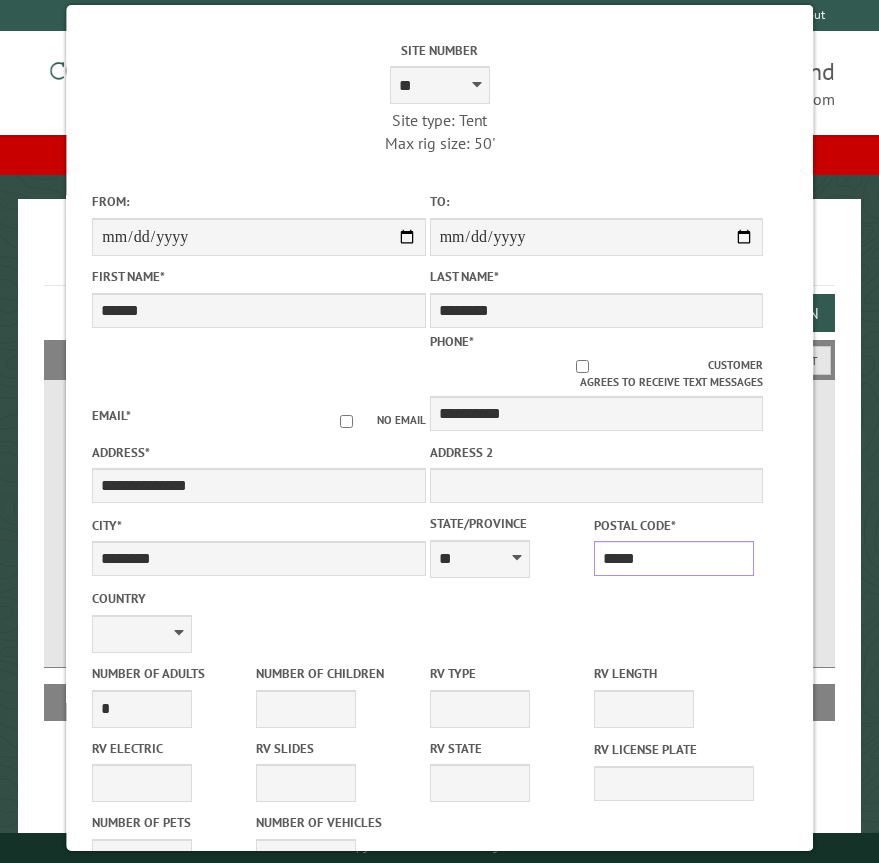 scroll, scrollTop: 100, scrollLeft: 0, axis: vertical 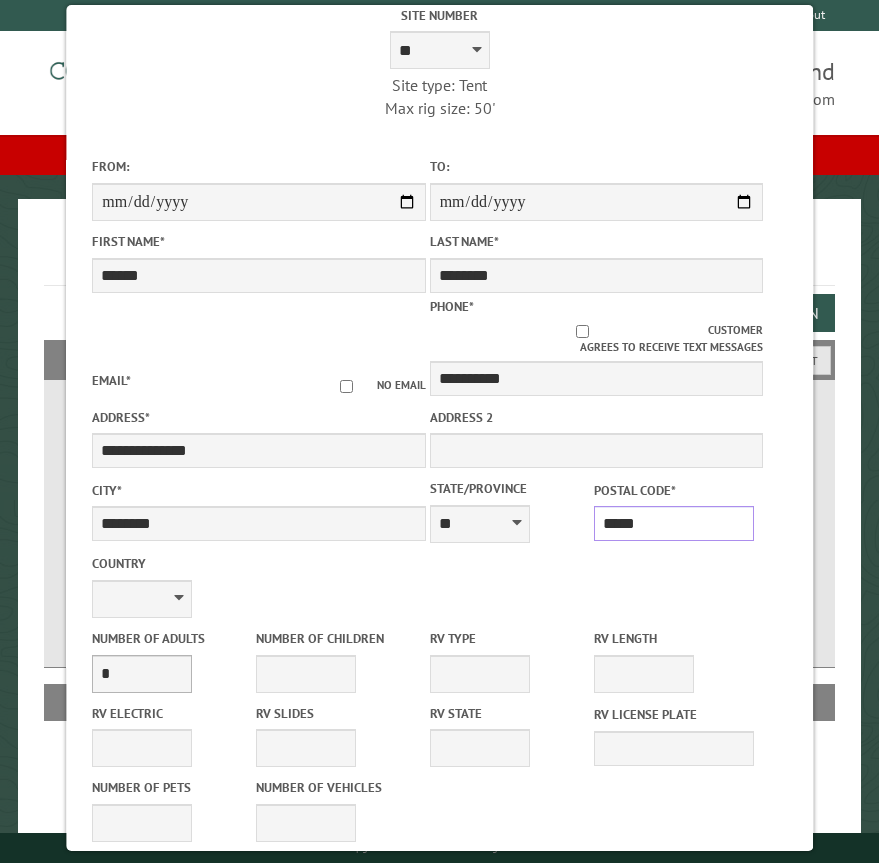 type on "*****" 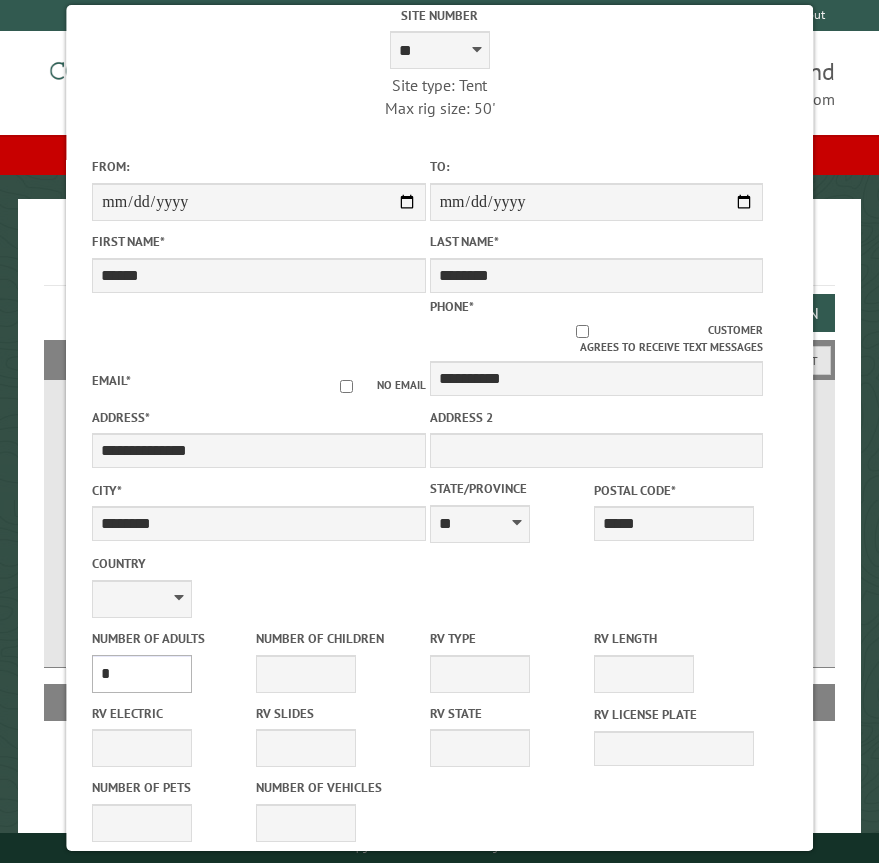 click on "* * * * * * * * * * **" at bounding box center [142, 674] 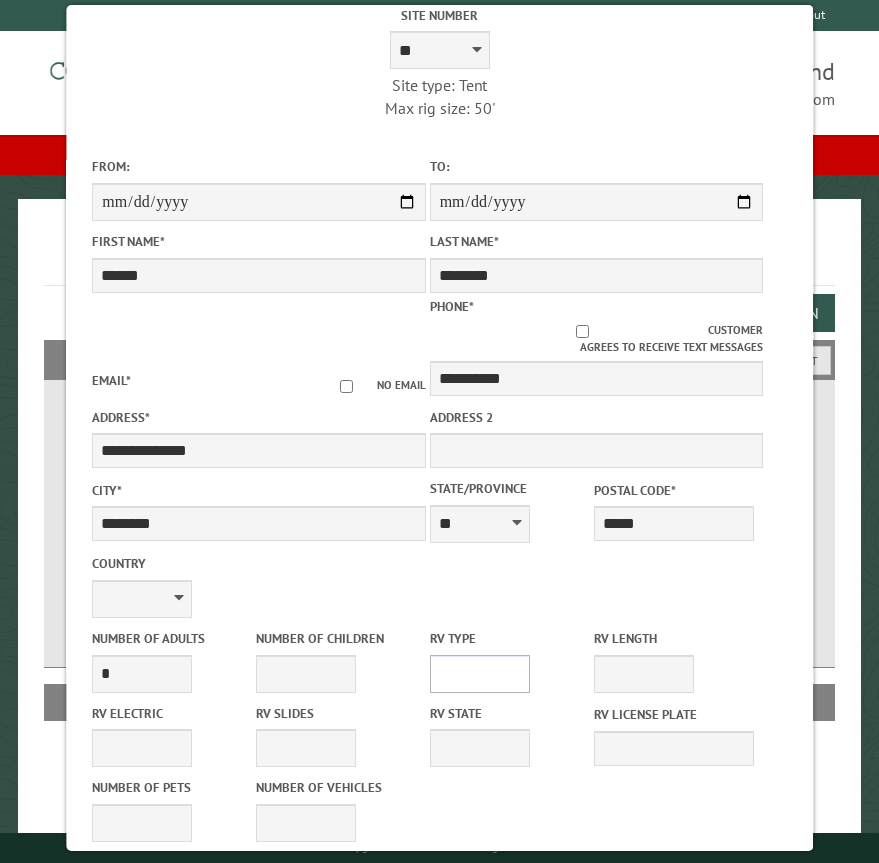 click on "**********" at bounding box center [480, 674] 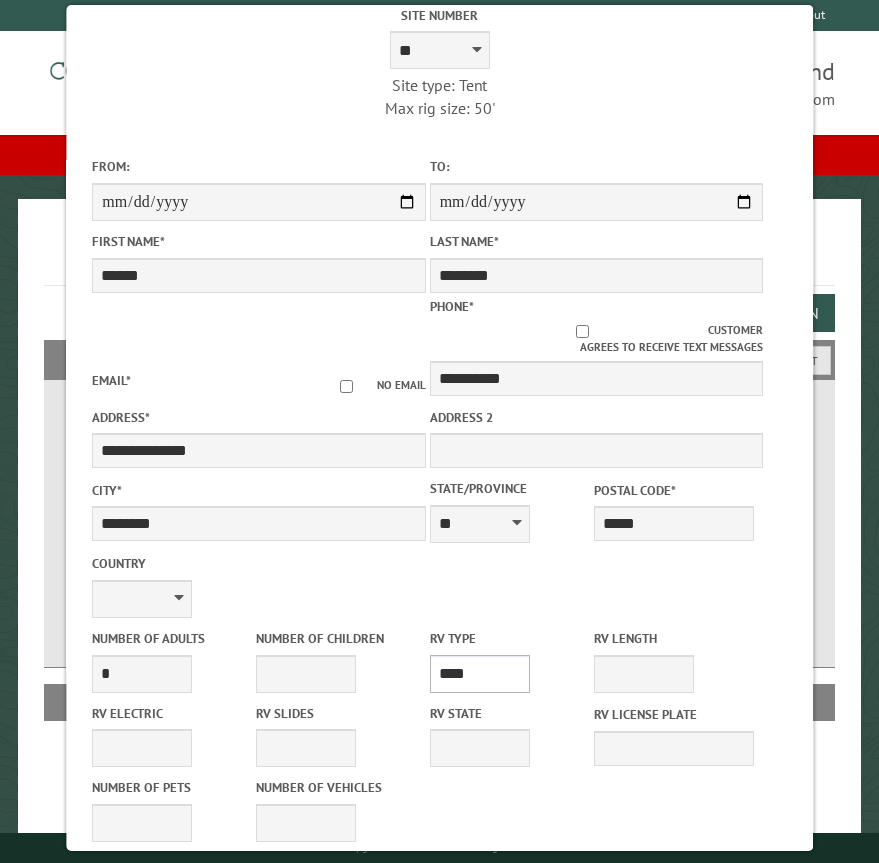 click on "**********" at bounding box center [480, 674] 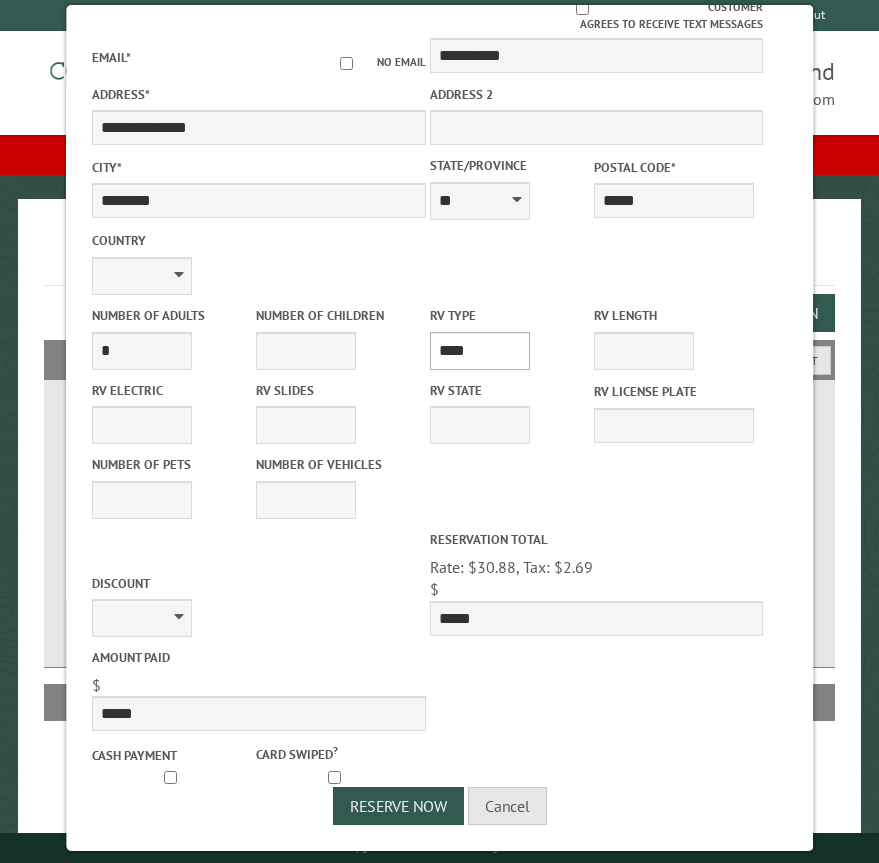 scroll, scrollTop: 431, scrollLeft: 0, axis: vertical 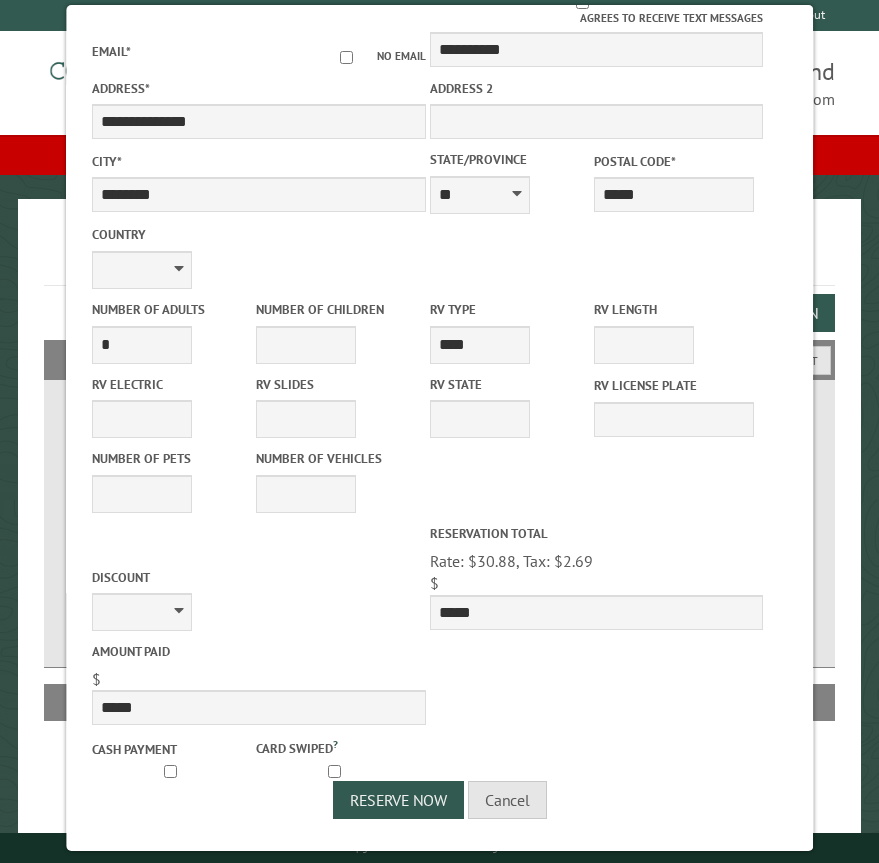click on "Cash payment" at bounding box center [172, 755] 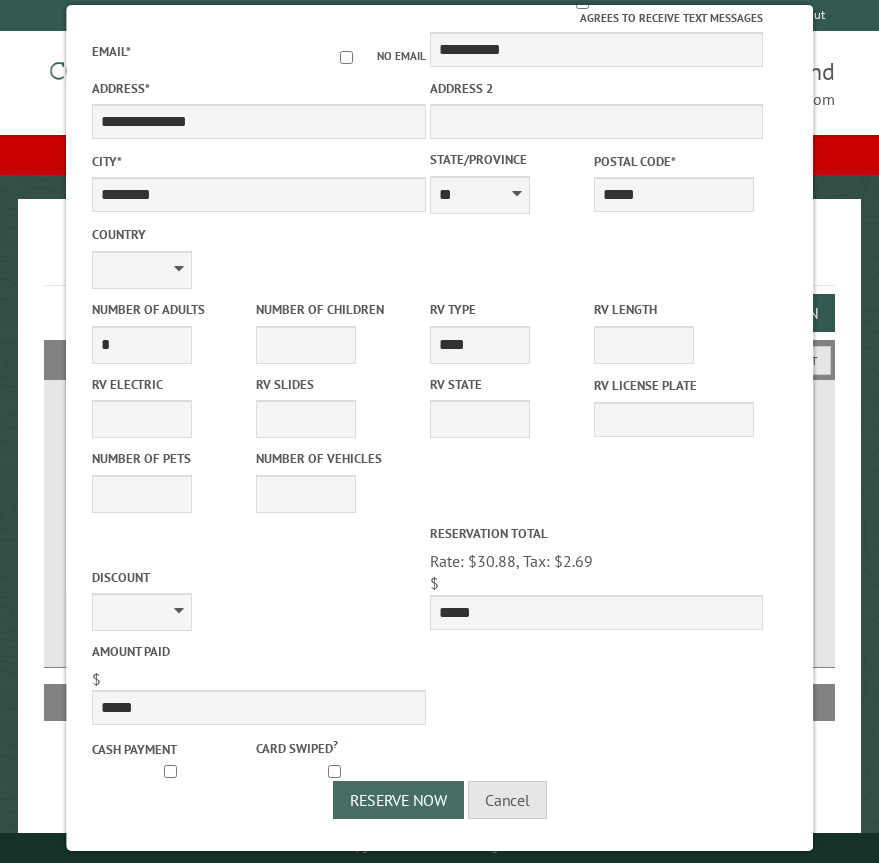 click on "Reserve Now" at bounding box center (397, 800) 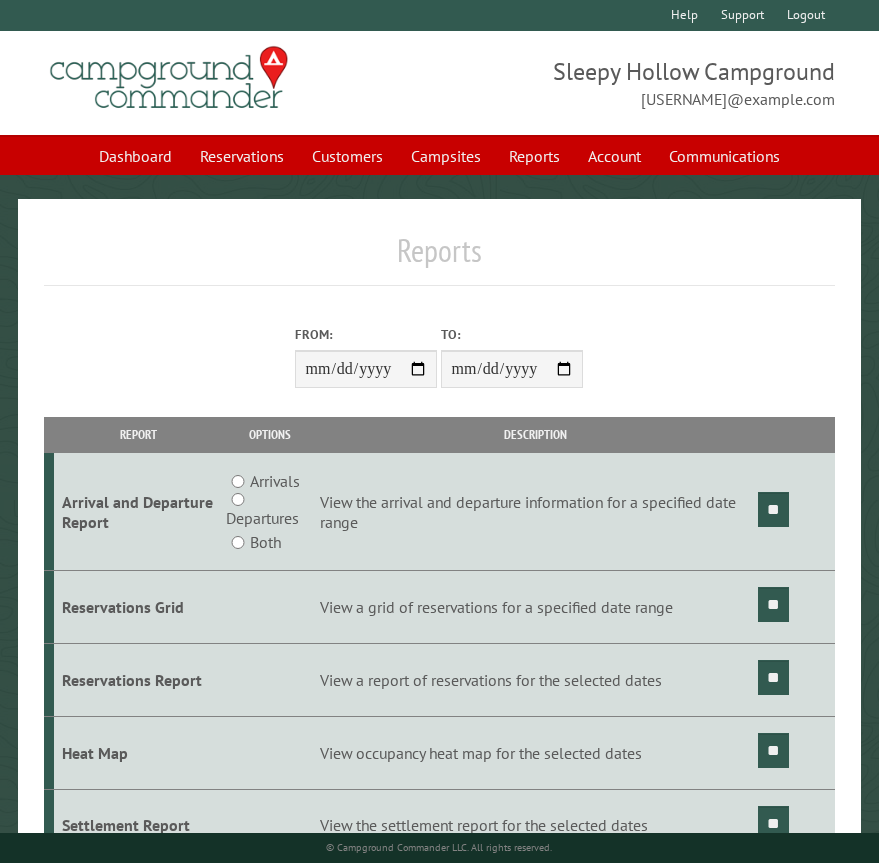 scroll, scrollTop: 0, scrollLeft: 0, axis: both 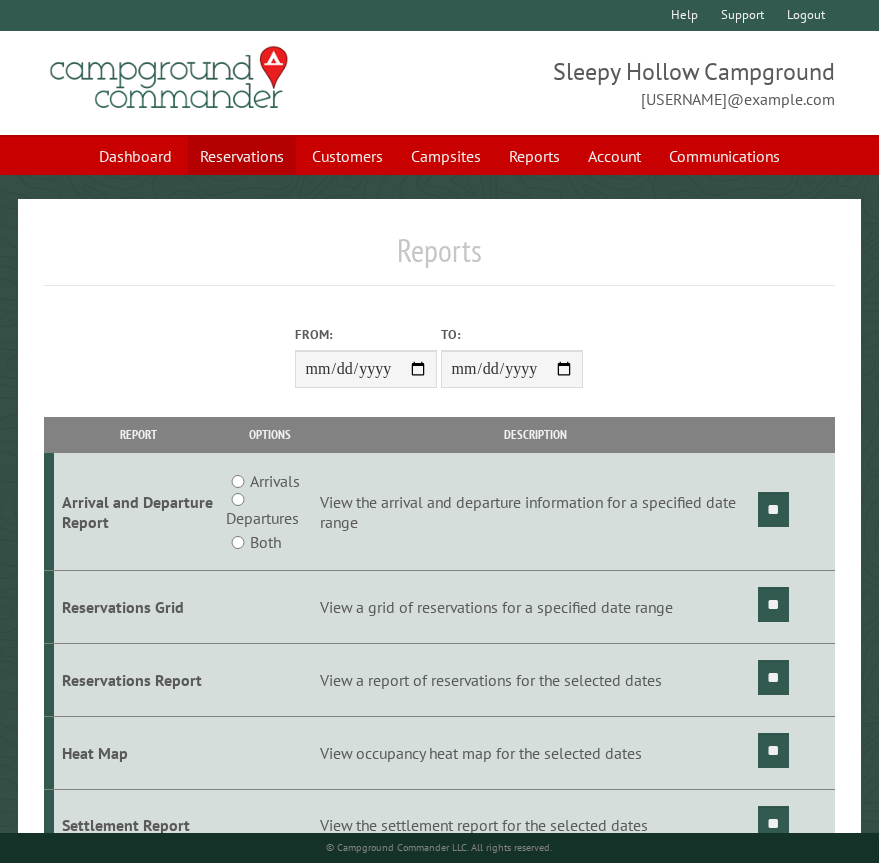 click on "Reservations" at bounding box center [242, 156] 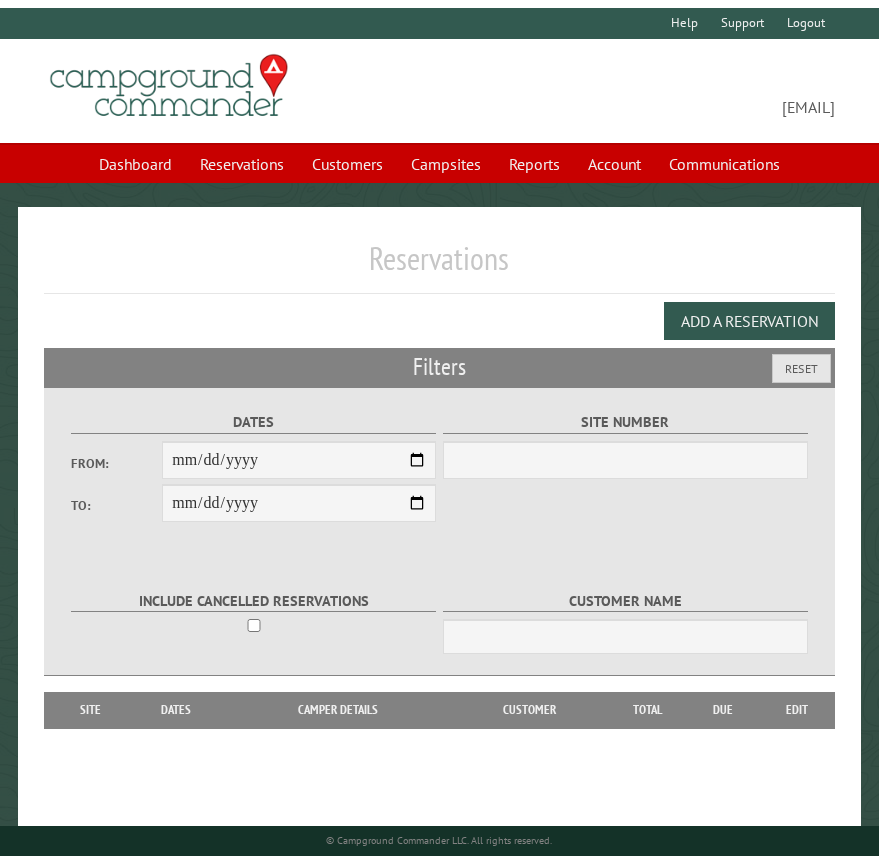 scroll, scrollTop: 0, scrollLeft: 0, axis: both 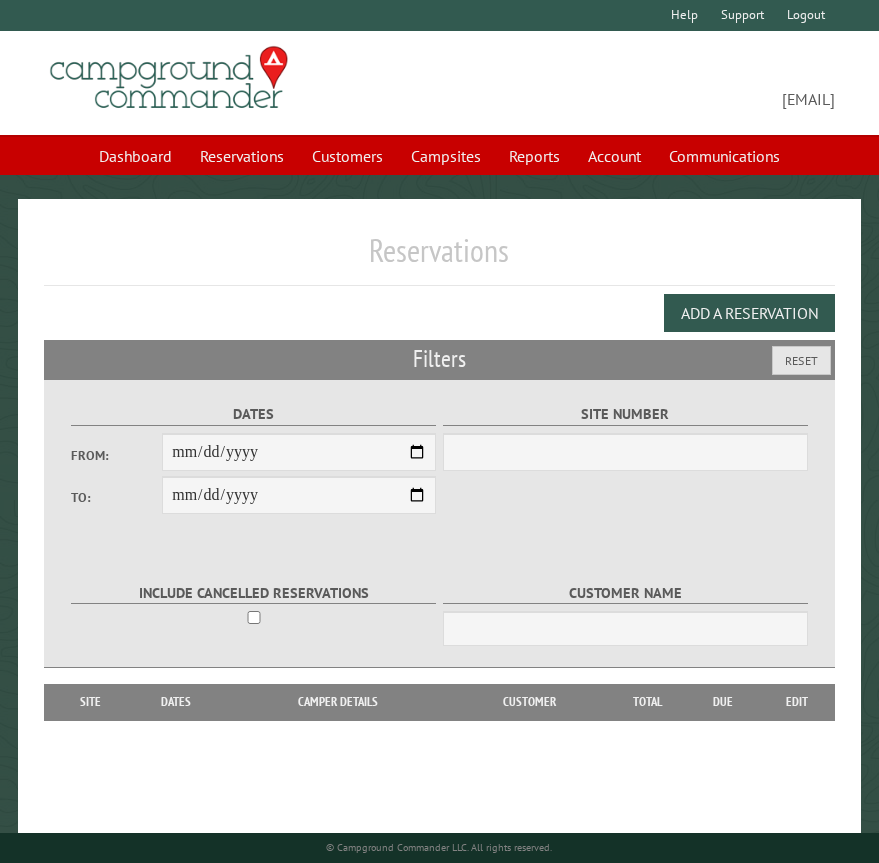 select on "***" 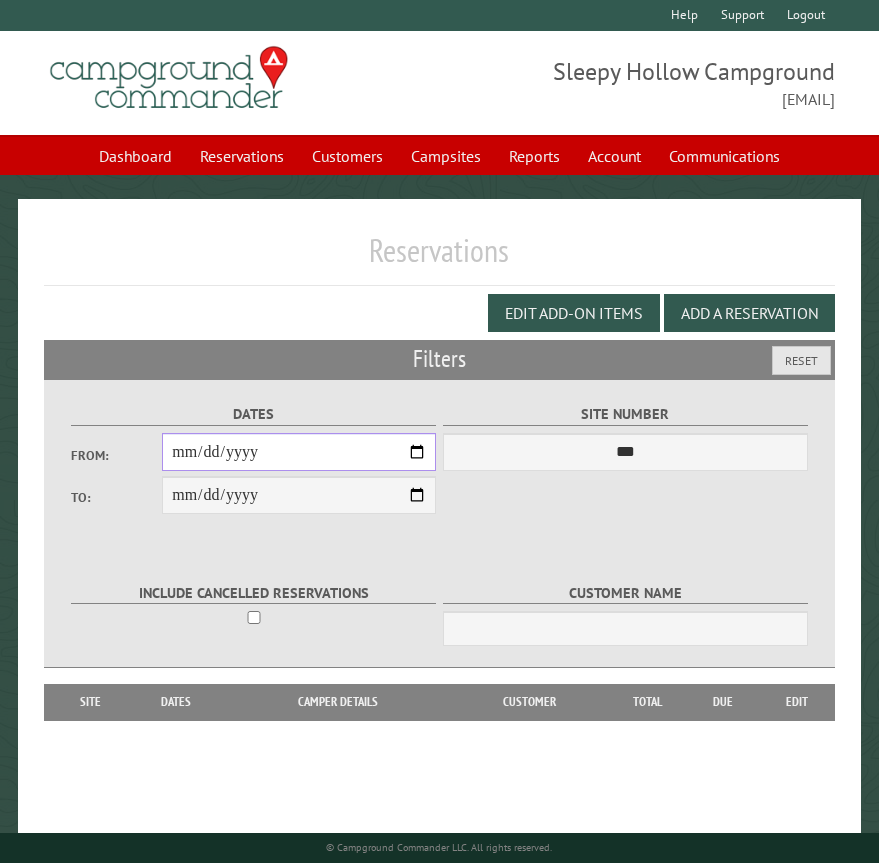 click on "From:" at bounding box center [299, 452] 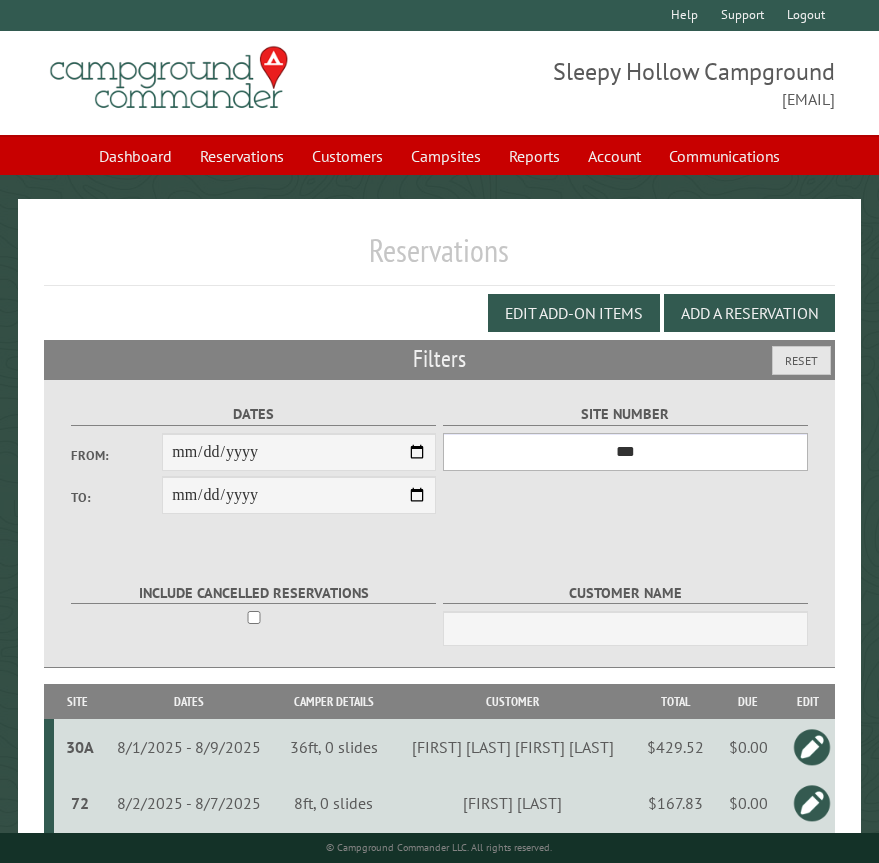 click on "*** * * * * * * * * * ** *** *** ** ** ** ** ** ** ** ** ** ** *** *** ** ** ** ** ** ** ** ** ** ** *** *** ** ** ** ** ** ** ** ** *** *** ** ** ** ** ** ** *** *** ** ** ** ** ** *** ** ** ** ** ** ** ** ** ** ** ** ** ** ** ** ** ** ** ** ** ** ** ** ** **" at bounding box center (625, 452) 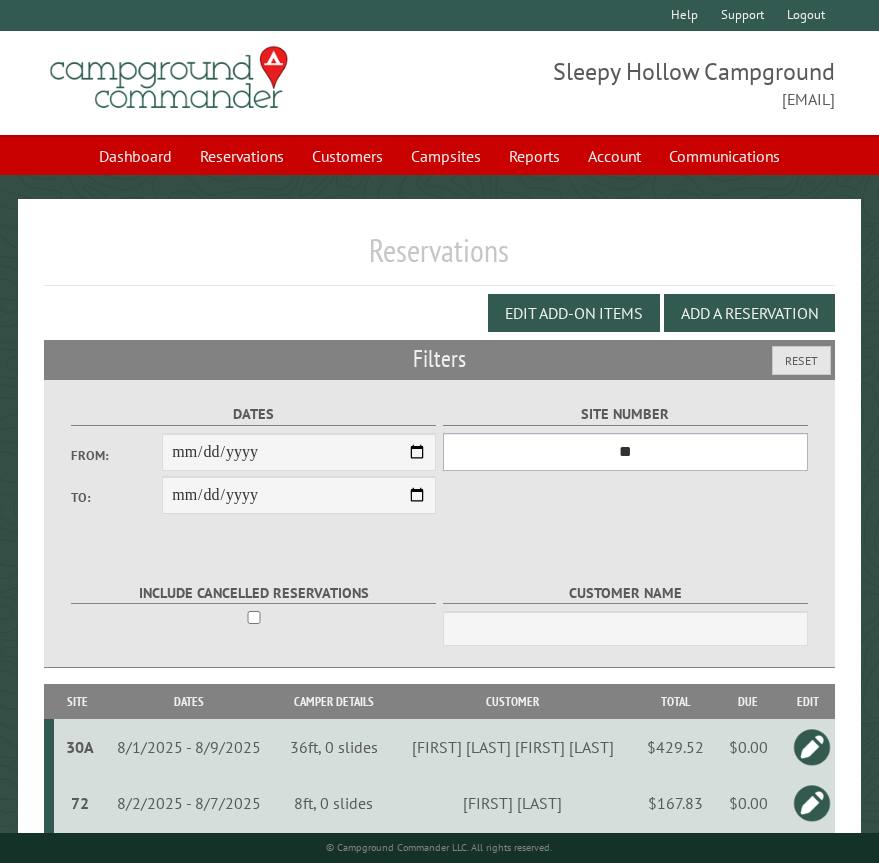 click on "*** * * * * * * * * * ** *** *** ** ** ** ** ** ** ** ** ** ** *** *** ** ** ** ** ** ** ** ** ** ** *** *** ** ** ** ** ** ** ** ** *** *** ** ** ** ** ** ** *** *** ** ** ** ** ** *** ** ** ** ** ** ** ** ** ** ** ** ** ** ** ** ** ** ** ** ** ** ** ** ** **" at bounding box center (625, 452) 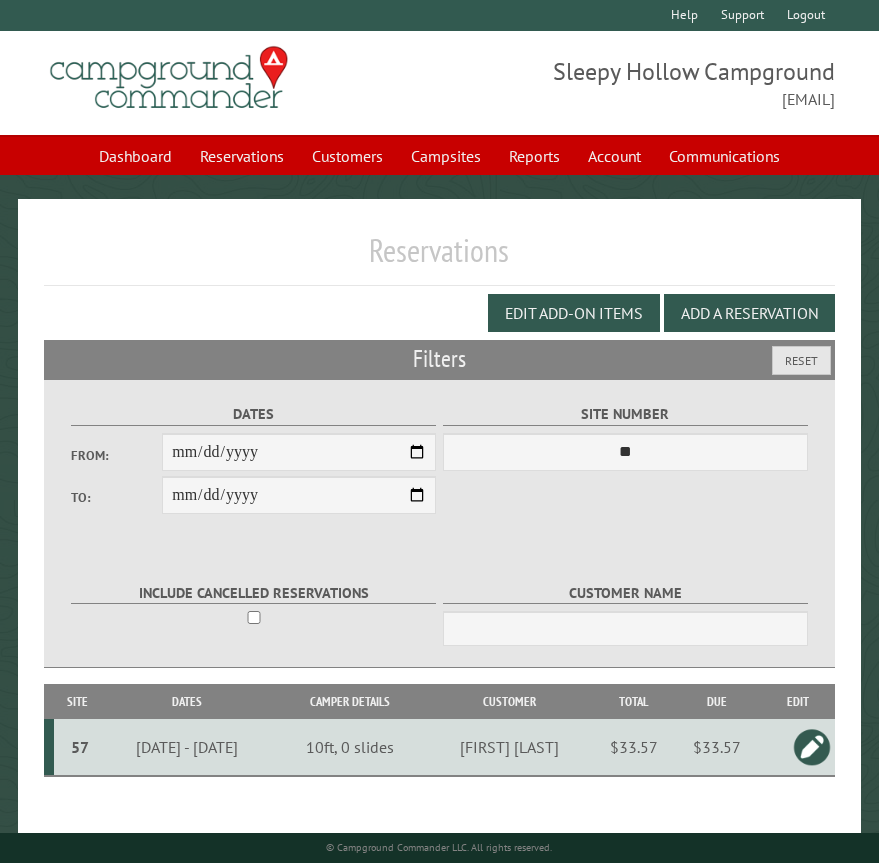 click at bounding box center (812, 747) 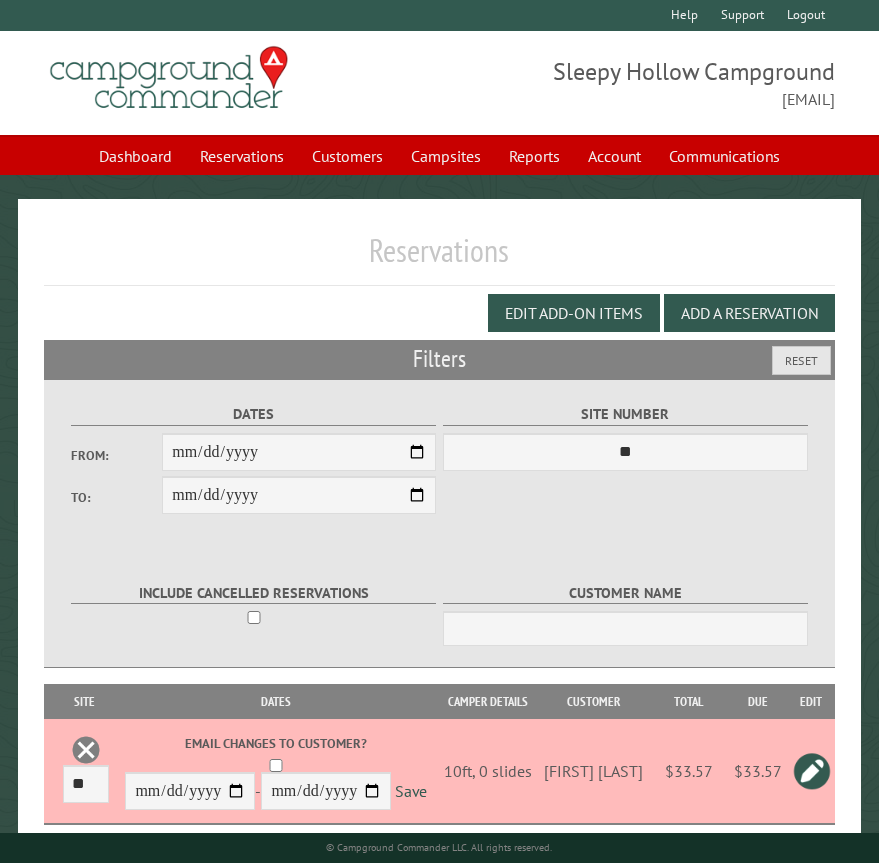 click at bounding box center [812, 771] 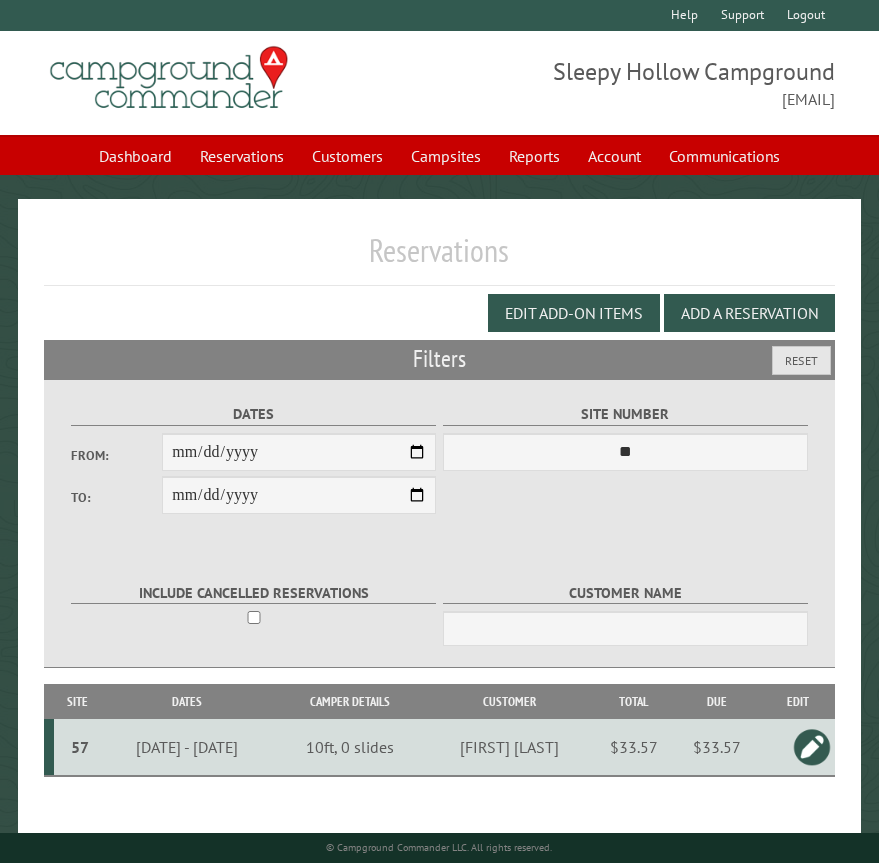 click on "57" at bounding box center [80, 747] 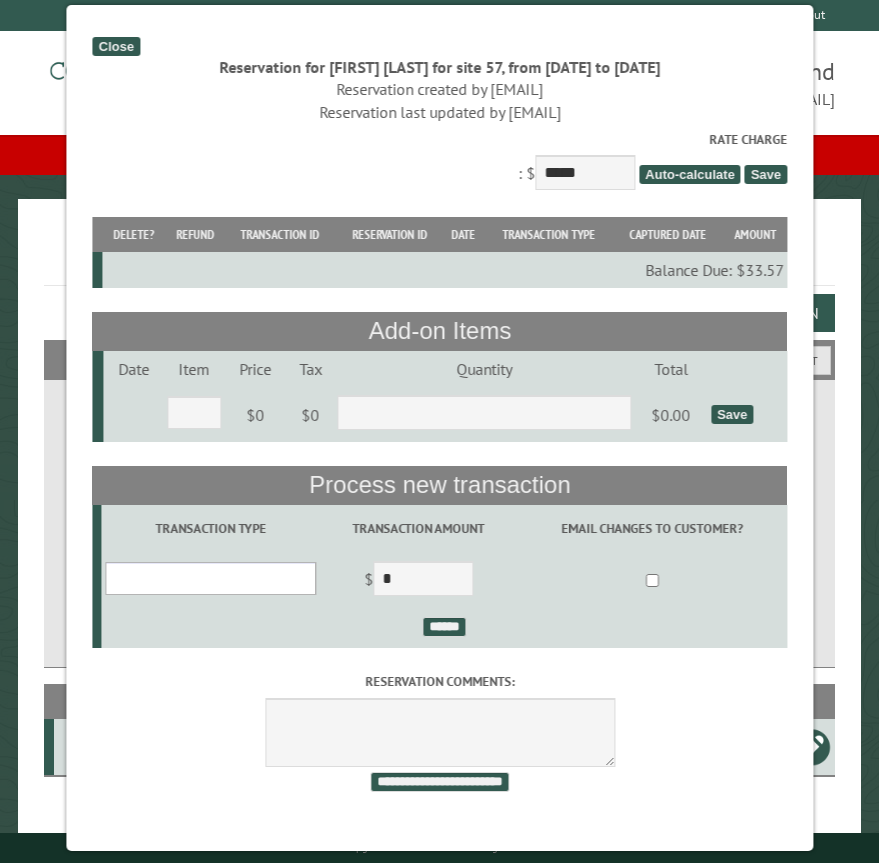 click on "**********" at bounding box center (211, 578) 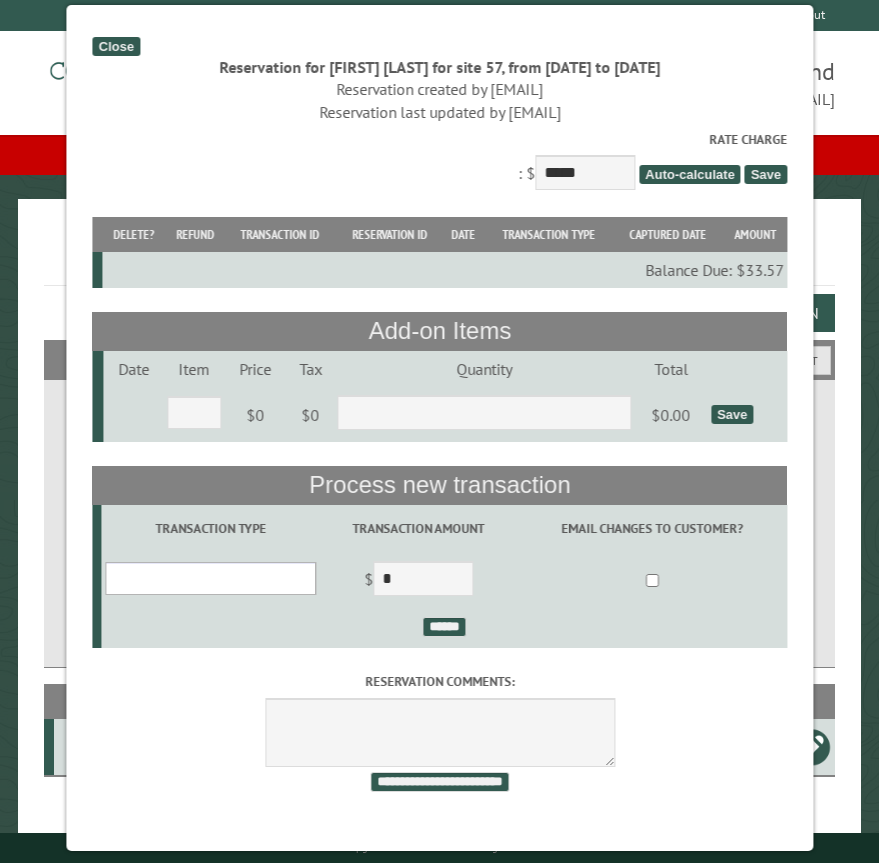 select on "*" 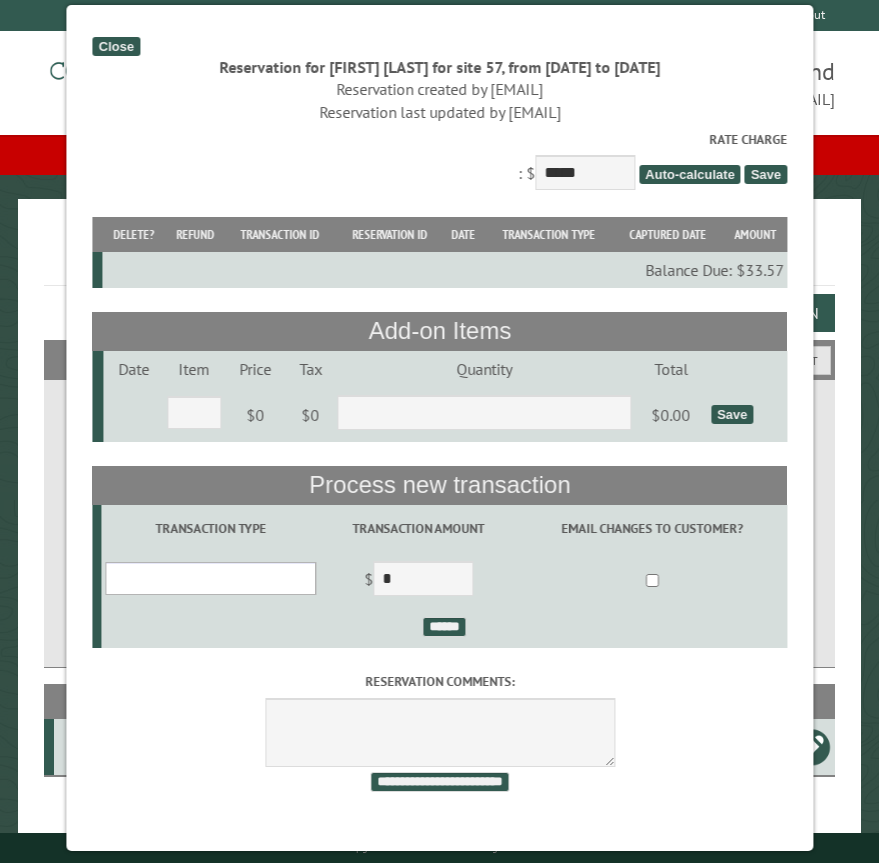 click on "**********" at bounding box center [211, 578] 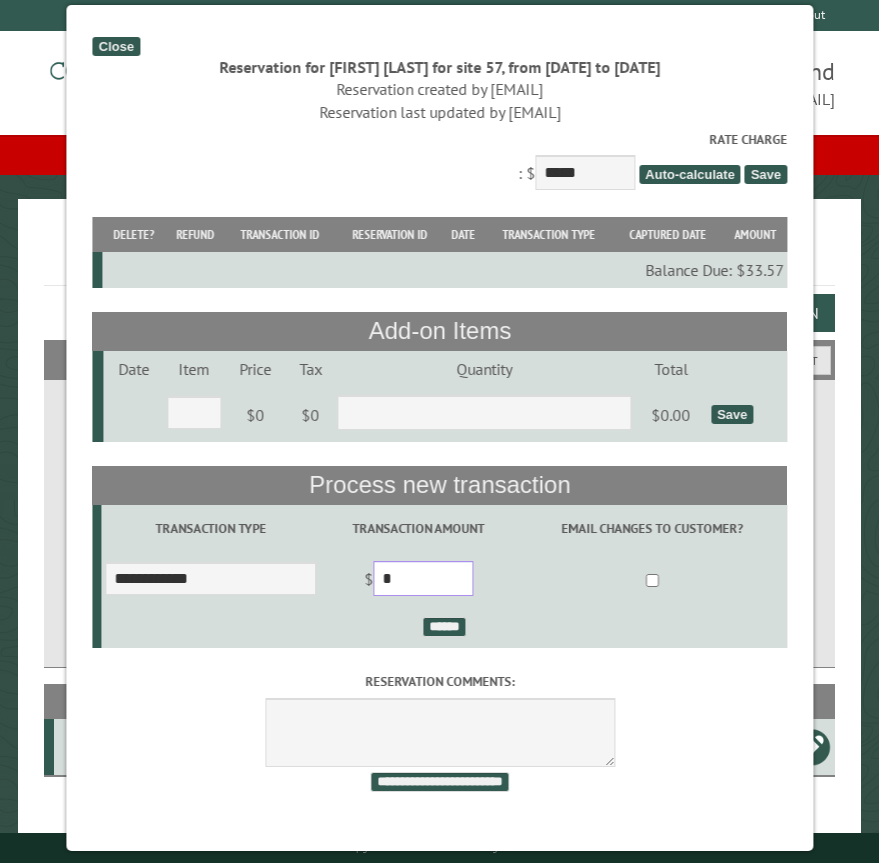 click on "*" at bounding box center (423, 578) 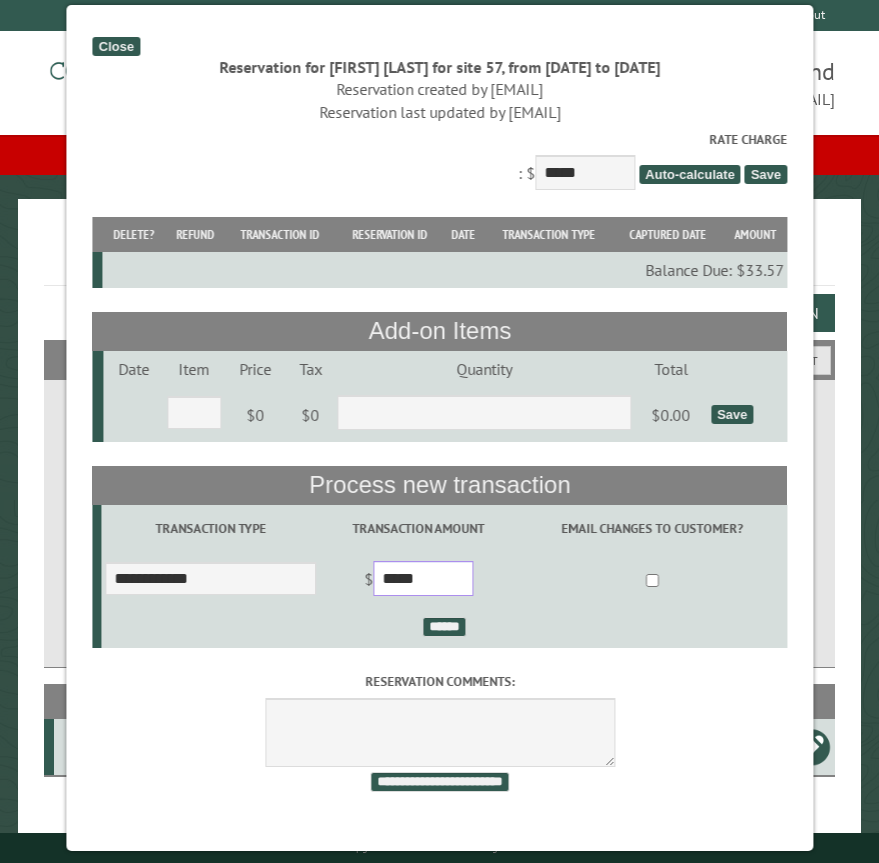 type on "*****" 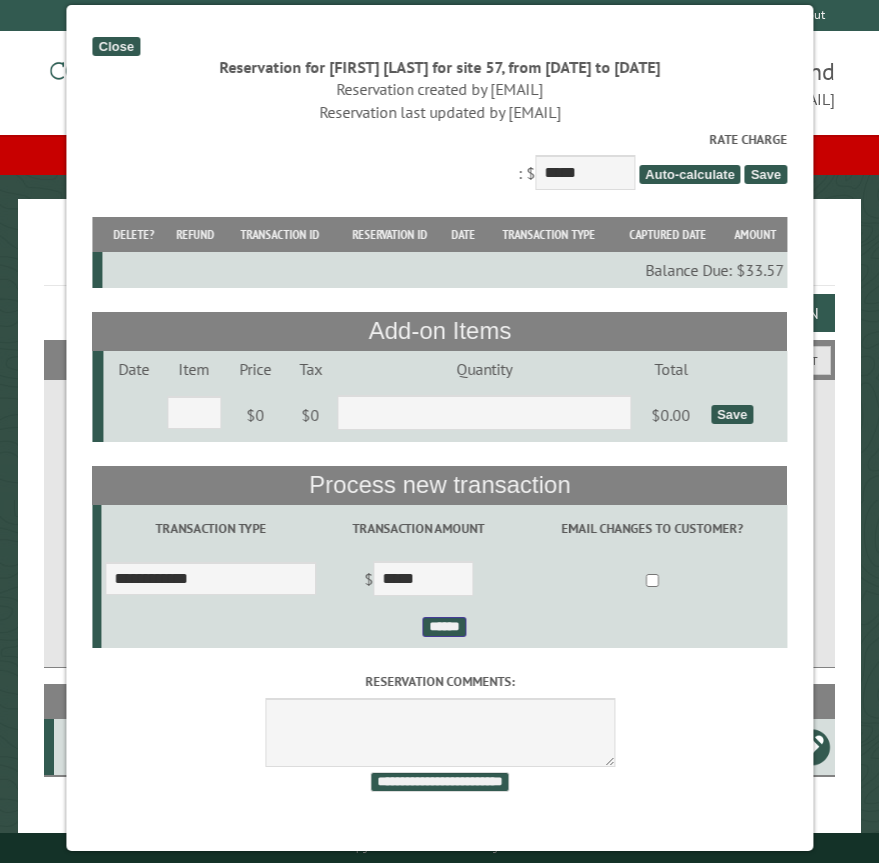 click on "******" at bounding box center (444, 627) 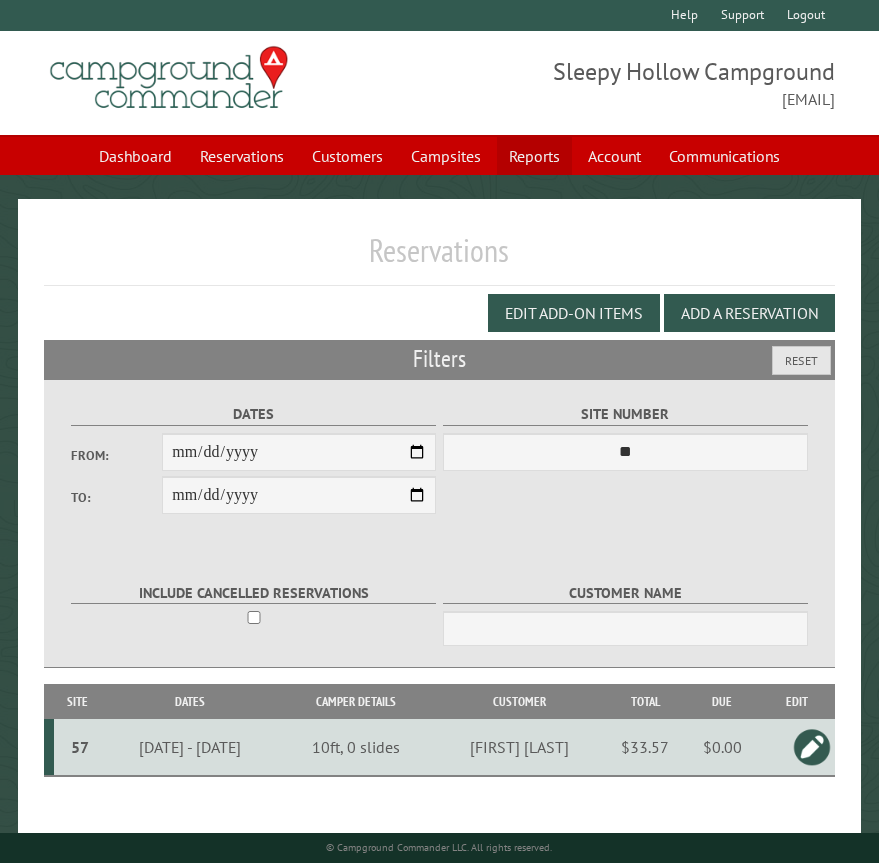 click on "Reports" at bounding box center (534, 156) 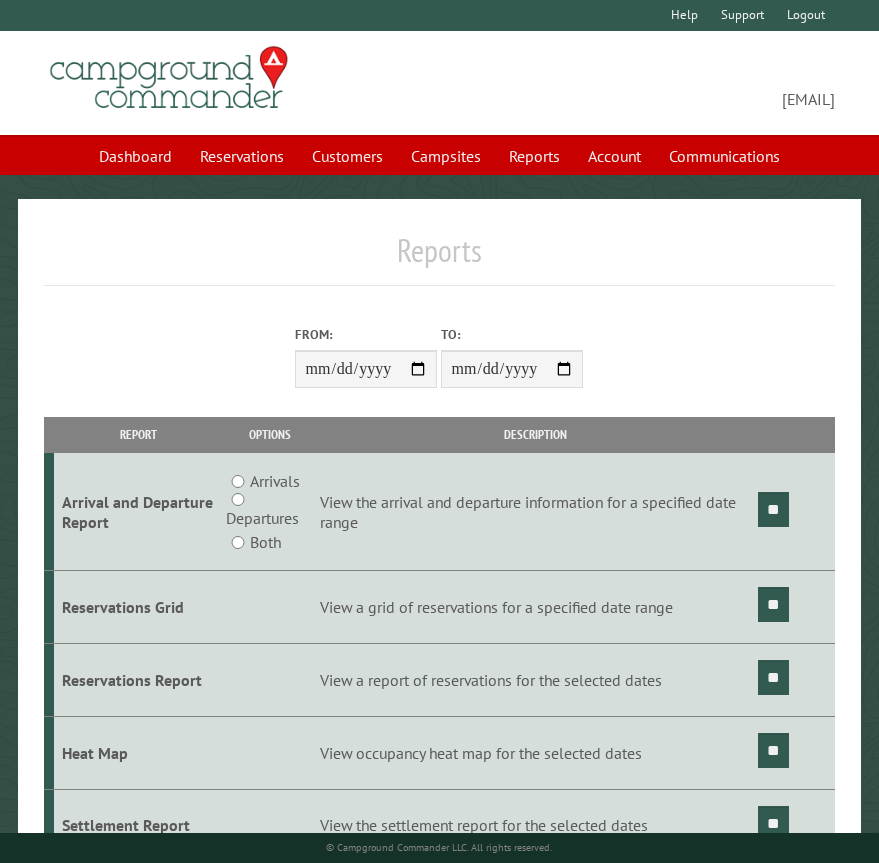 scroll, scrollTop: 0, scrollLeft: 0, axis: both 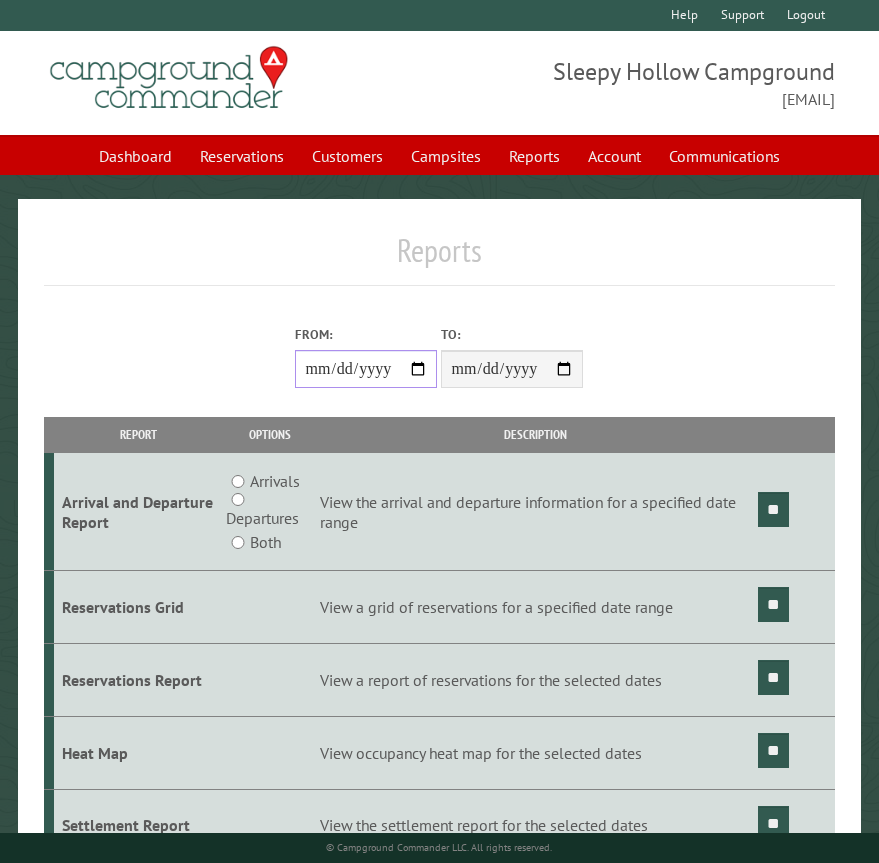 click on "From:" at bounding box center [366, 369] 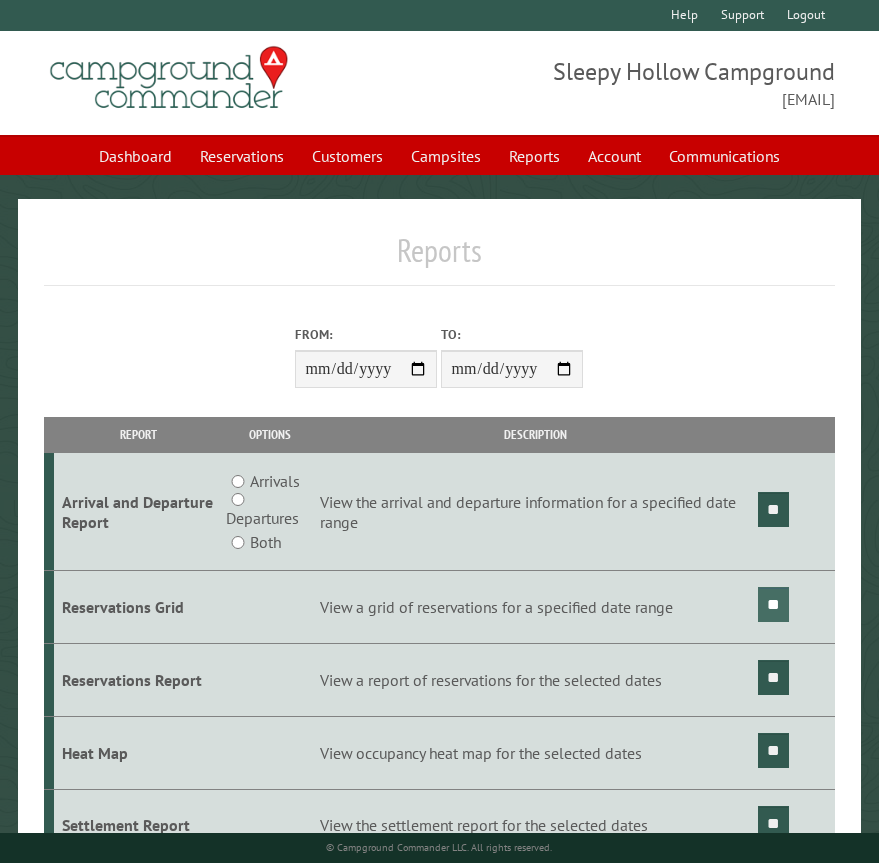click on "**" at bounding box center [773, 604] 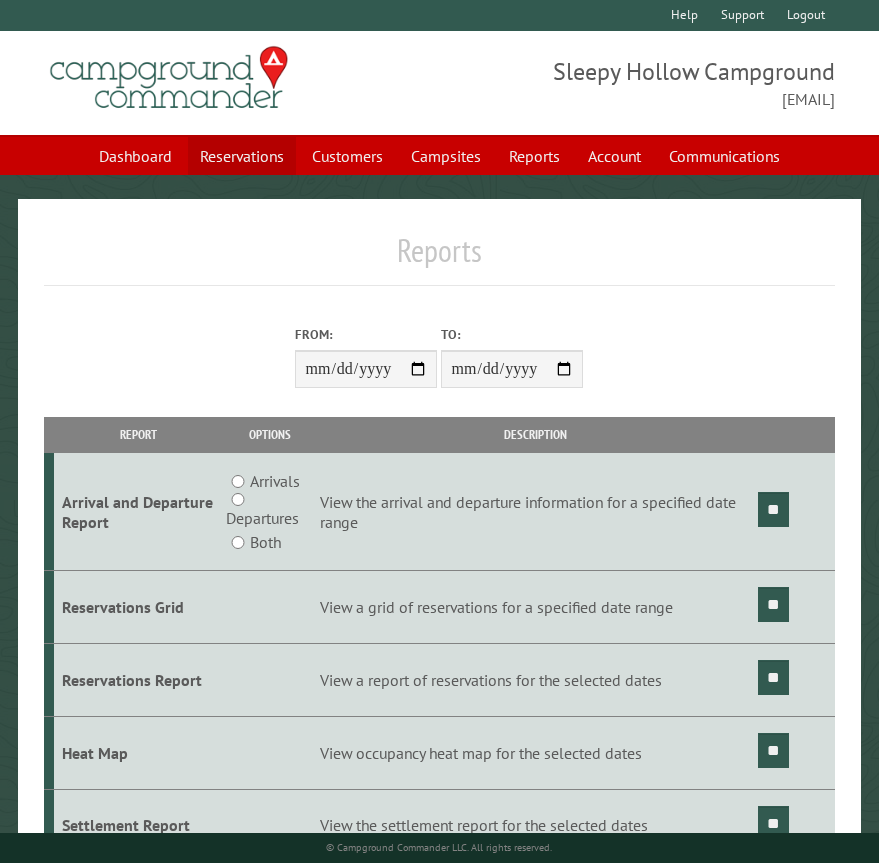 click on "Reservations" at bounding box center (242, 156) 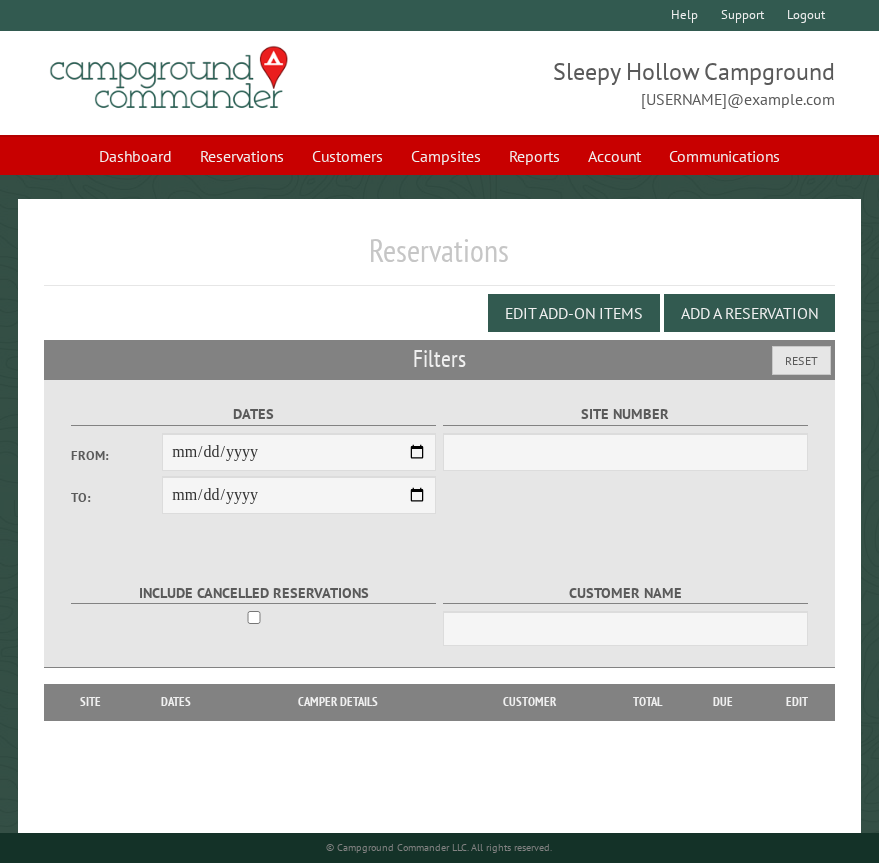 scroll, scrollTop: 0, scrollLeft: 0, axis: both 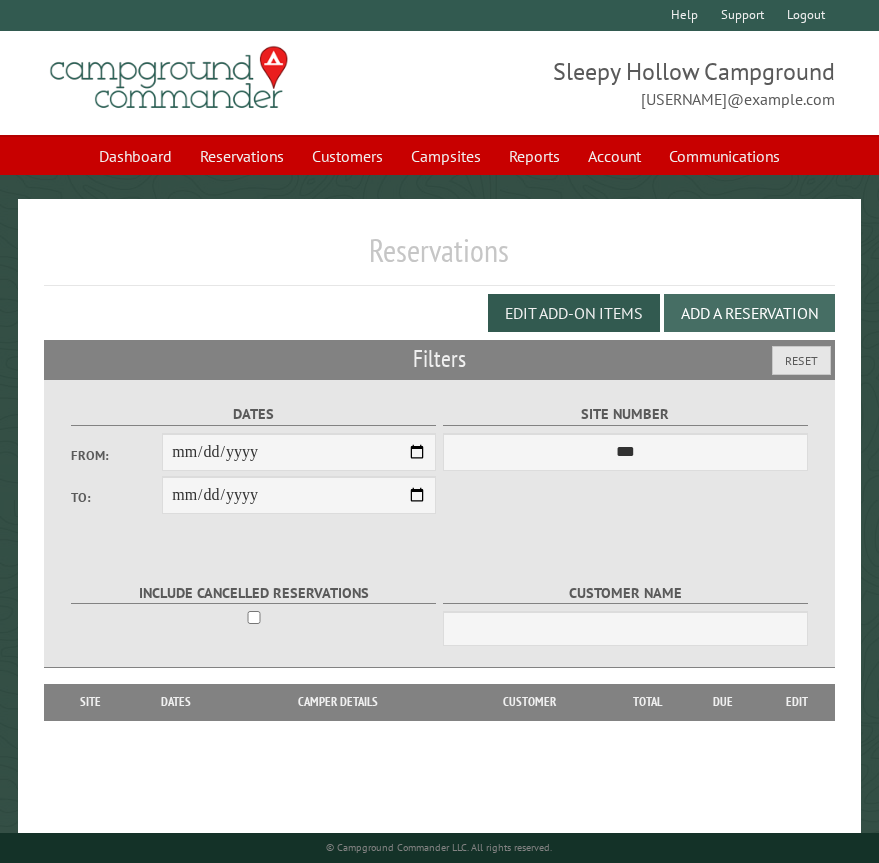 click on "Add a Reservation" at bounding box center [749, 313] 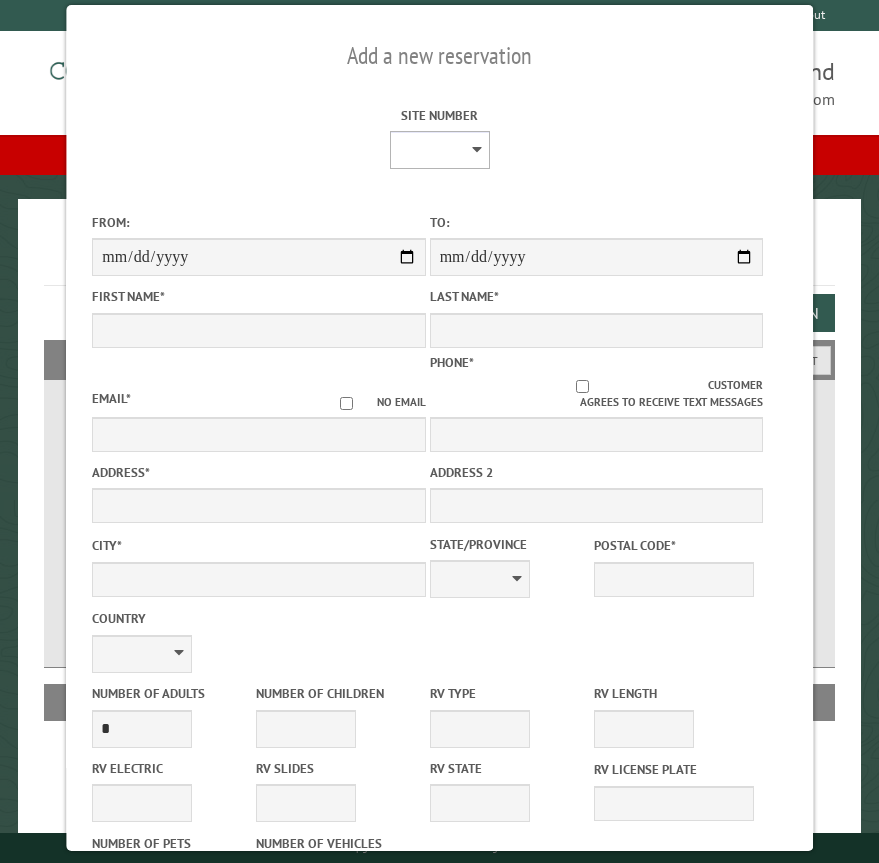 click on "* * * * * * * * * ** *** *** ** ** ** ** ** ** ** ** ** ** *** *** ** ** ** ** ** ** ** ** ** ** *** *** ** ** ** ** ** ** ** ** *** *** ** ** ** ** ** ** *** *** ** ** ** ** ** *** ** ** ** ** ** ** ** ** ** ** ** ** ** ** ** ** ** ** ** ** ** ** ** ** **" at bounding box center (439, 150) 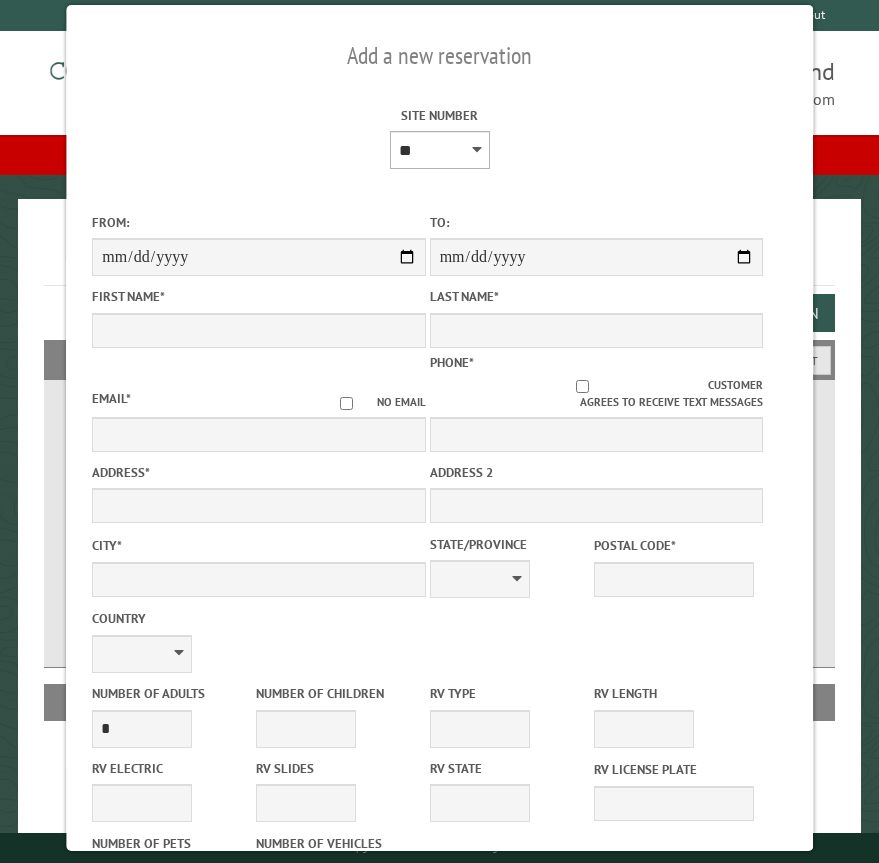 click on "* * * * * * * * * ** *** *** ** ** ** ** ** ** ** ** ** ** *** *** ** ** ** ** ** ** ** ** ** ** *** *** ** ** ** ** ** ** ** ** *** *** ** ** ** ** ** ** *** *** ** ** ** ** ** *** ** ** ** ** ** ** ** ** ** ** ** ** ** ** ** ** ** ** ** ** ** ** ** ** **" at bounding box center [439, 150] 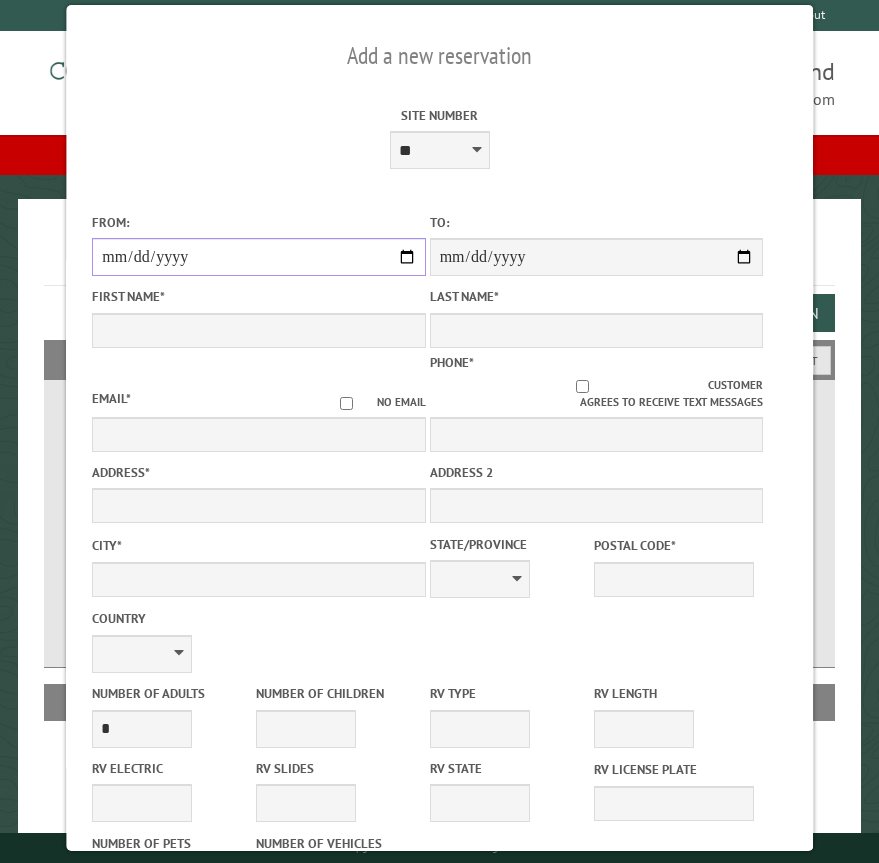 click on "From:" at bounding box center [258, 257] 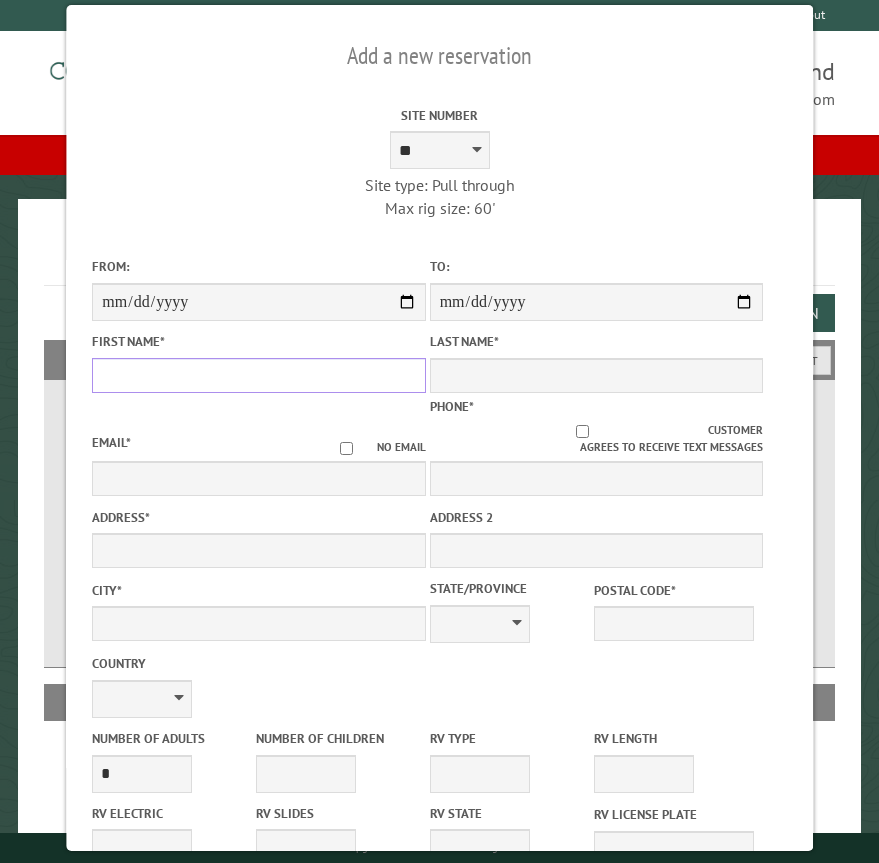 drag, startPoint x: 146, startPoint y: 387, endPoint x: 156, endPoint y: 382, distance: 11.18034 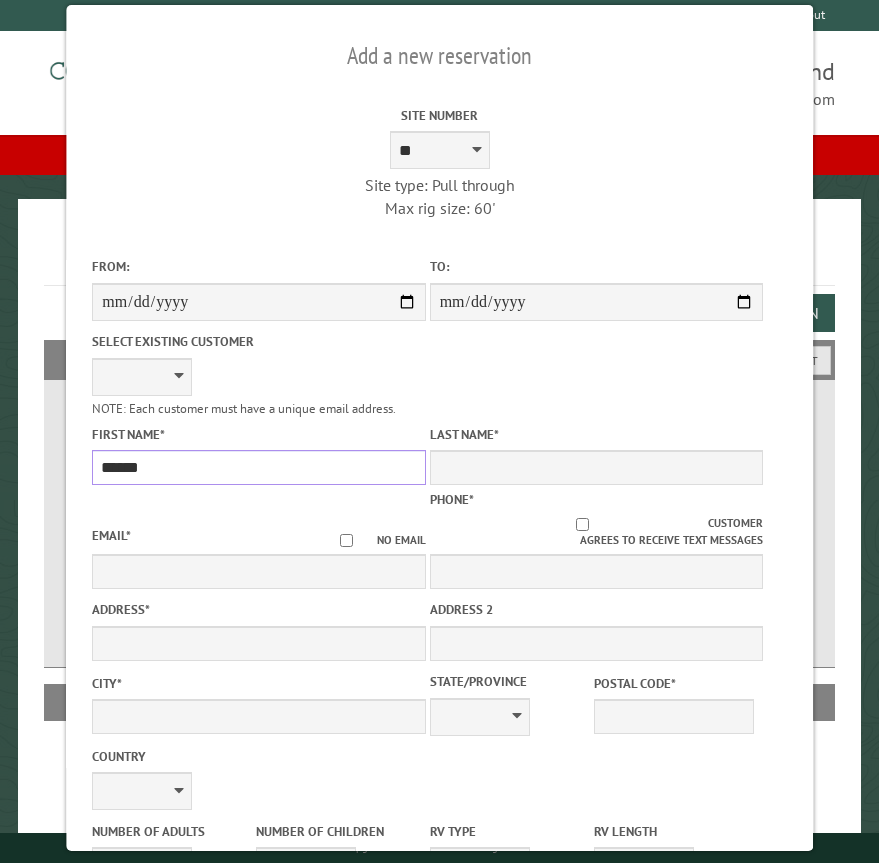type on "******" 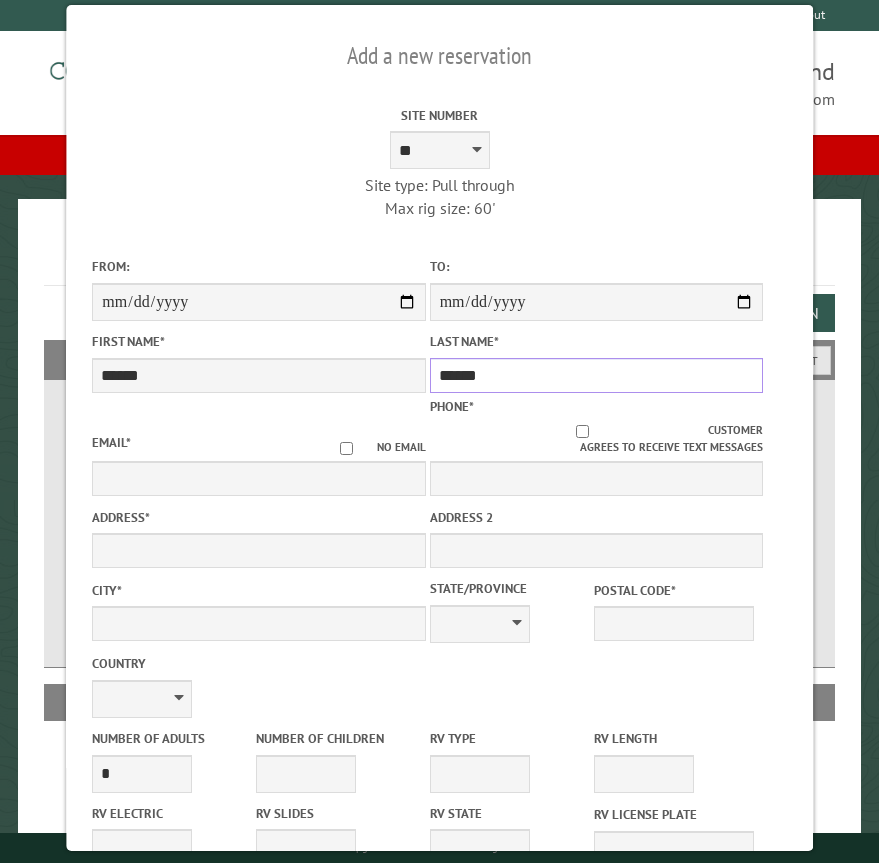 type on "******" 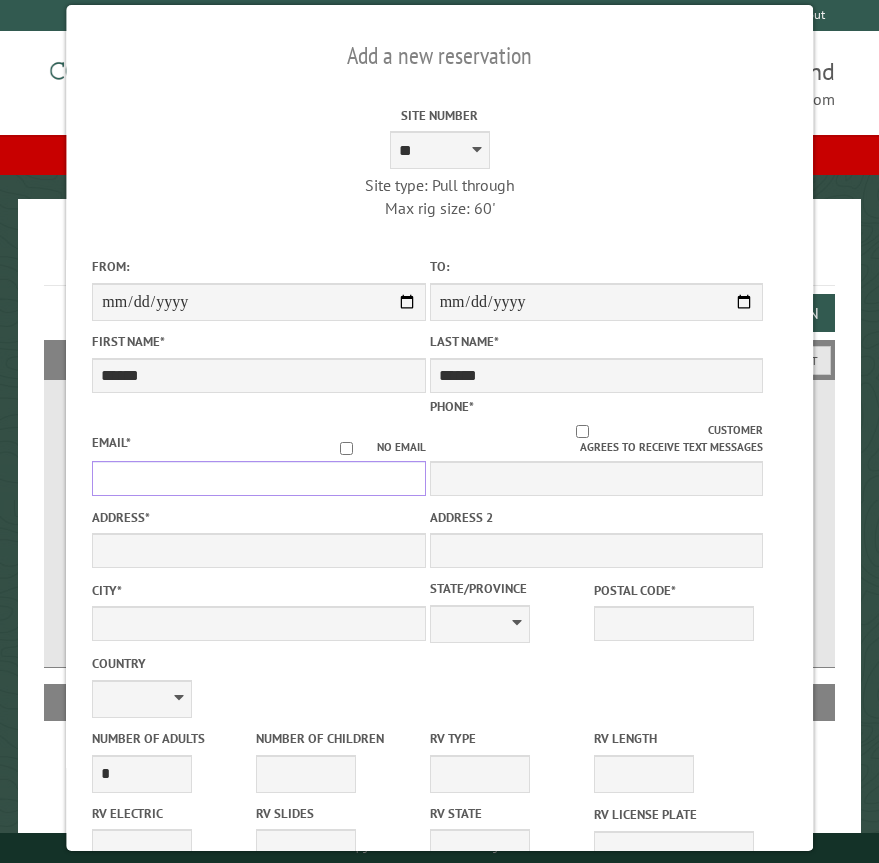 click on "Email *" at bounding box center (258, 478) 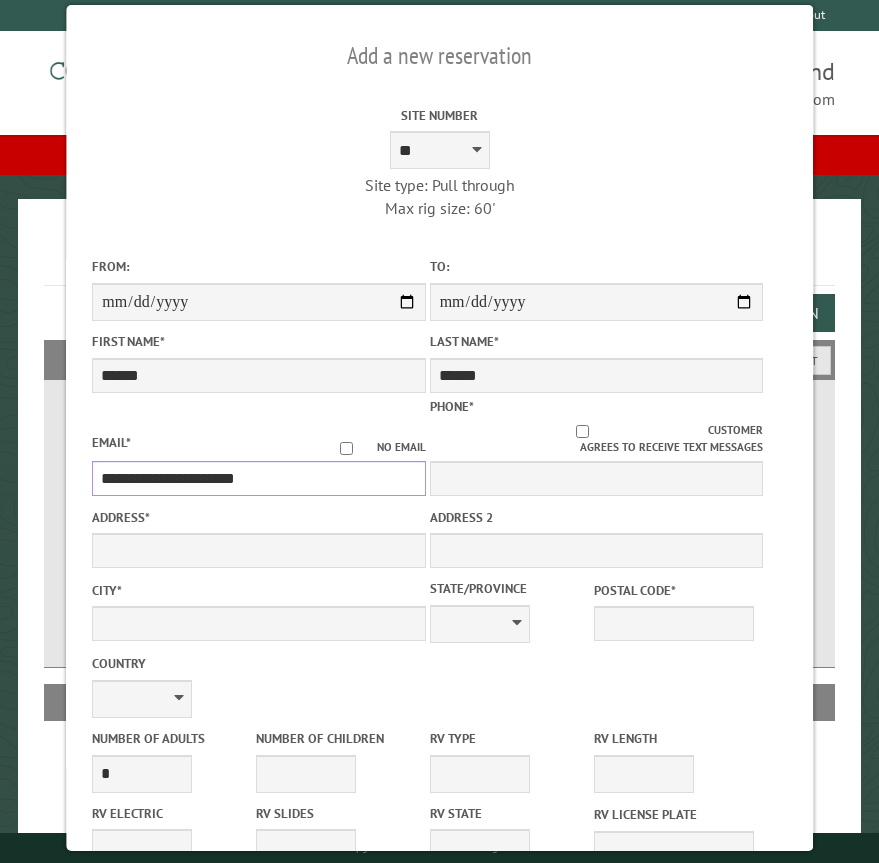 type on "**********" 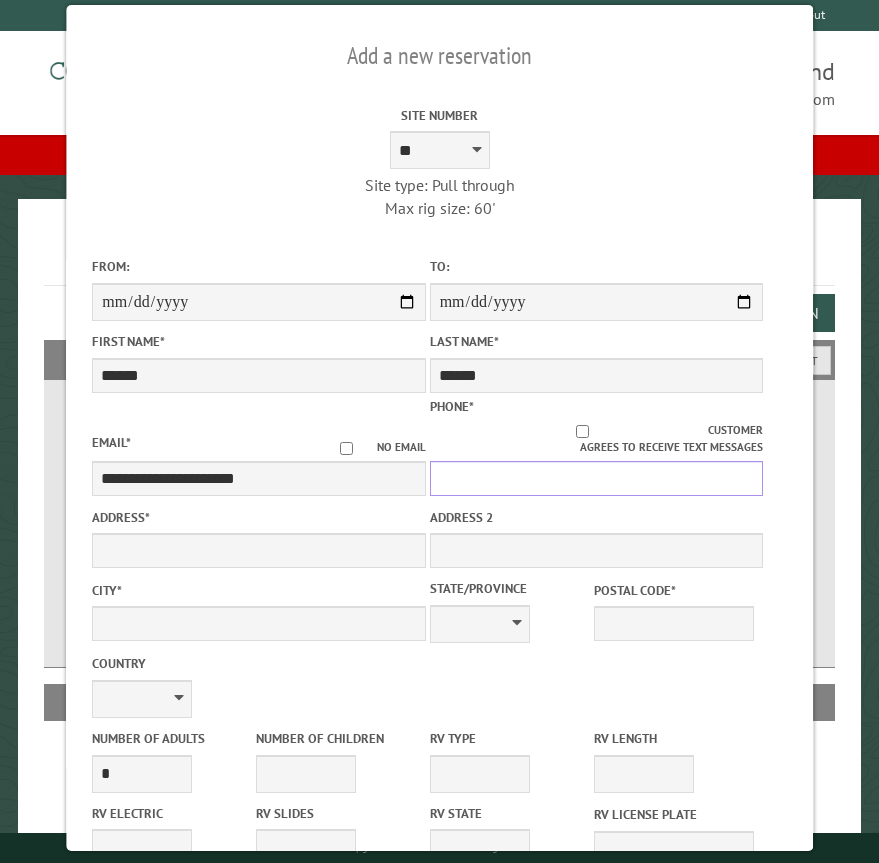 click on "Phone *" at bounding box center (596, 478) 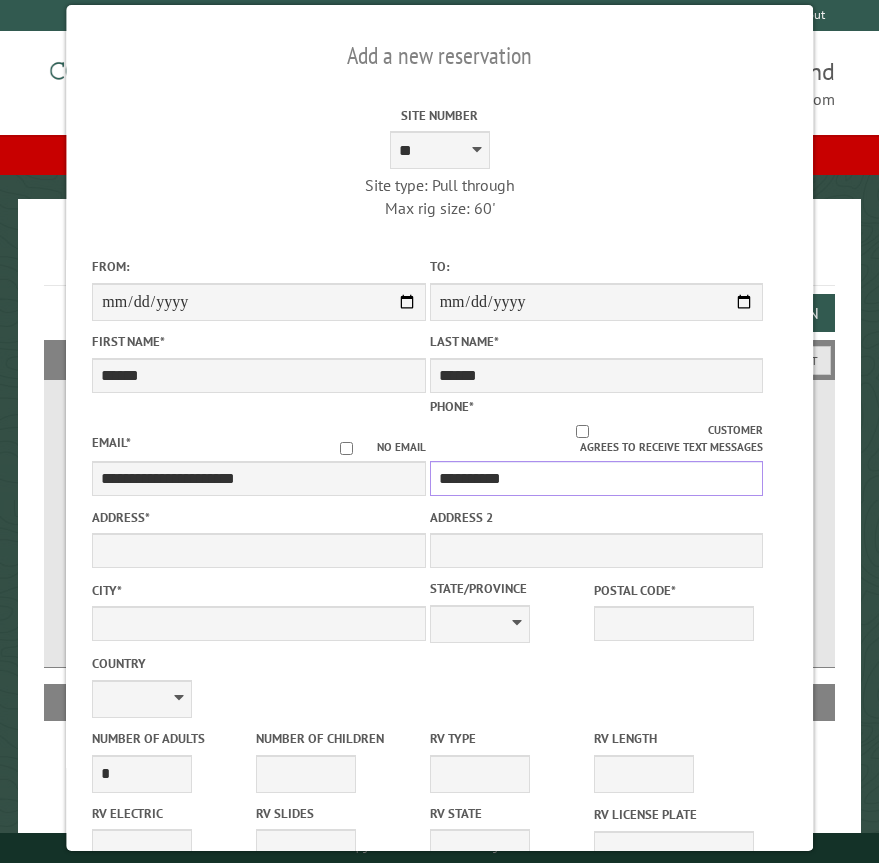 type on "**********" 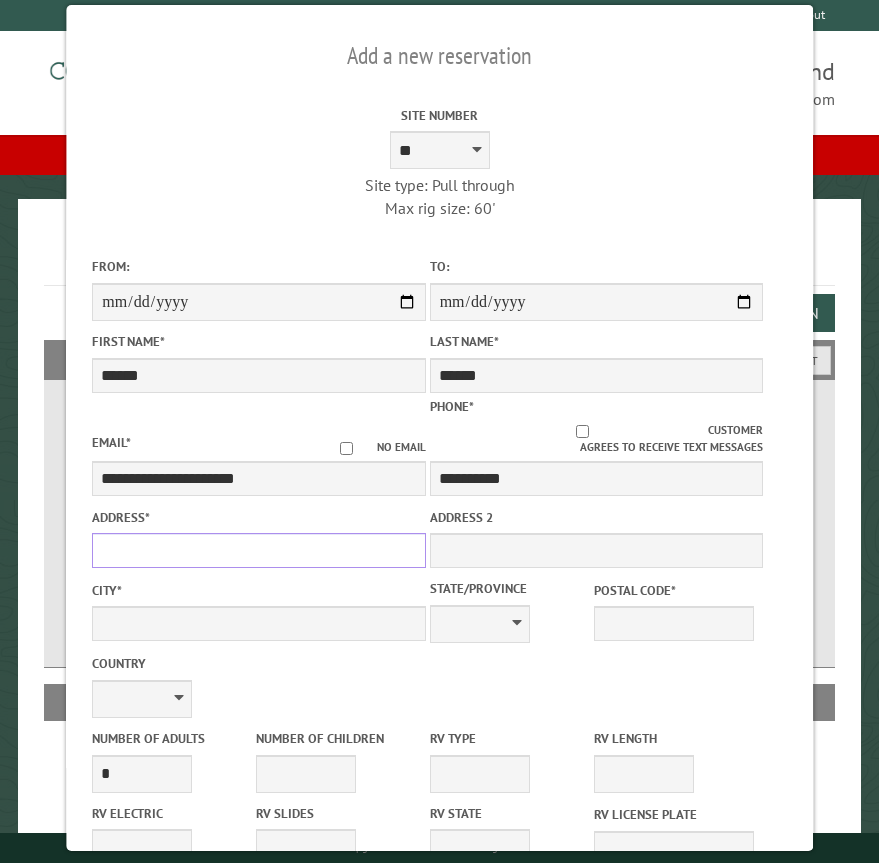 click on "Address *" at bounding box center (258, 550) 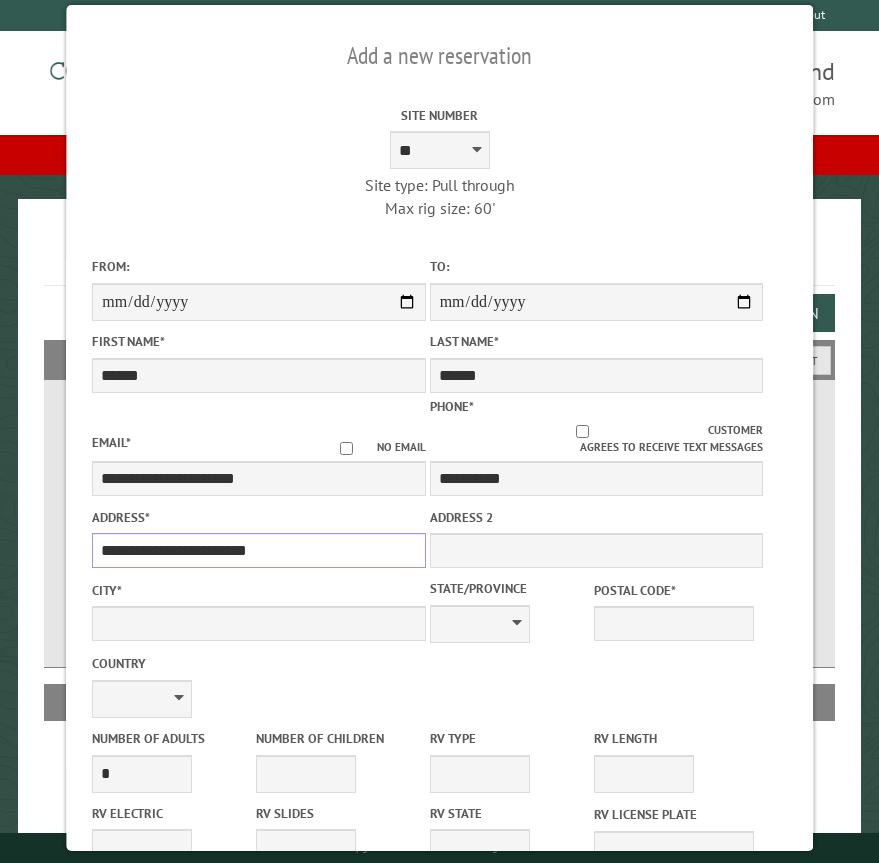 type on "**********" 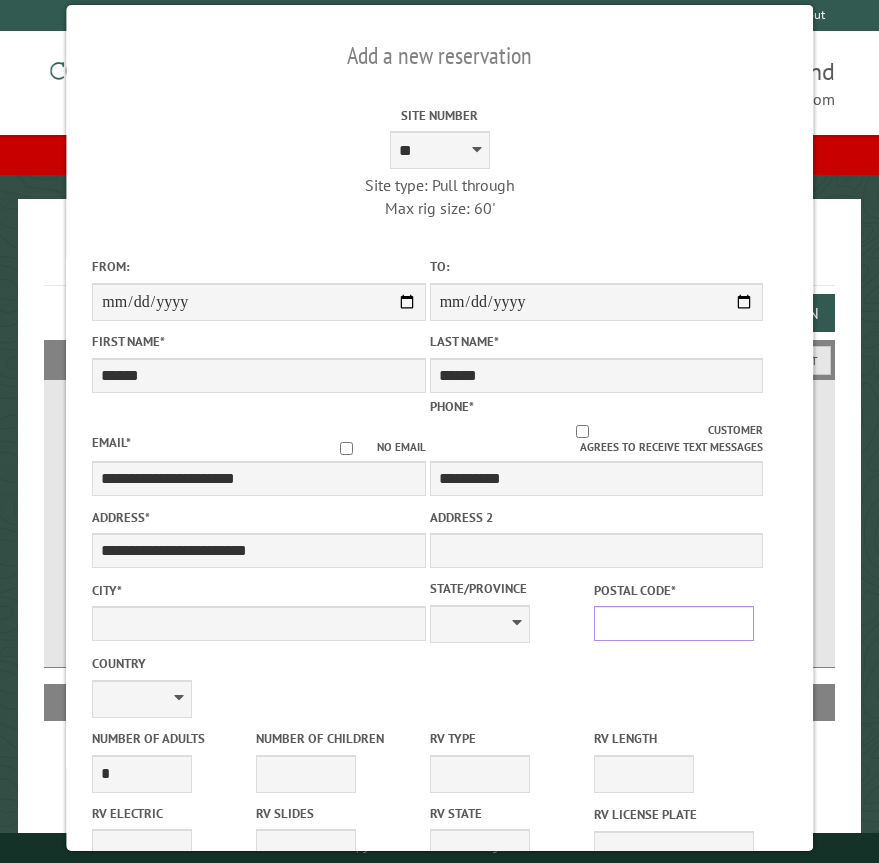click on "Postal Code *" at bounding box center [674, 623] 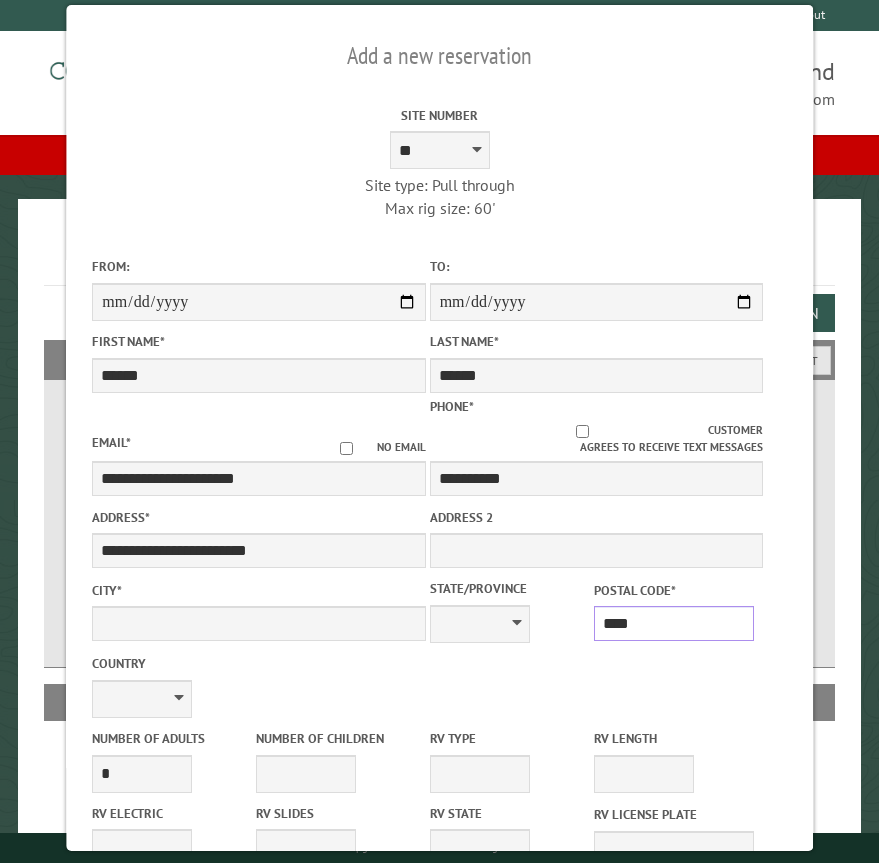 type on "*****" 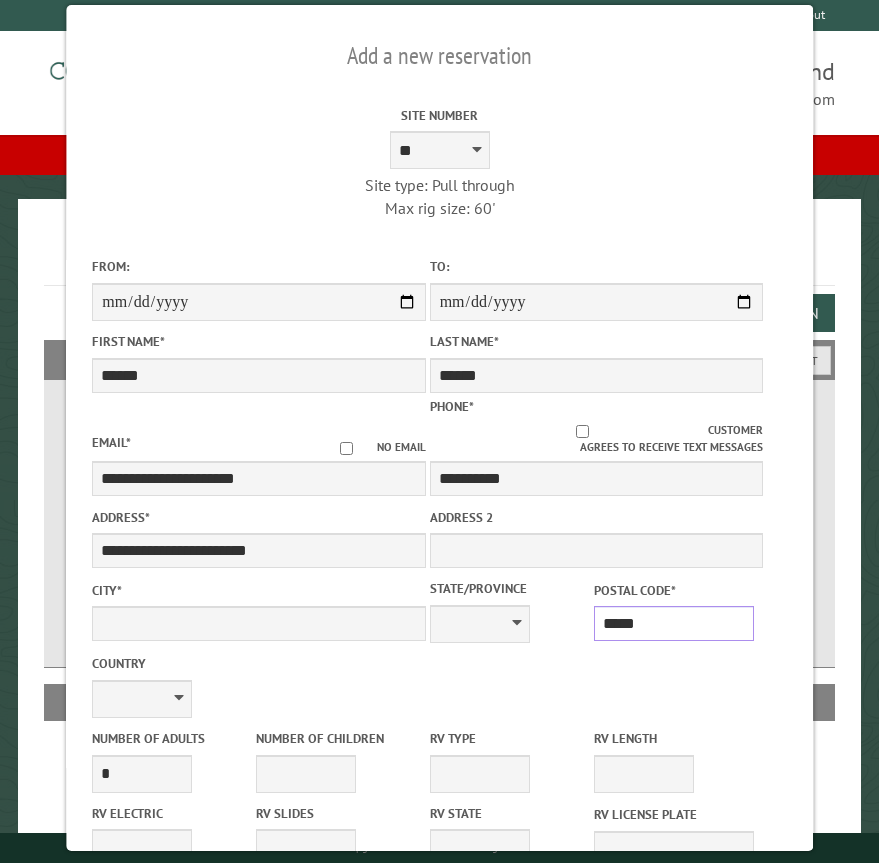 type on "*******" 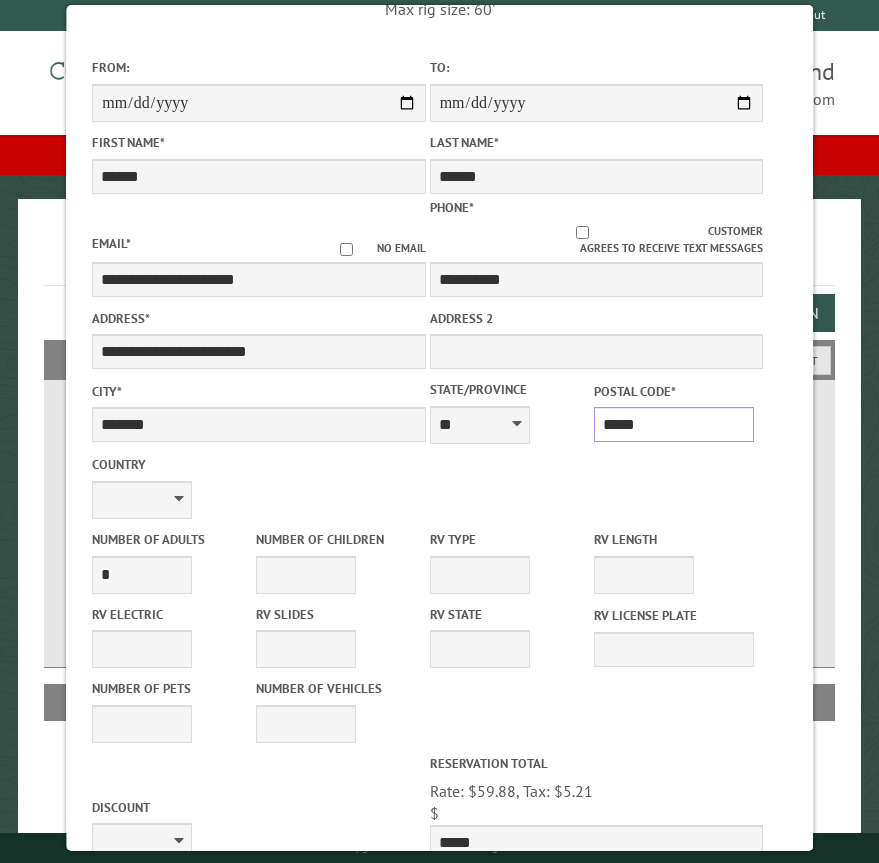 scroll, scrollTop: 200, scrollLeft: 0, axis: vertical 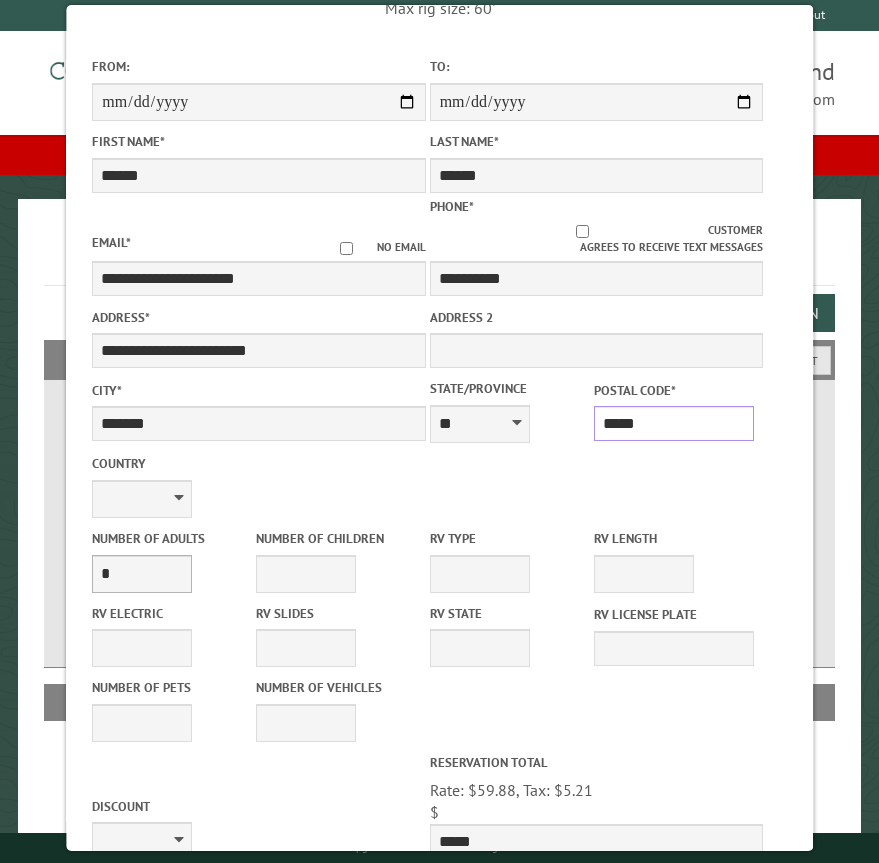 type on "*****" 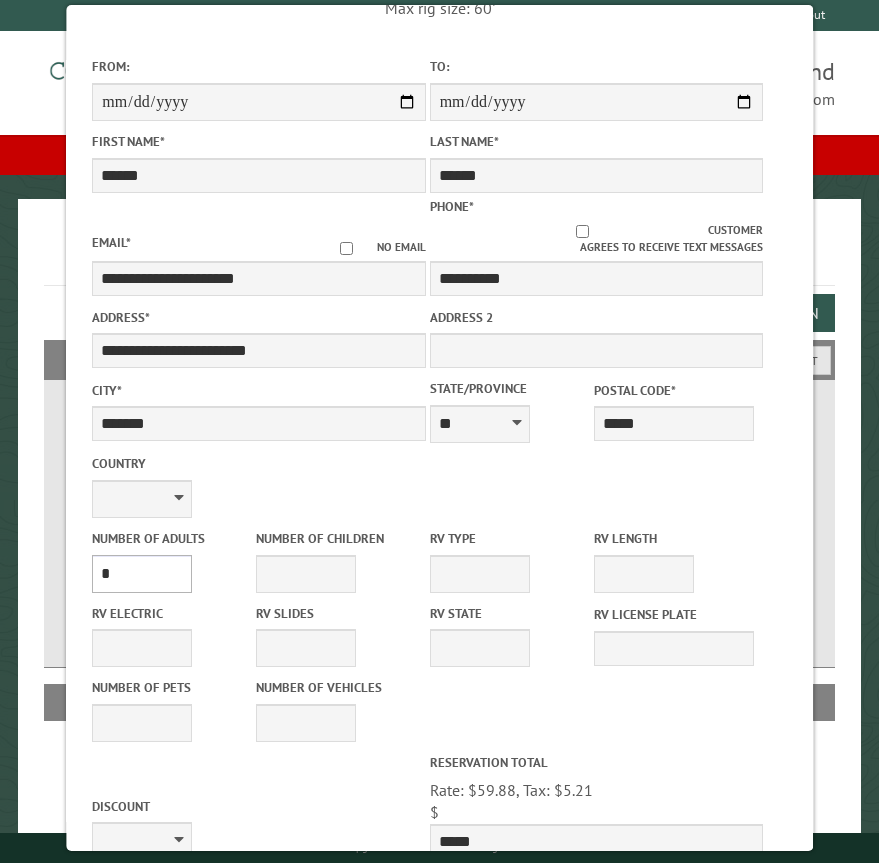 click on "* * * * * * * * * * **" at bounding box center [142, 574] 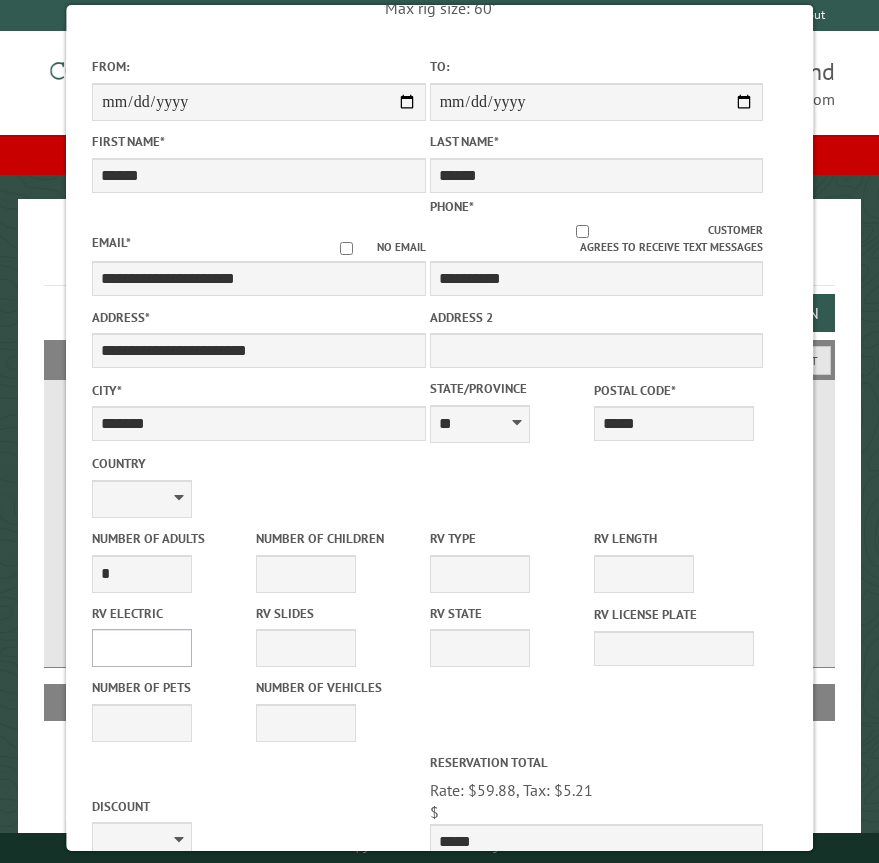 click on "**** *** *** ***" at bounding box center [142, 648] 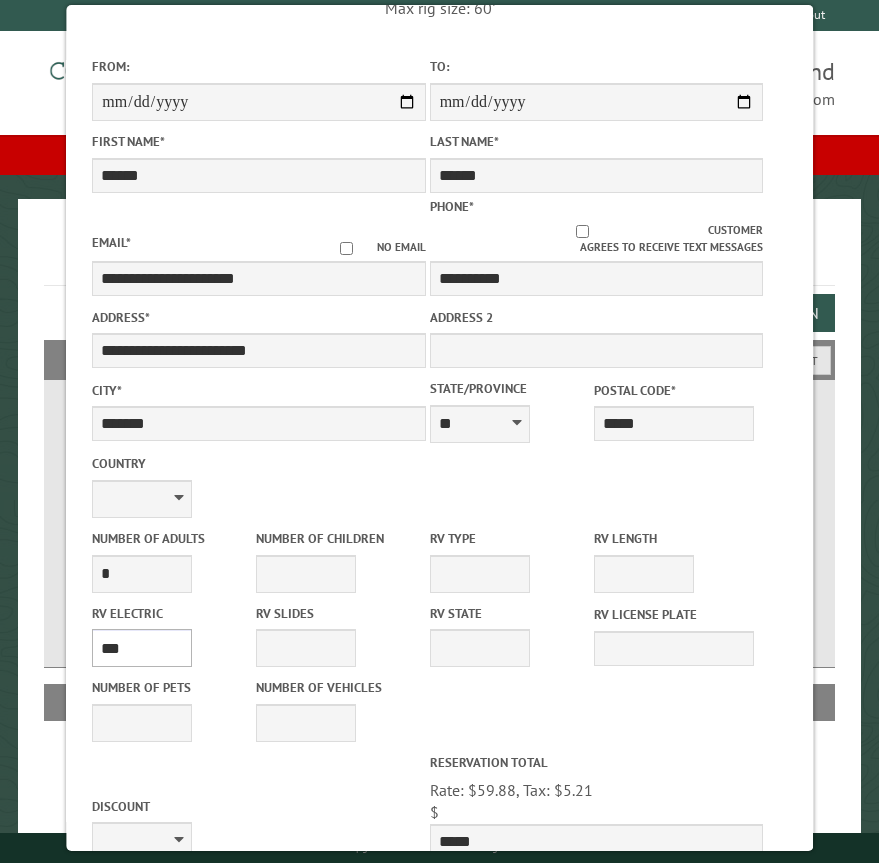 click on "**** *** *** ***" at bounding box center [142, 648] 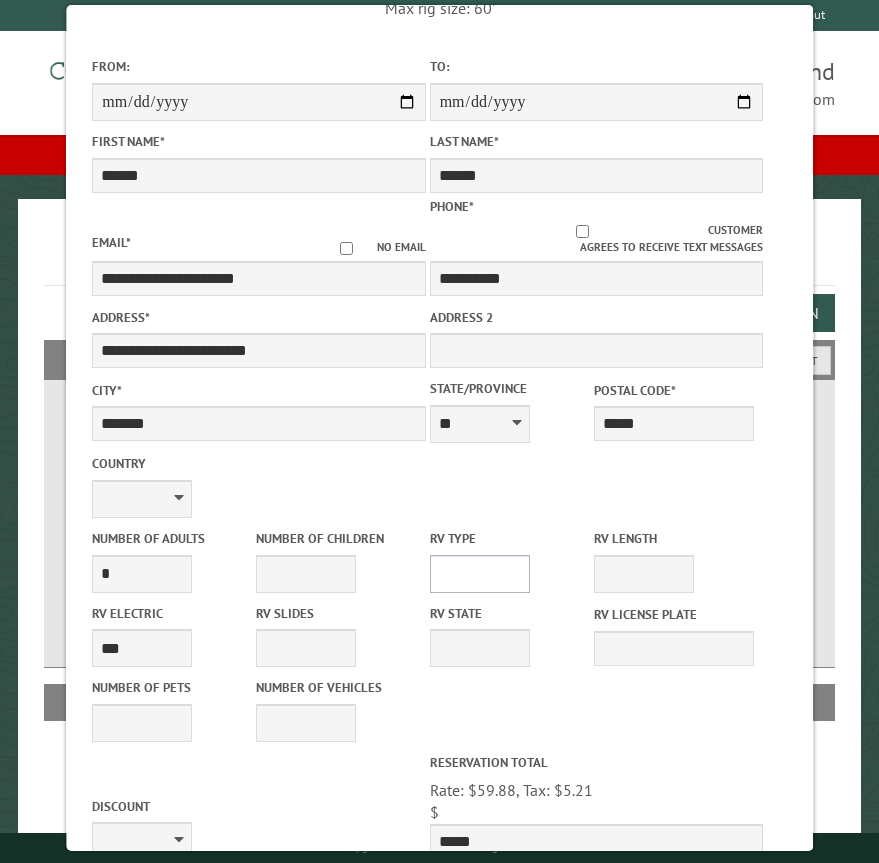 click on "**********" at bounding box center (480, 574) 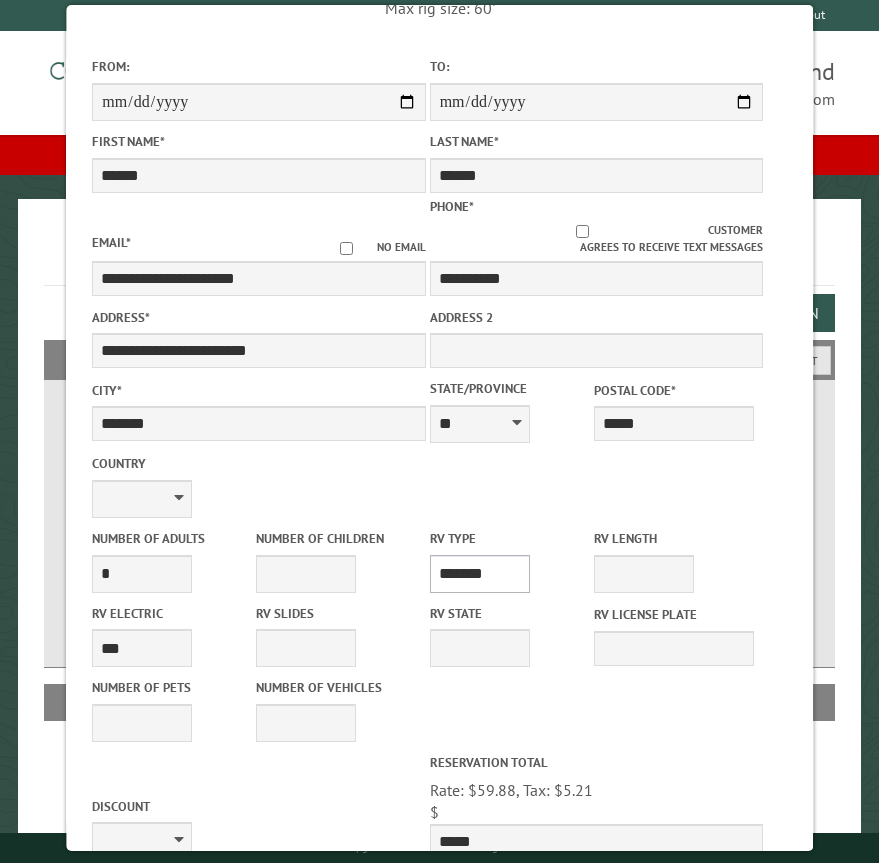 click on "**********" at bounding box center [480, 574] 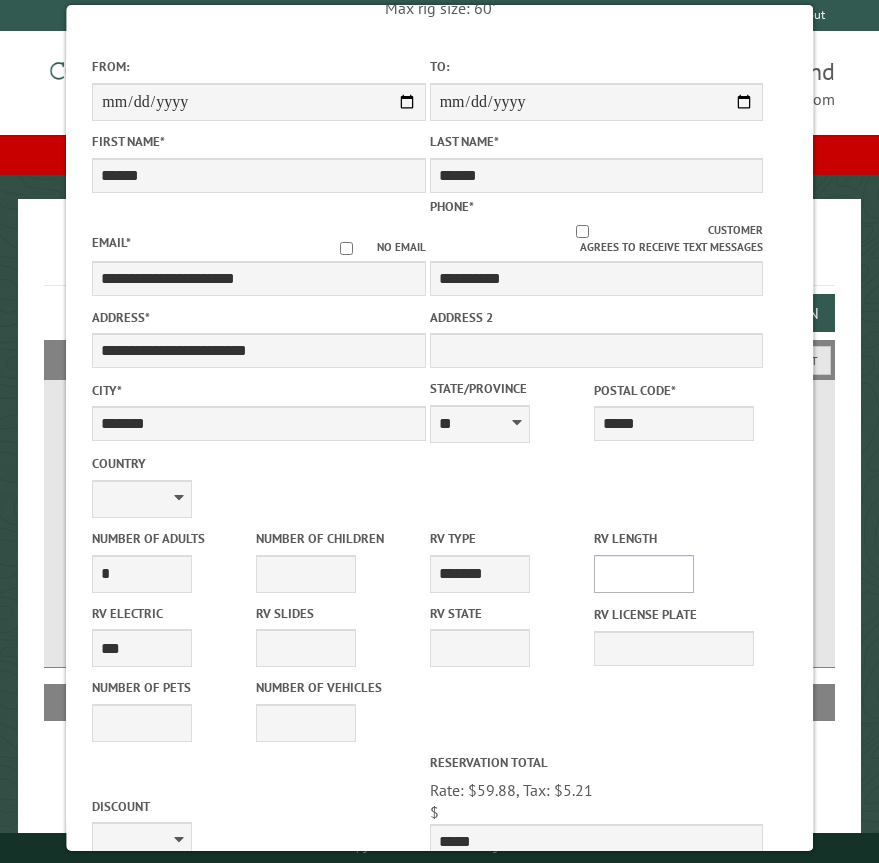 click on "* ** ** ** ** ** ** ** ** ** ** **" at bounding box center (644, 574) 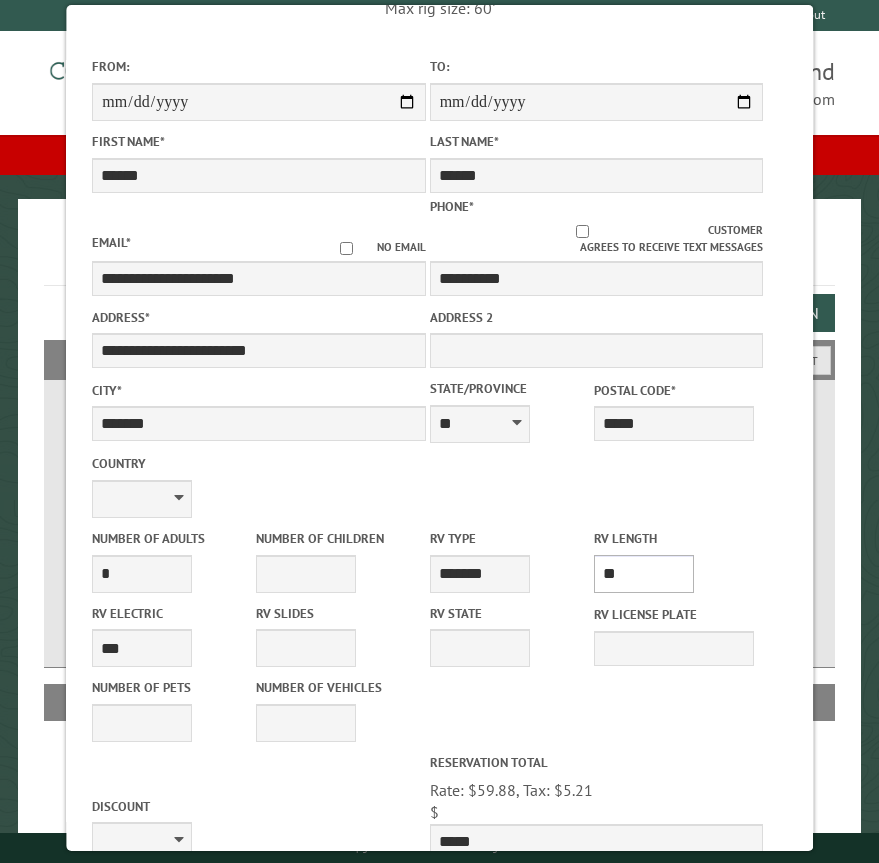 click on "* ** ** ** ** ** ** ** ** ** ** **" at bounding box center [644, 574] 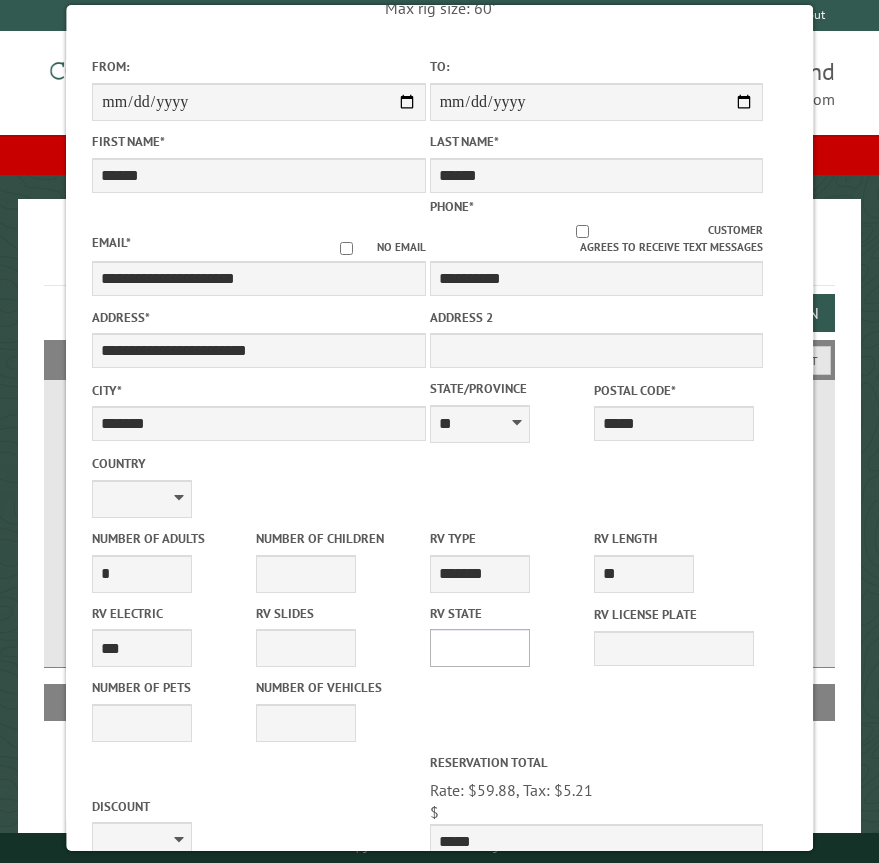click on "** ** ** ** ** ** ** ** ** ** ** ** ** ** ** ** ** ** ** ** ** ** ** ** ** ** ** ** ** ** ** ** ** ** ** ** ** ** ** ** ** ** ** ** ** ** ** ** ** ** ** ** ** ** ** ** ** ** ** ** ** ** ** **" at bounding box center [480, 648] 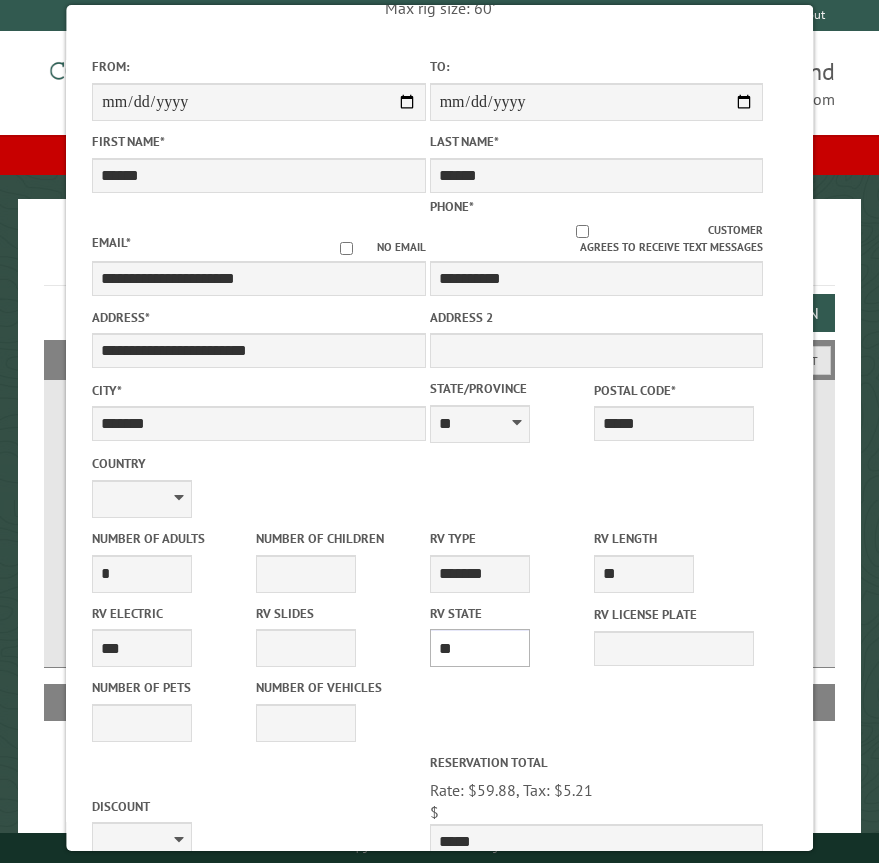 click on "** ** ** ** ** ** ** ** ** ** ** ** ** ** ** ** ** ** ** ** ** ** ** ** ** ** ** ** ** ** ** ** ** ** ** ** ** ** ** ** ** ** ** ** ** ** ** ** ** ** ** ** ** ** ** ** ** ** ** ** ** ** ** **" at bounding box center [480, 648] 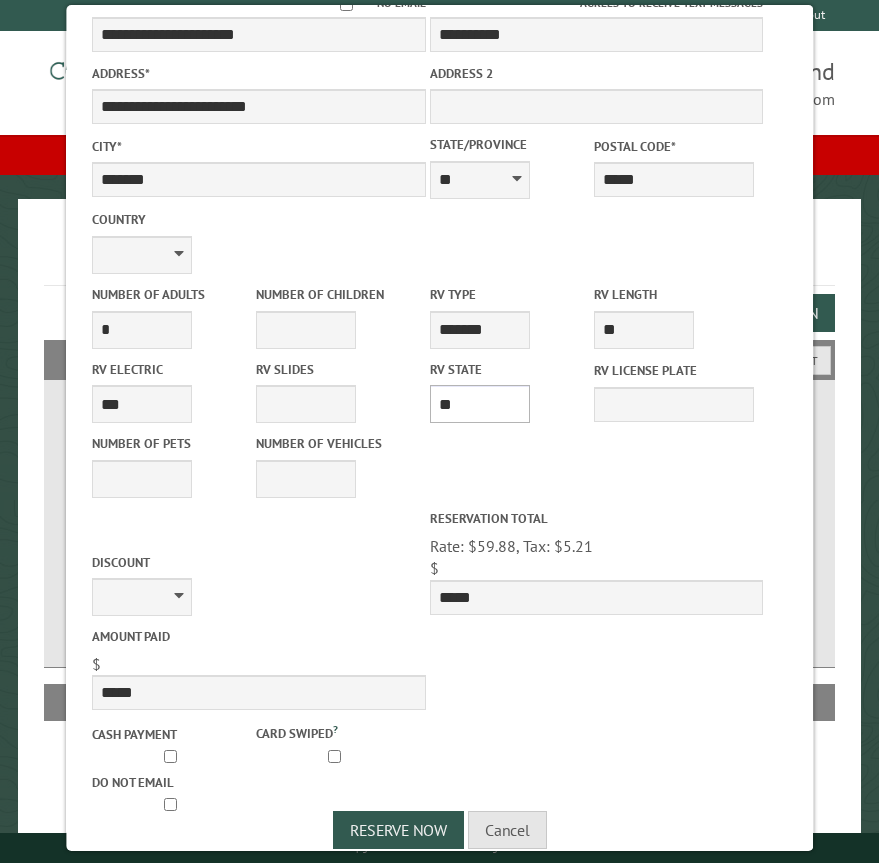scroll, scrollTop: 467, scrollLeft: 0, axis: vertical 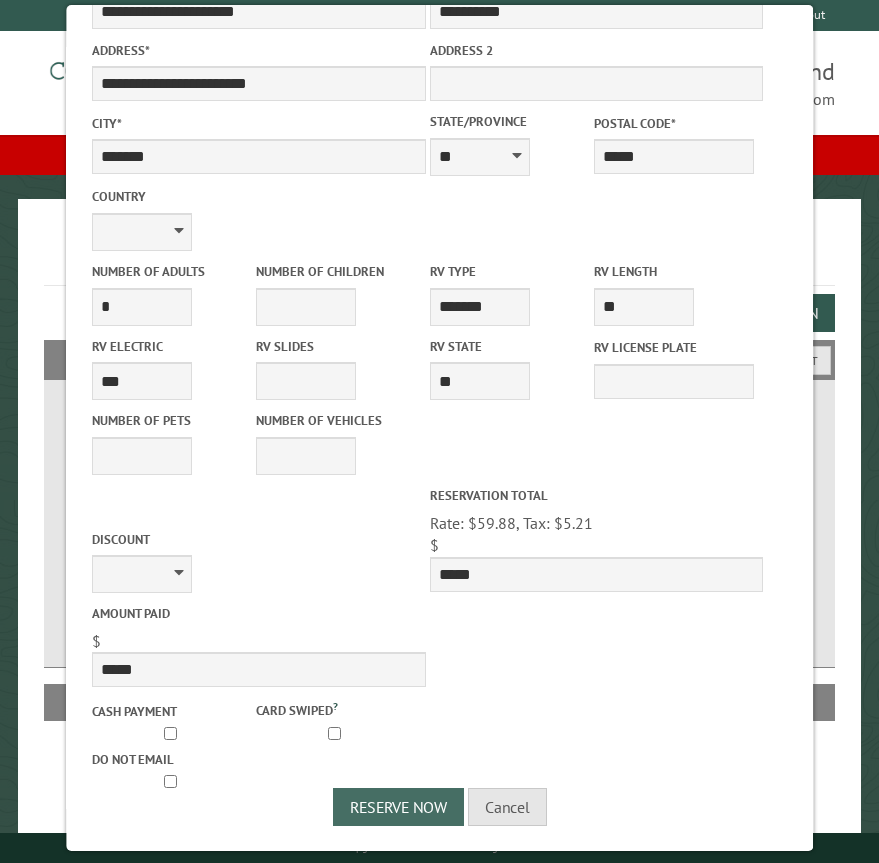 click on "Reserve Now" at bounding box center [397, 807] 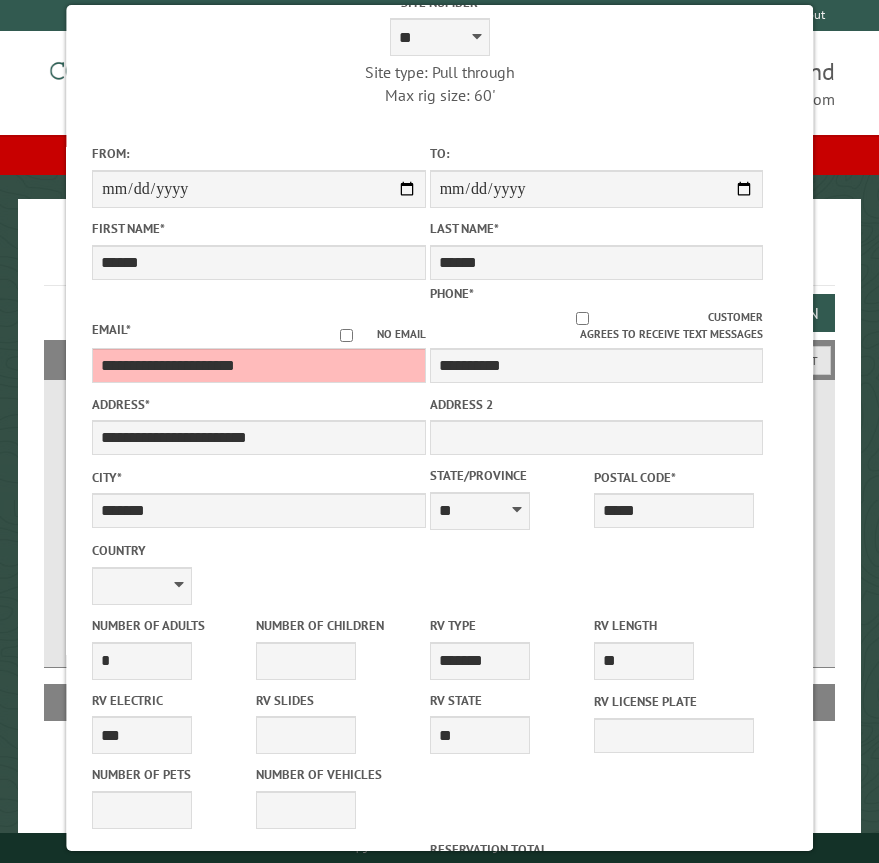 scroll, scrollTop: 67, scrollLeft: 0, axis: vertical 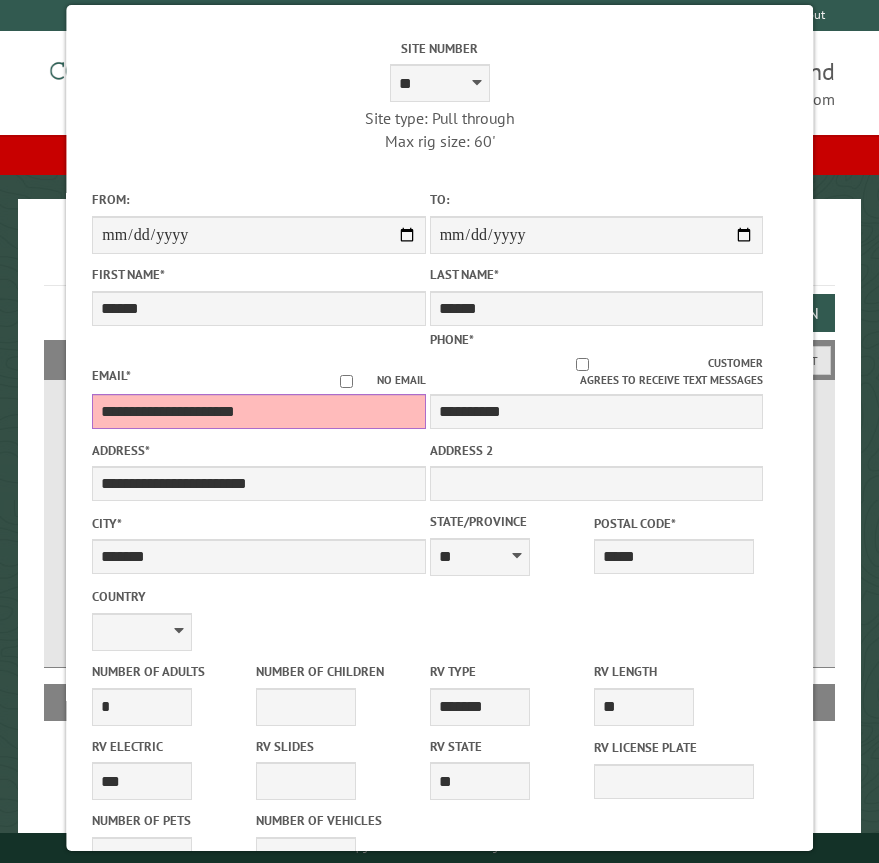 click on "**********" at bounding box center (258, 411) 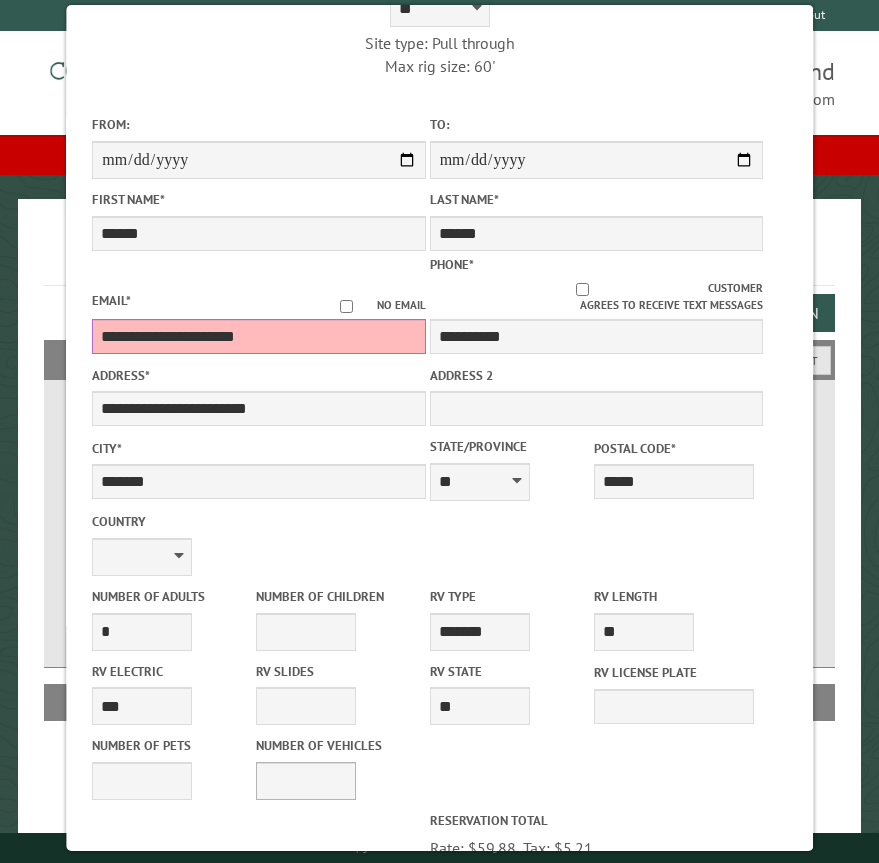 scroll, scrollTop: 467, scrollLeft: 0, axis: vertical 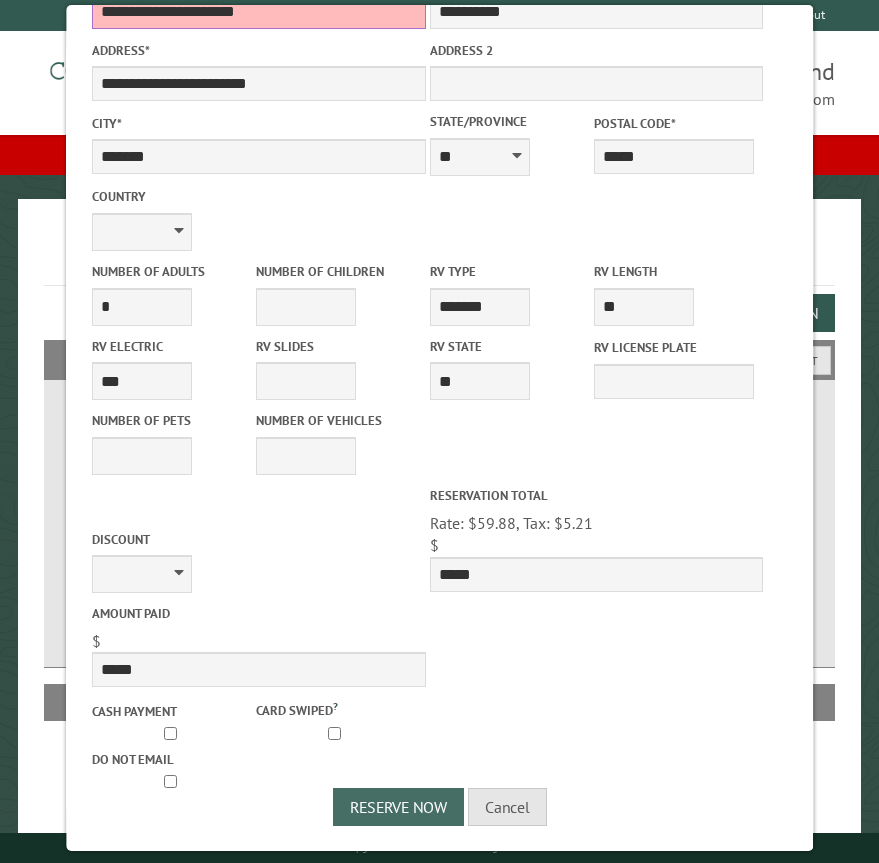 type on "**********" 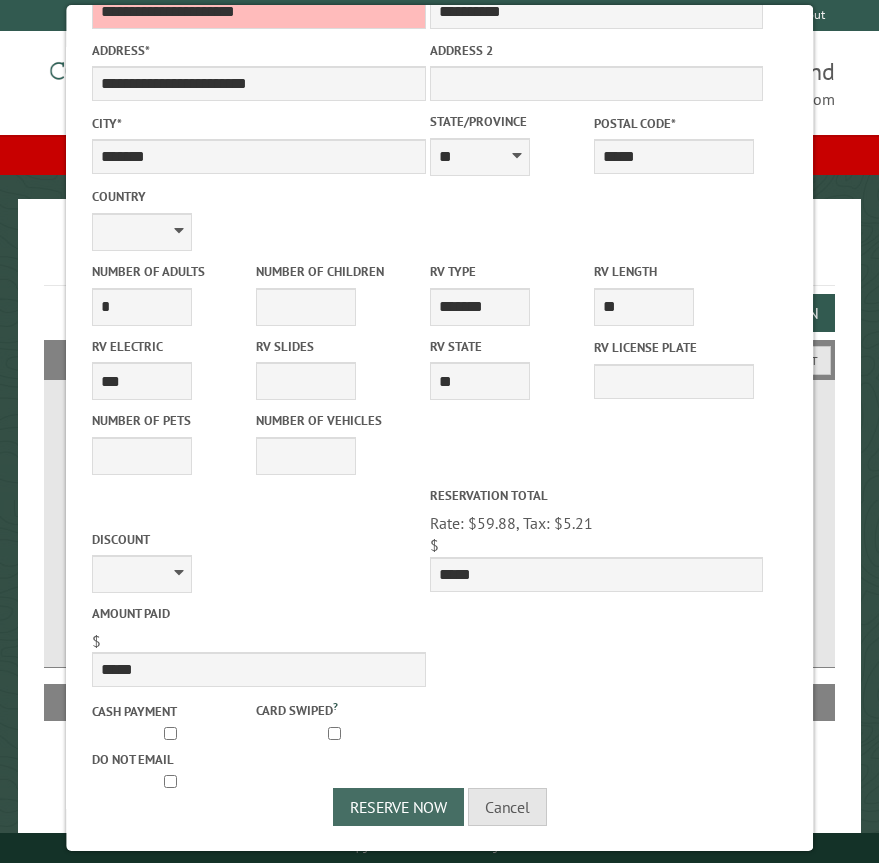 click on "Reserve Now" at bounding box center (397, 807) 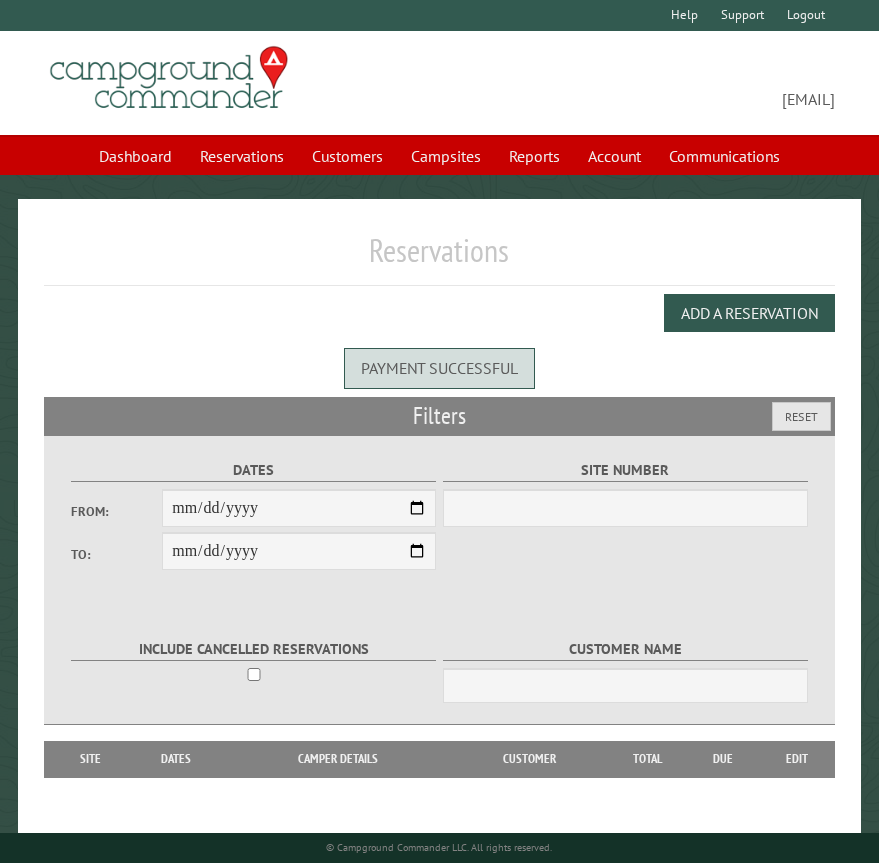 scroll, scrollTop: 0, scrollLeft: 0, axis: both 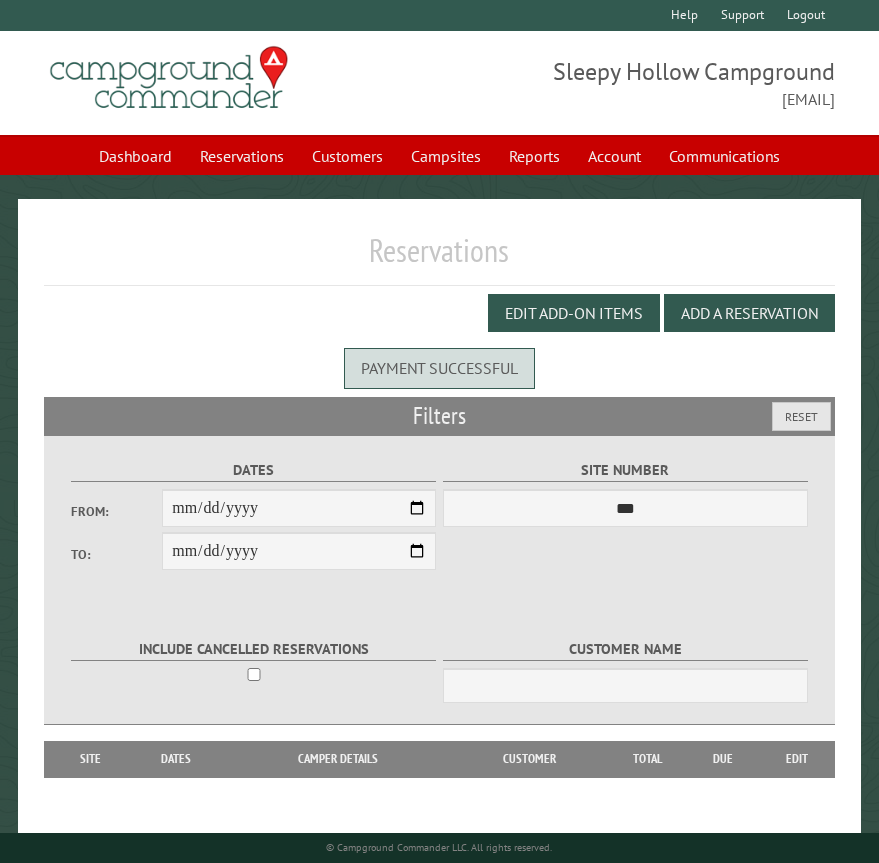 click on "**********" at bounding box center (439, 78) 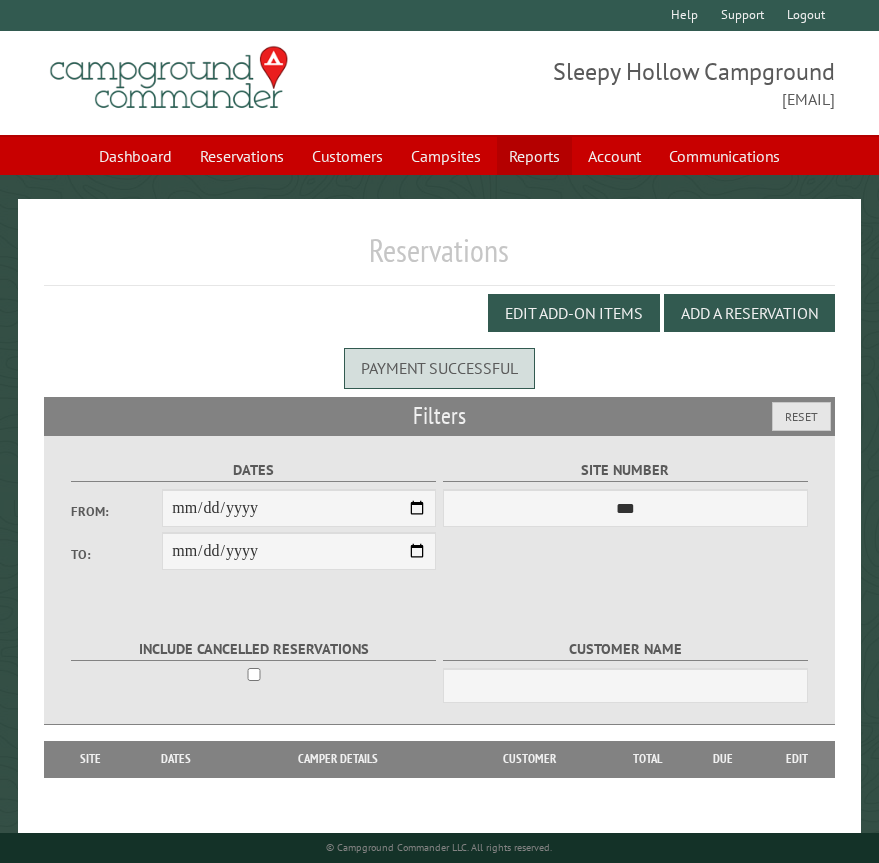 click on "Reports" at bounding box center [534, 156] 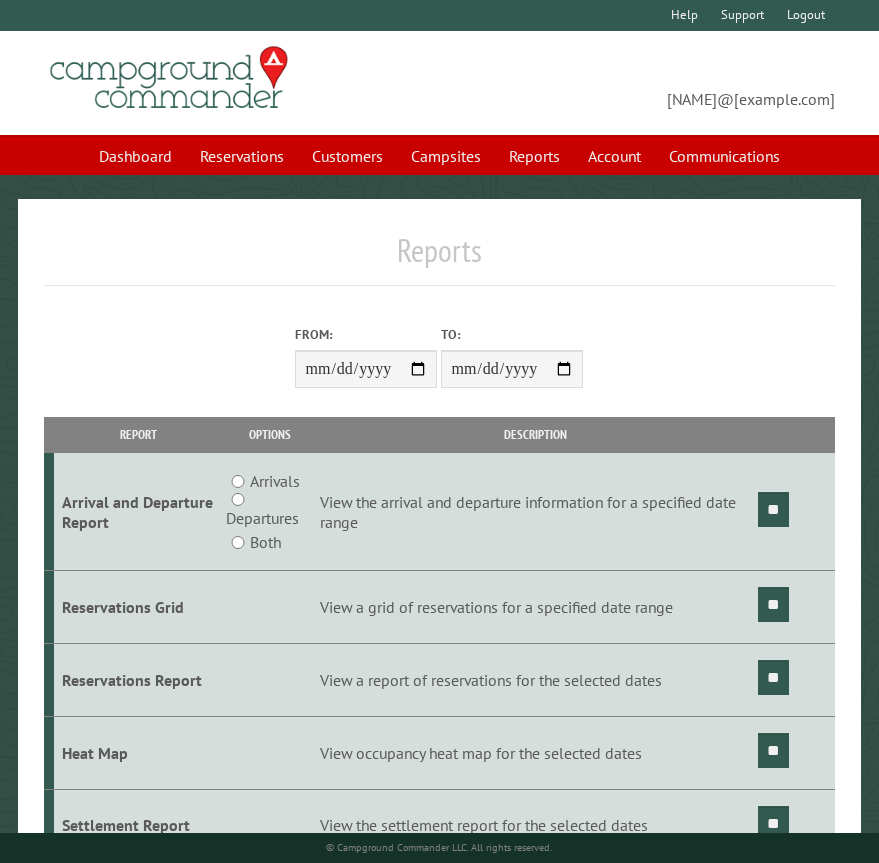 scroll, scrollTop: 0, scrollLeft: 0, axis: both 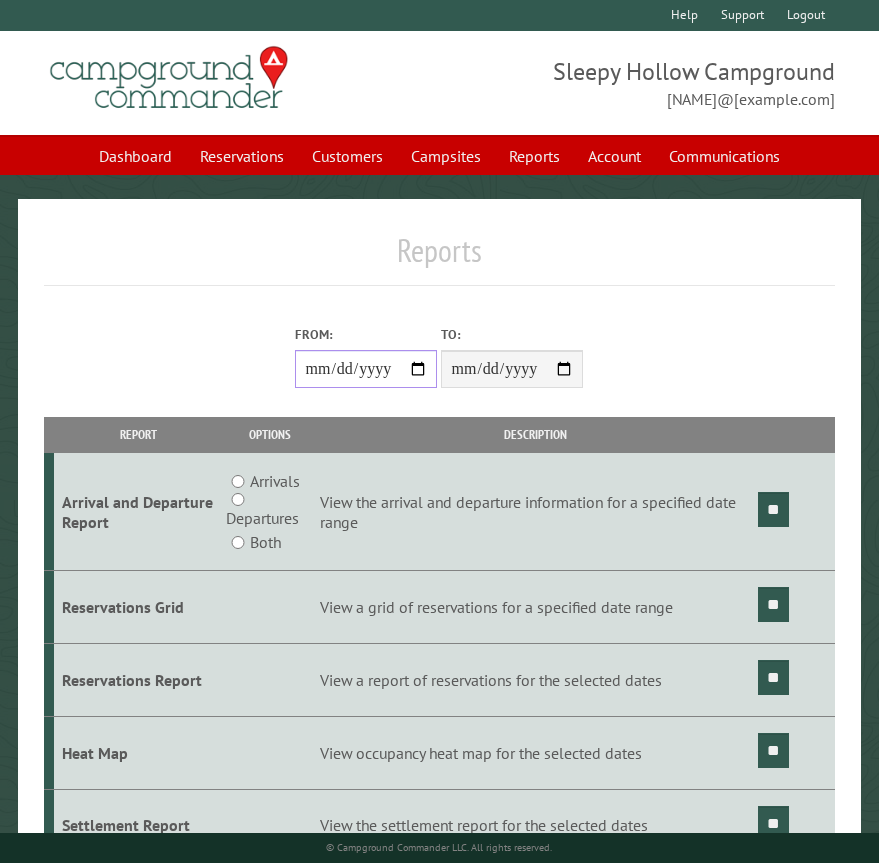 click on "From:" at bounding box center (366, 369) 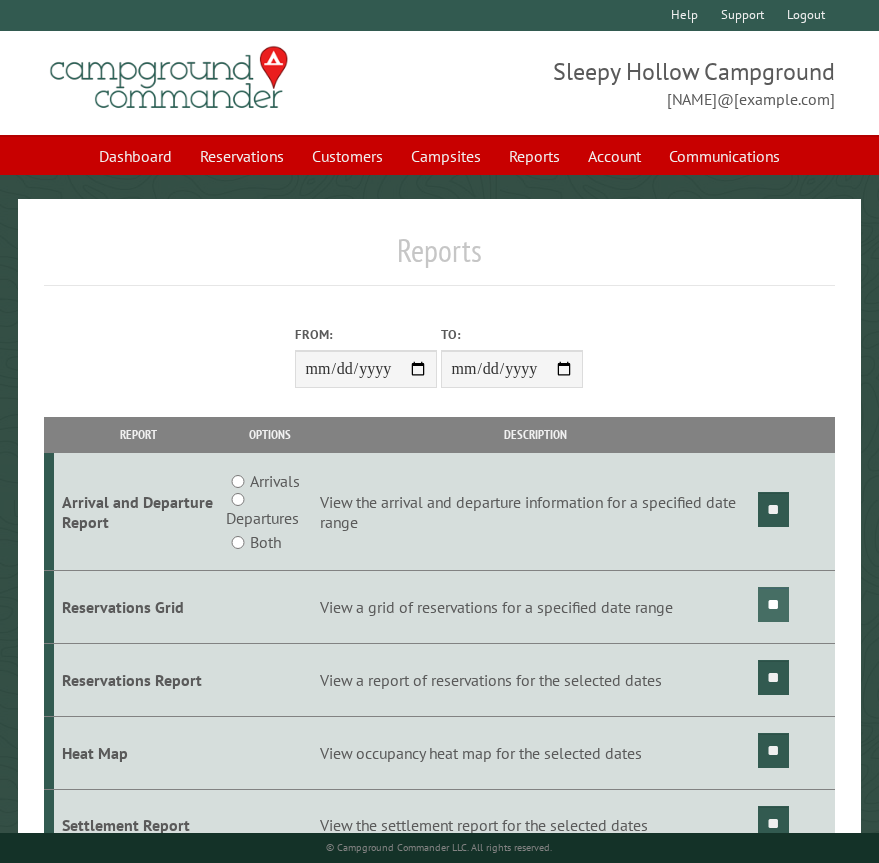 click on "**" at bounding box center [773, 604] 